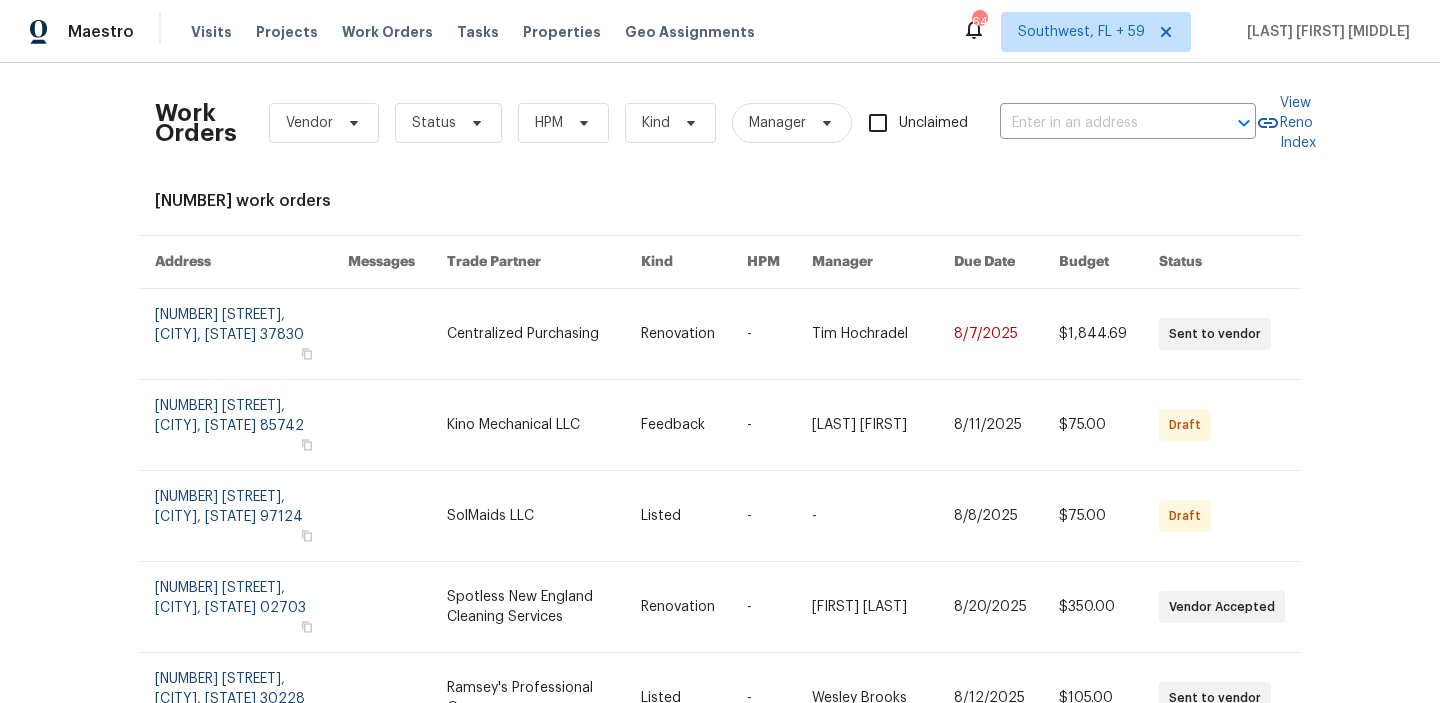 scroll, scrollTop: 0, scrollLeft: 0, axis: both 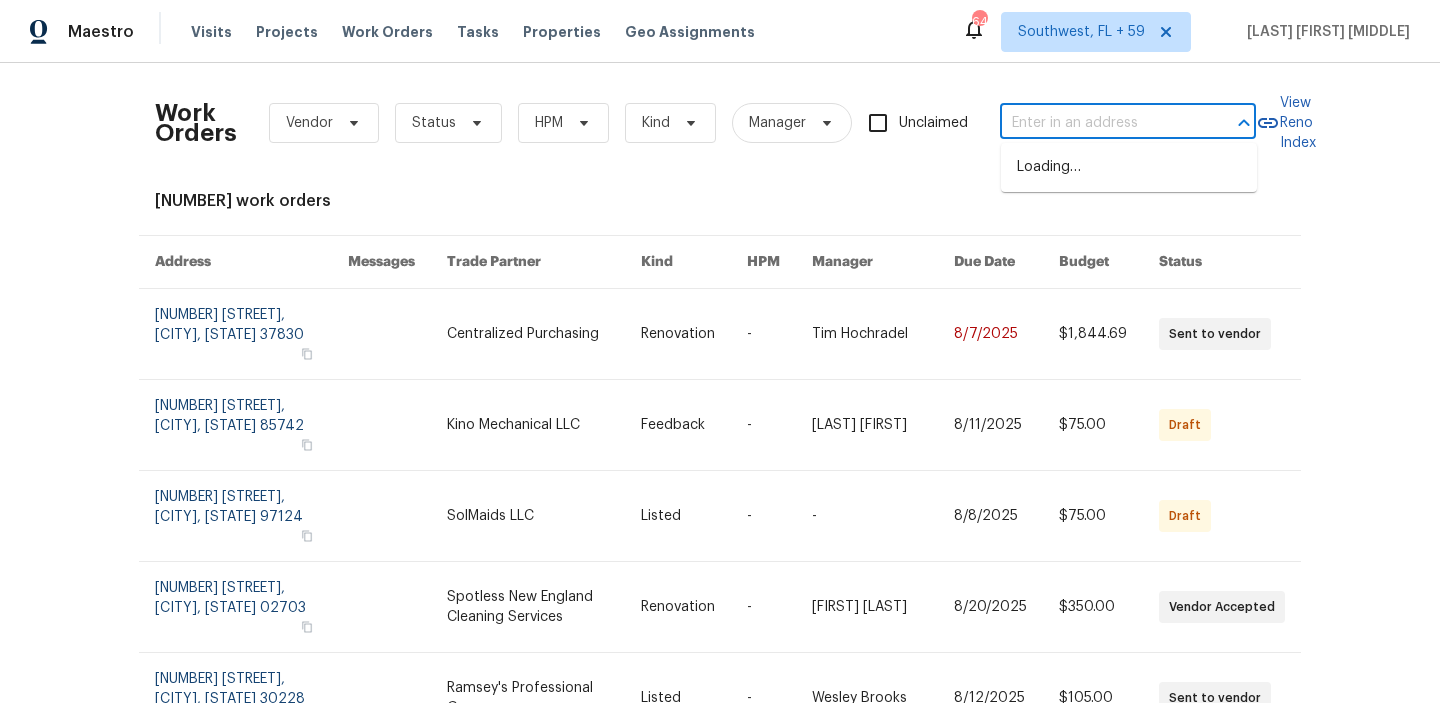 click at bounding box center [1100, 123] 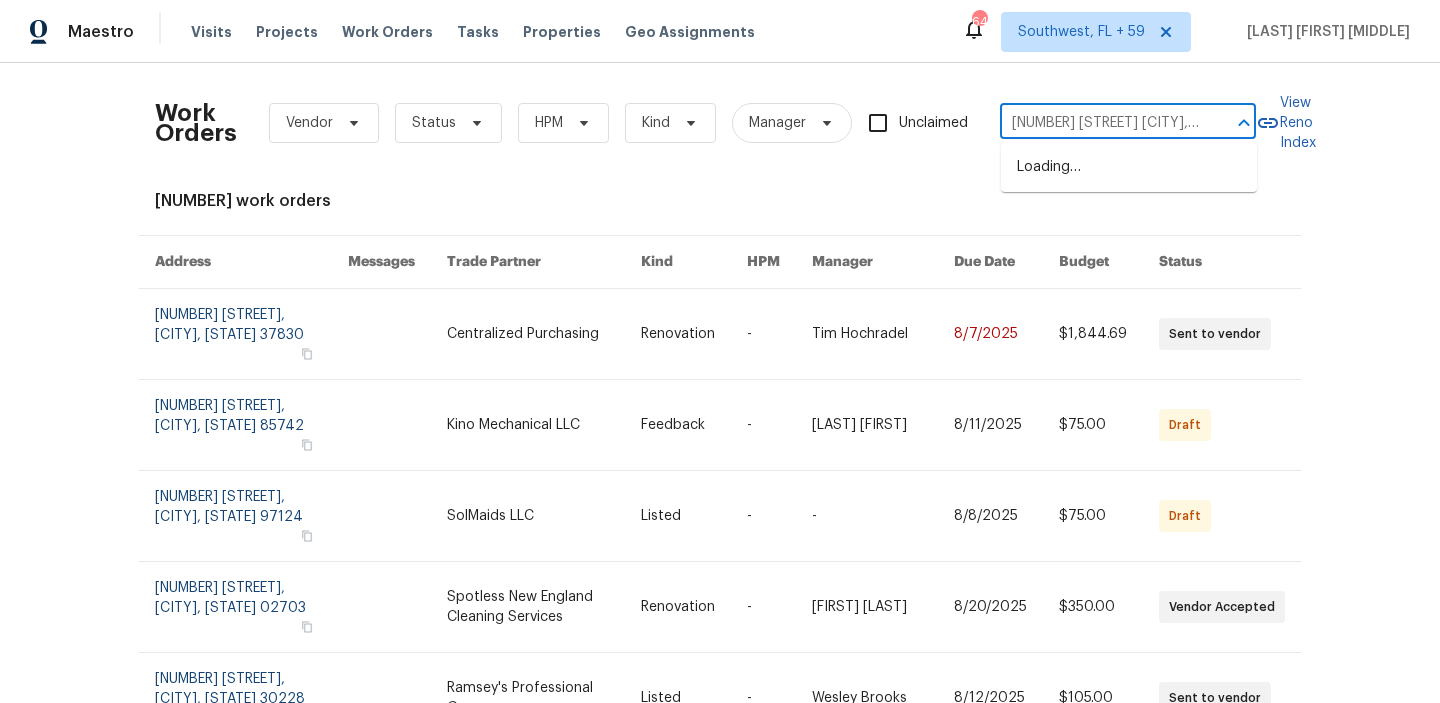 scroll, scrollTop: 0, scrollLeft: 34, axis: horizontal 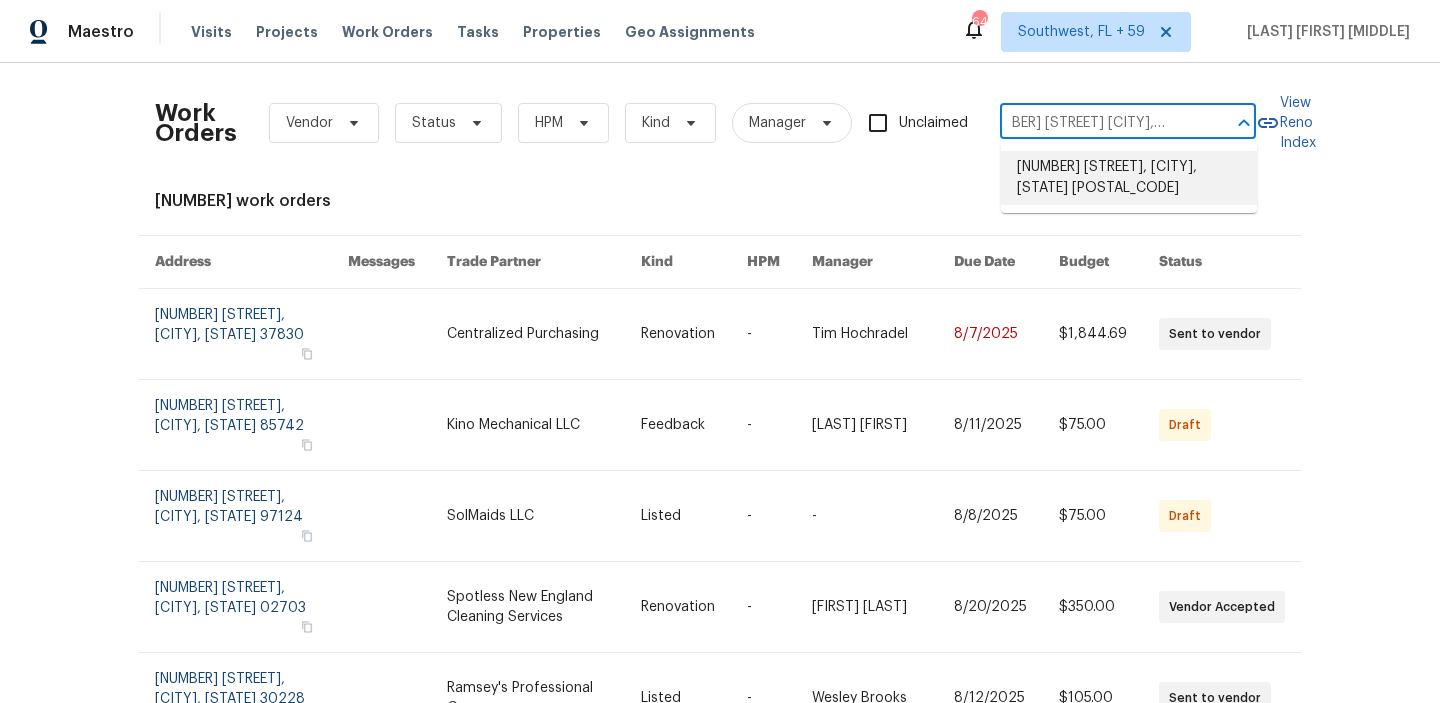 click on "[NUMBER] [STREET], [CITY], [STATE] [POSTAL_CODE]" at bounding box center [1129, 178] 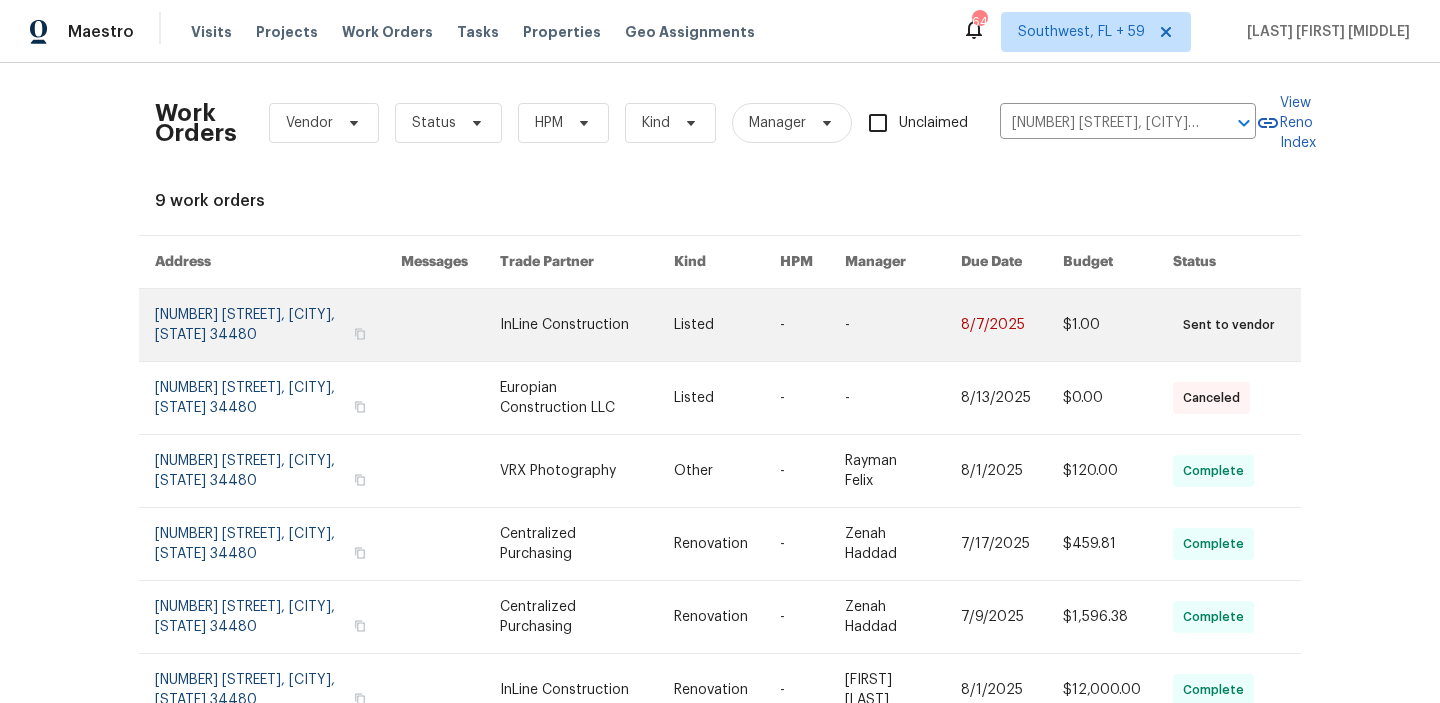 click at bounding box center [1012, 325] 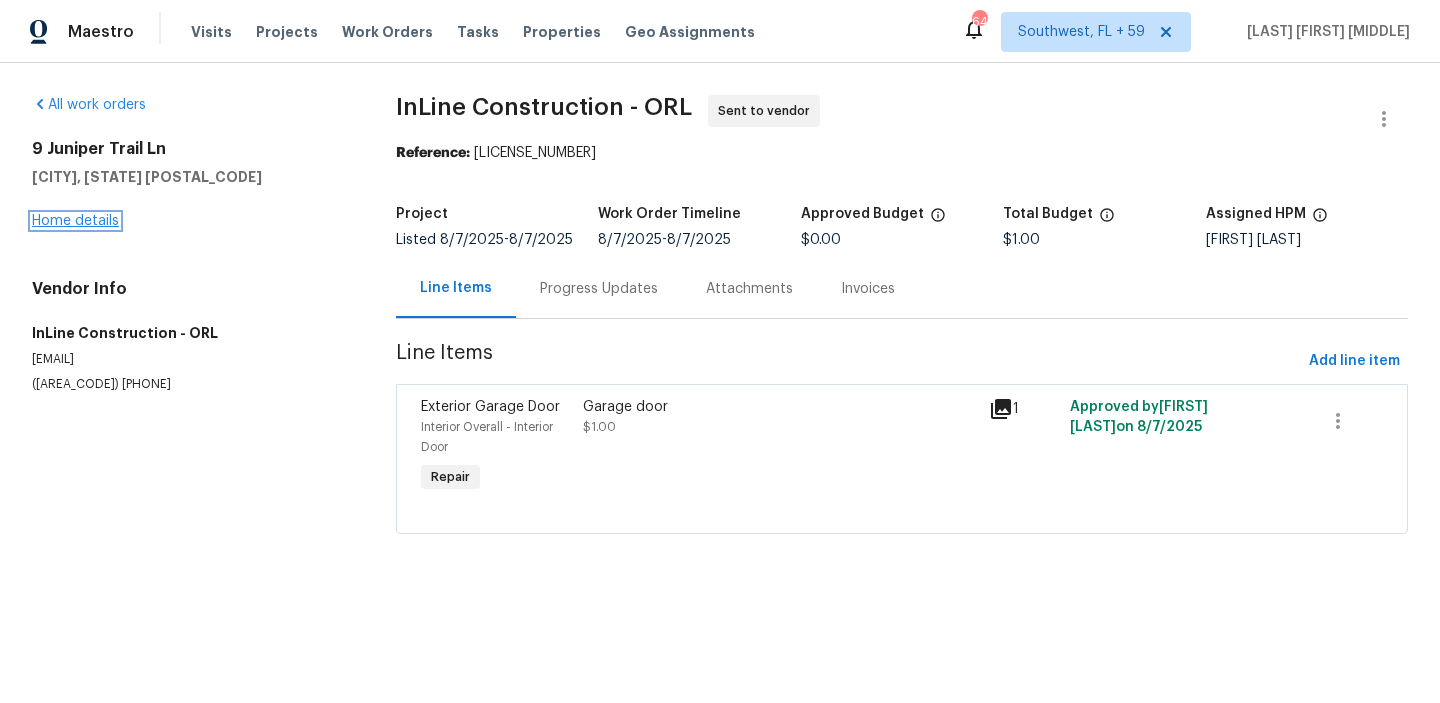 click on "Home details" at bounding box center (75, 221) 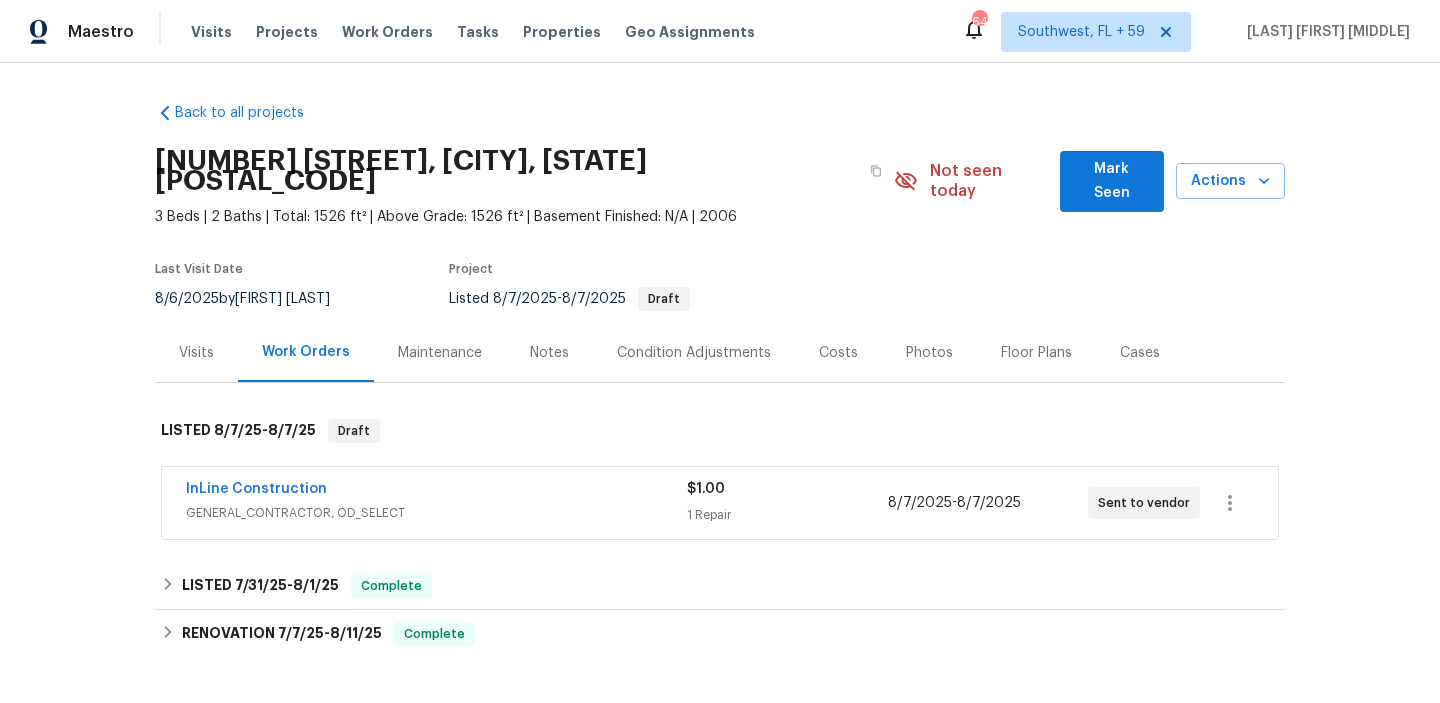scroll, scrollTop: 15, scrollLeft: 0, axis: vertical 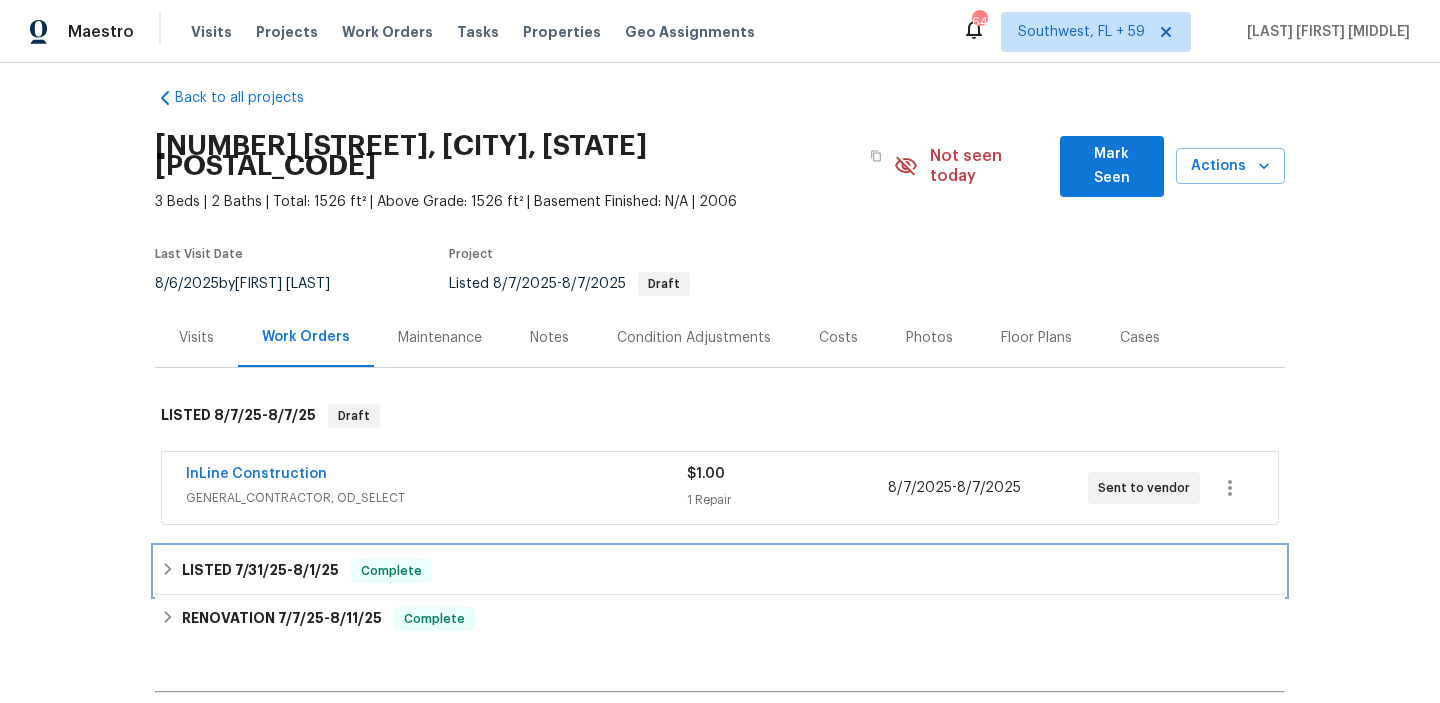 click on "LISTED   [DATE]  -  [DATE]
Complete" at bounding box center [720, 571] 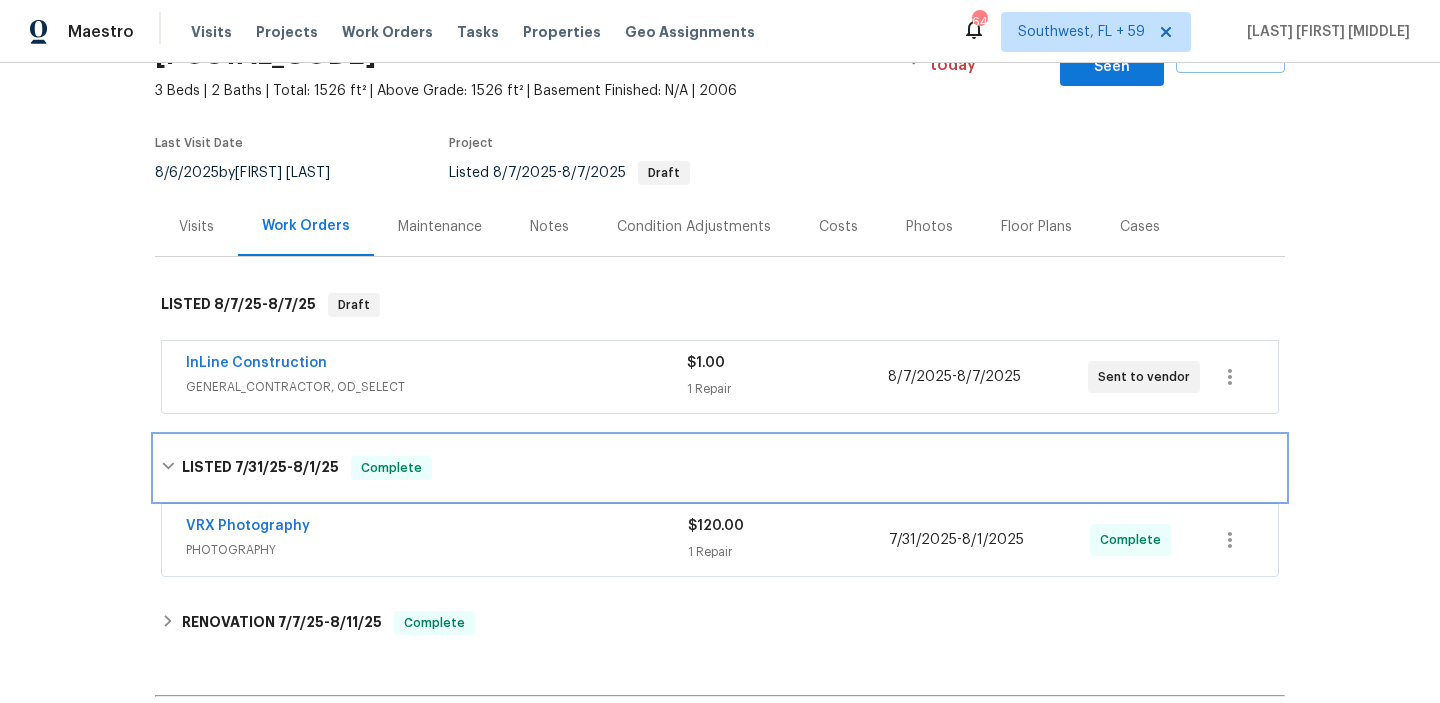 scroll, scrollTop: 138, scrollLeft: 0, axis: vertical 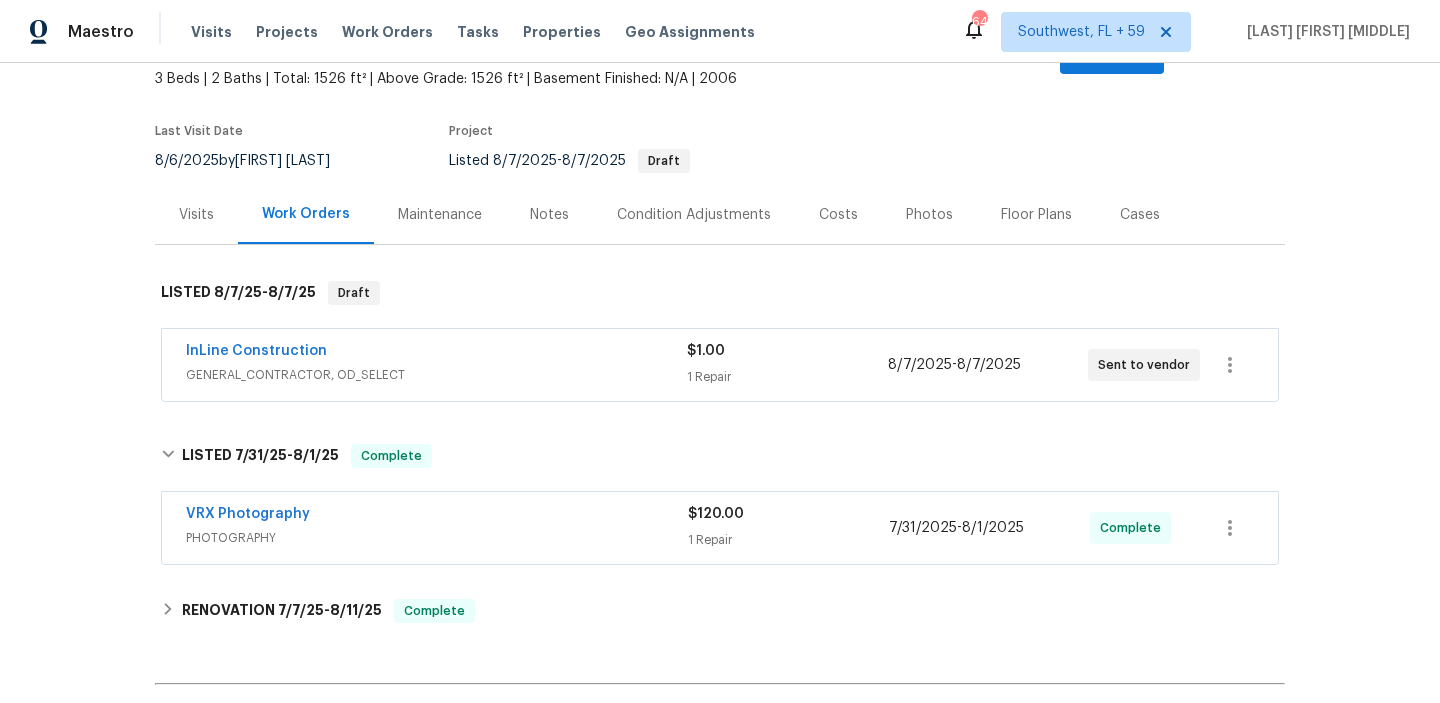 click on "InLine Construction" at bounding box center [436, 353] 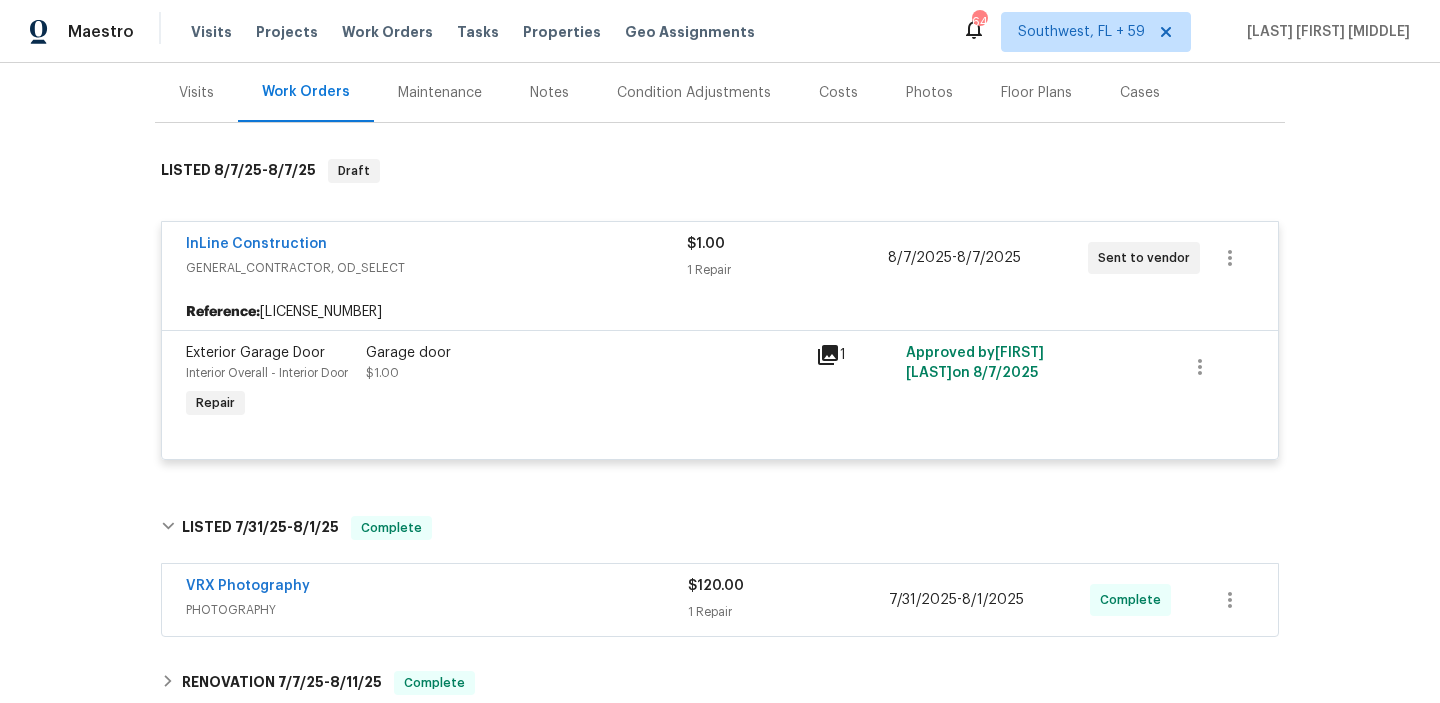 scroll, scrollTop: 550, scrollLeft: 0, axis: vertical 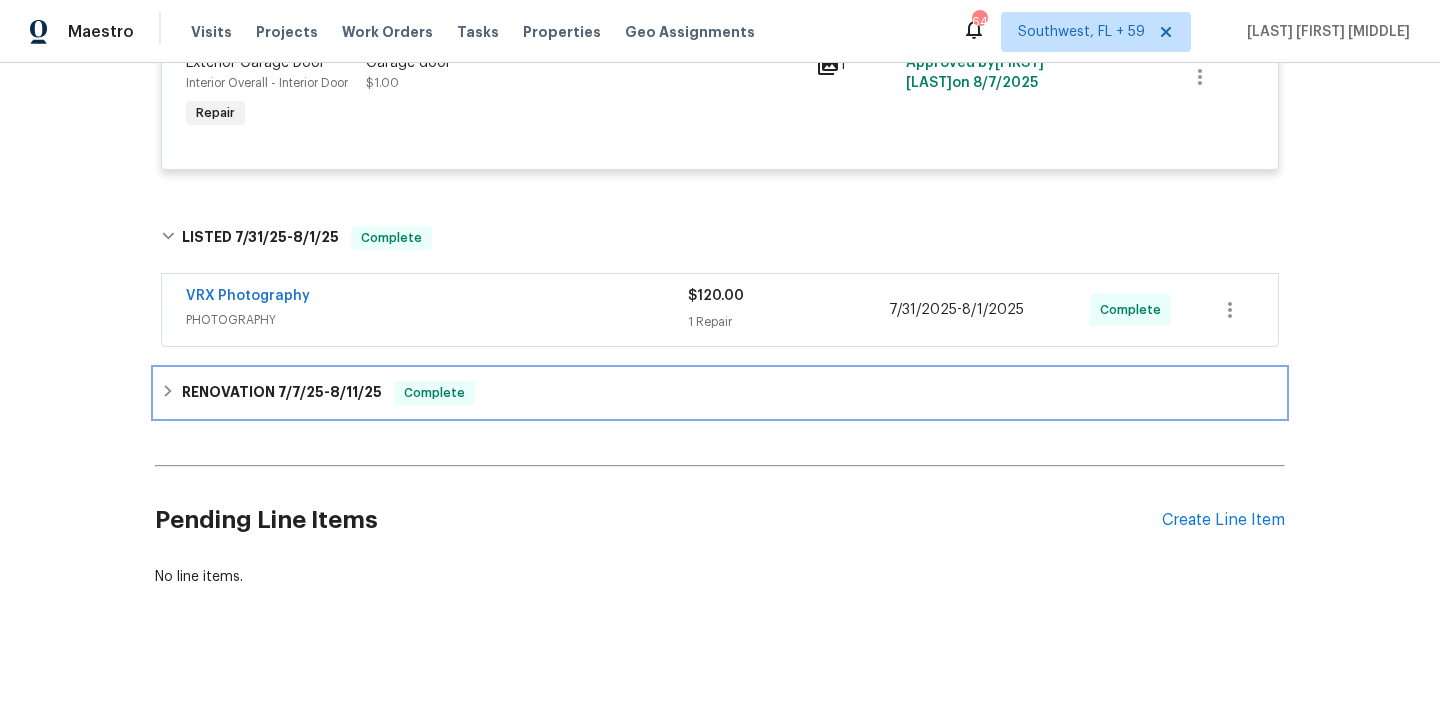 click on "Complete" at bounding box center [434, 393] 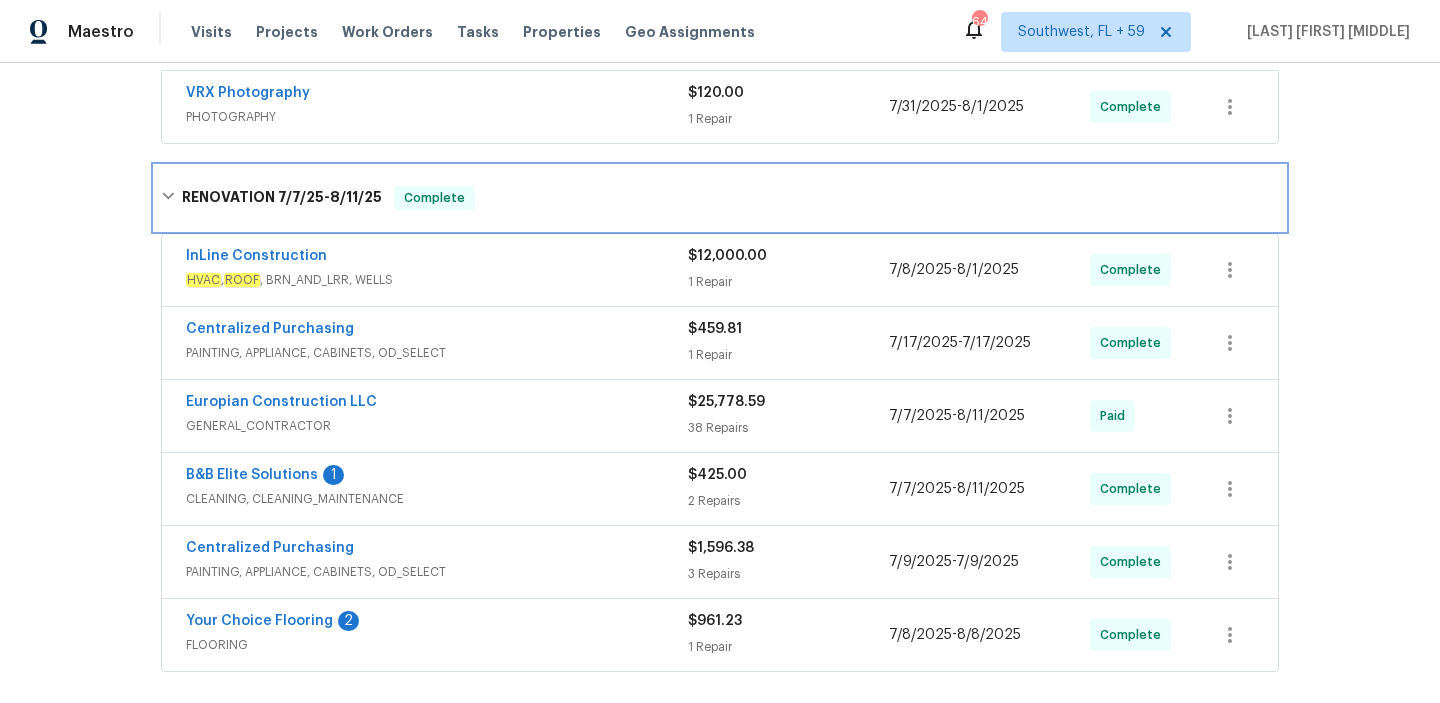 scroll, scrollTop: 735, scrollLeft: 0, axis: vertical 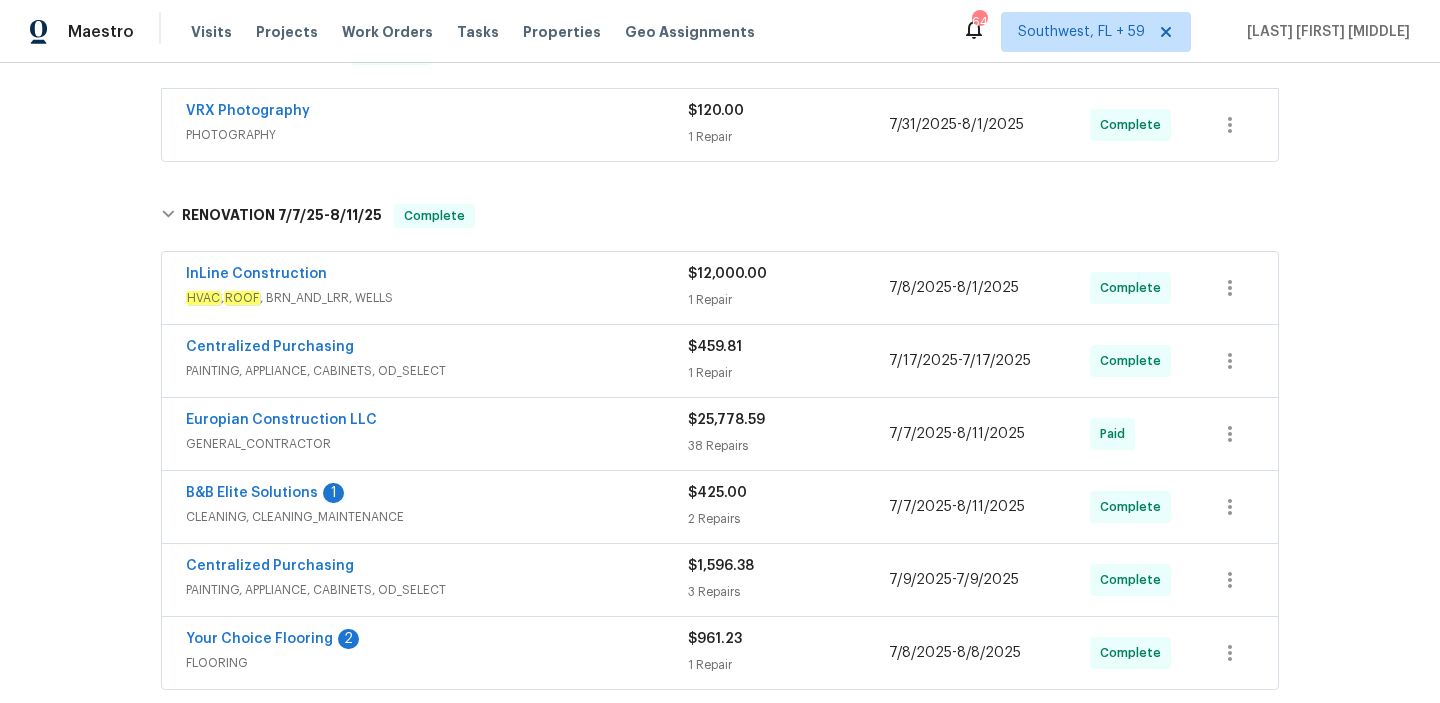 click on "InLine Construction" at bounding box center [437, 276] 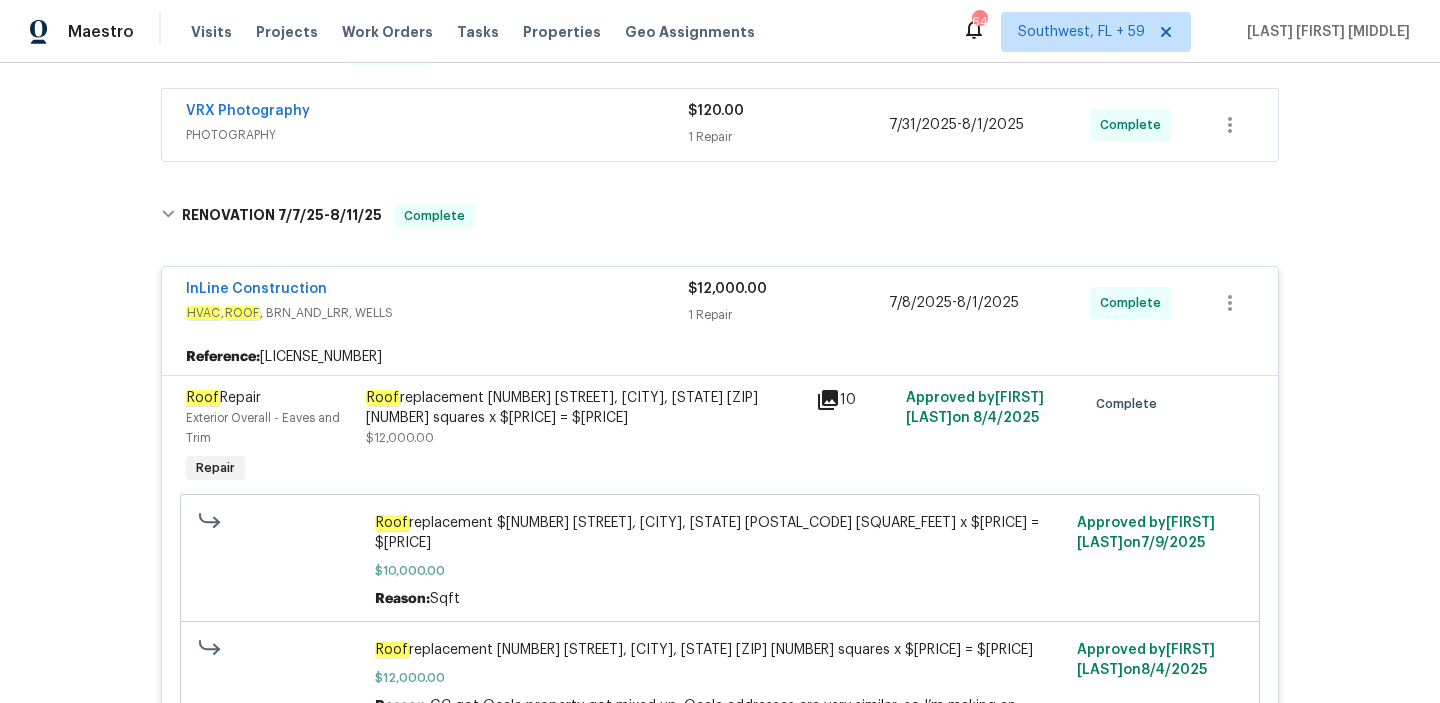 click on "InLine Construction HVAC , ROOF , BRN_AND_LRR, WELLS $[PRICE] 1 Repair [DATE] - [DATE] Complete" at bounding box center (720, 303) 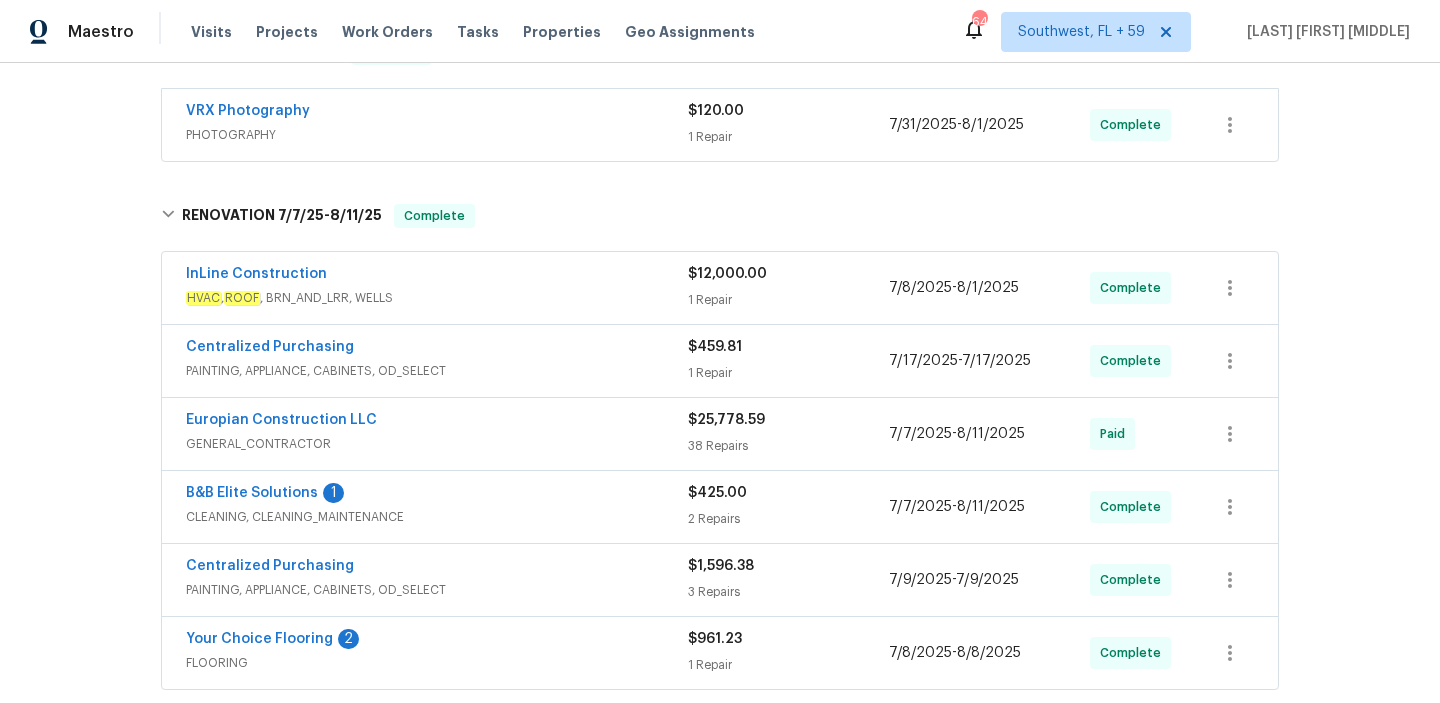 click on "B&B Elite Solutions 1" at bounding box center [437, 495] 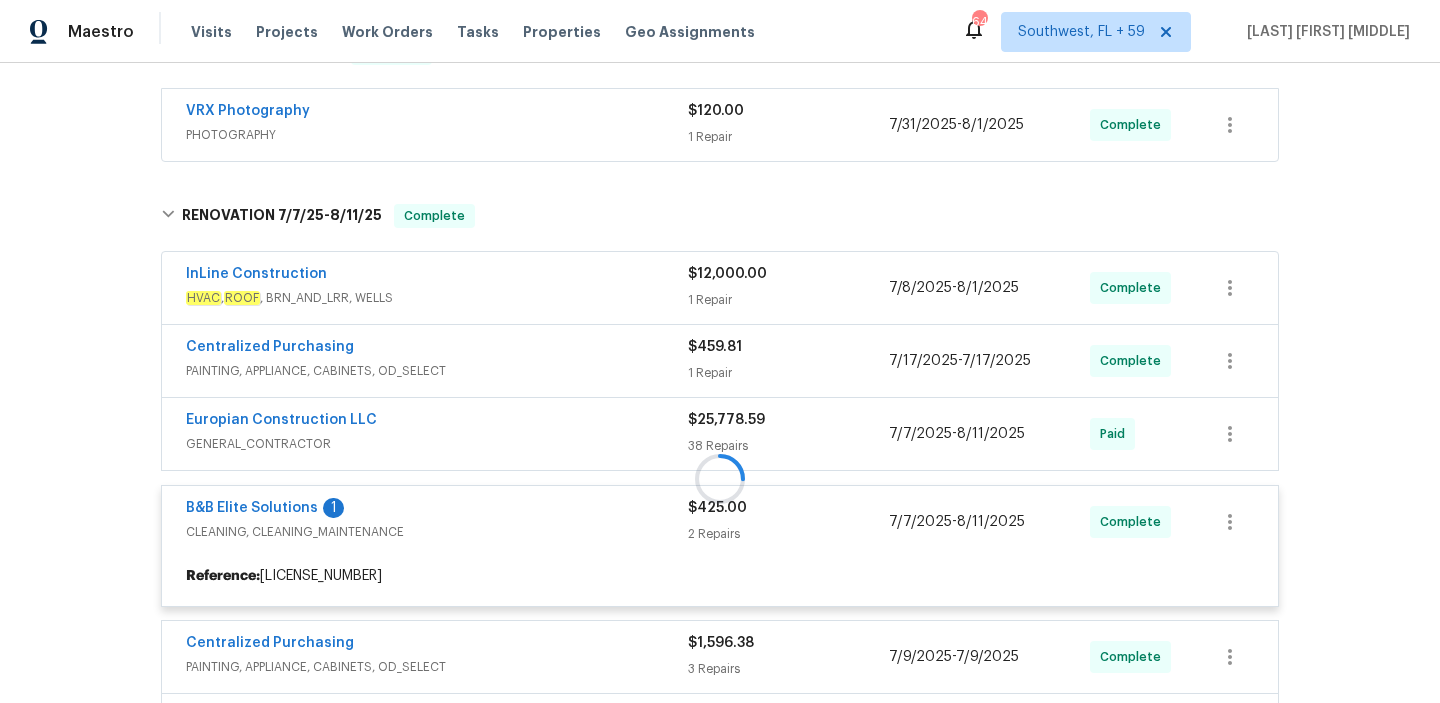 click at bounding box center (720, 478) 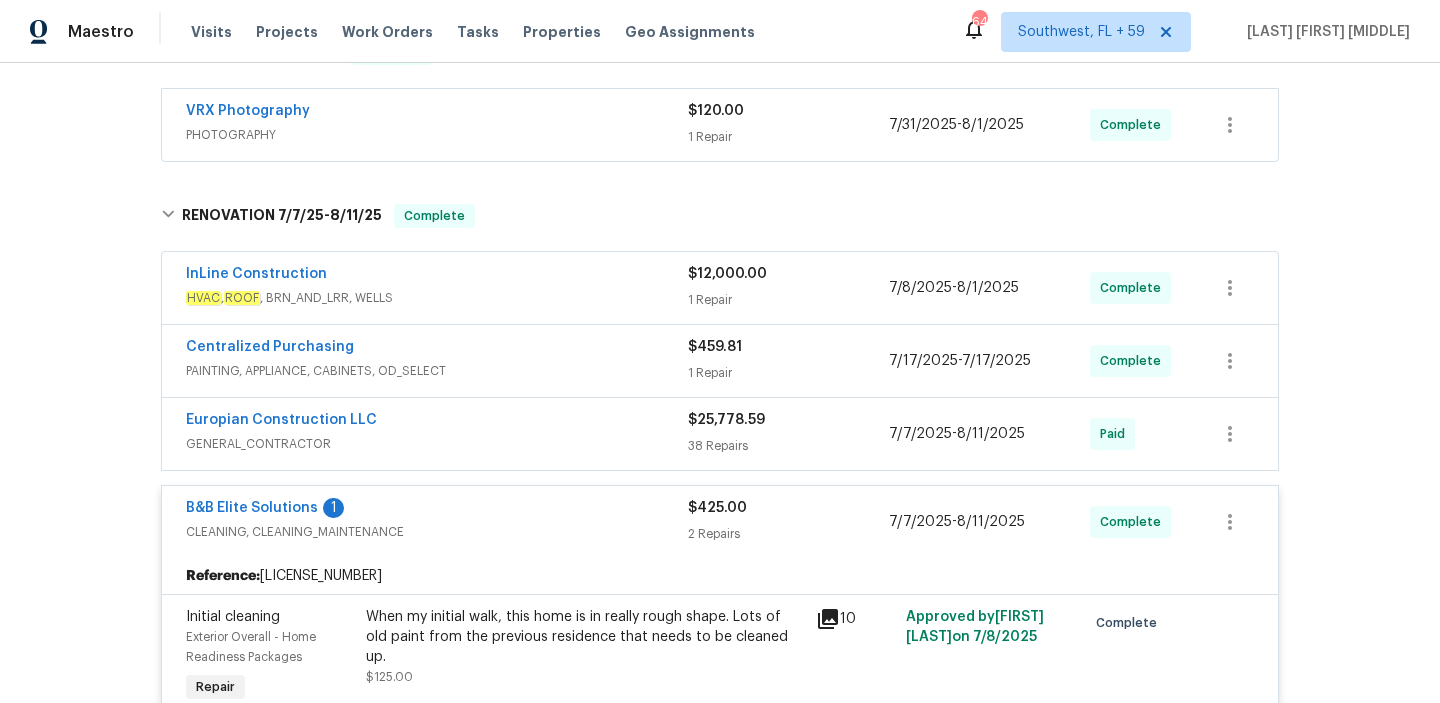 click on "Europian Construction LLC" at bounding box center (437, 422) 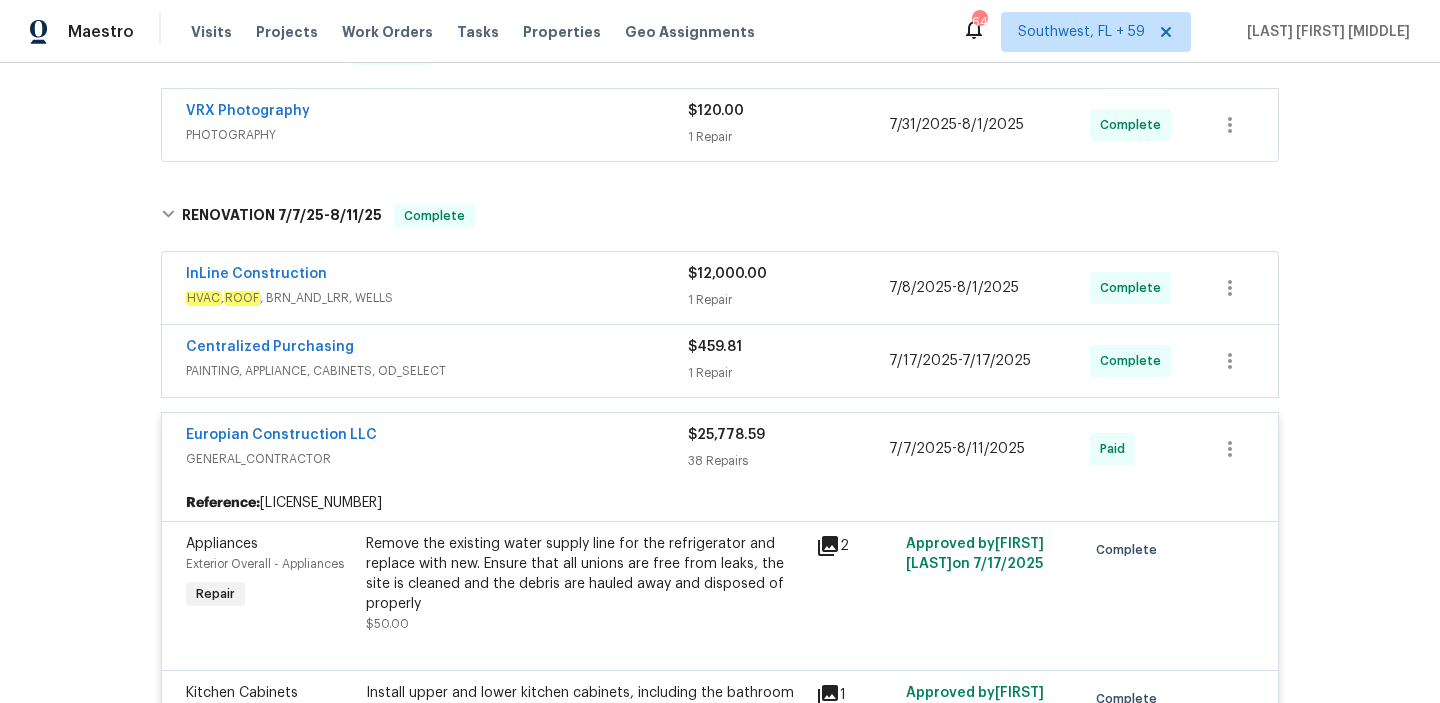 click on "InLine Construction" at bounding box center [437, 276] 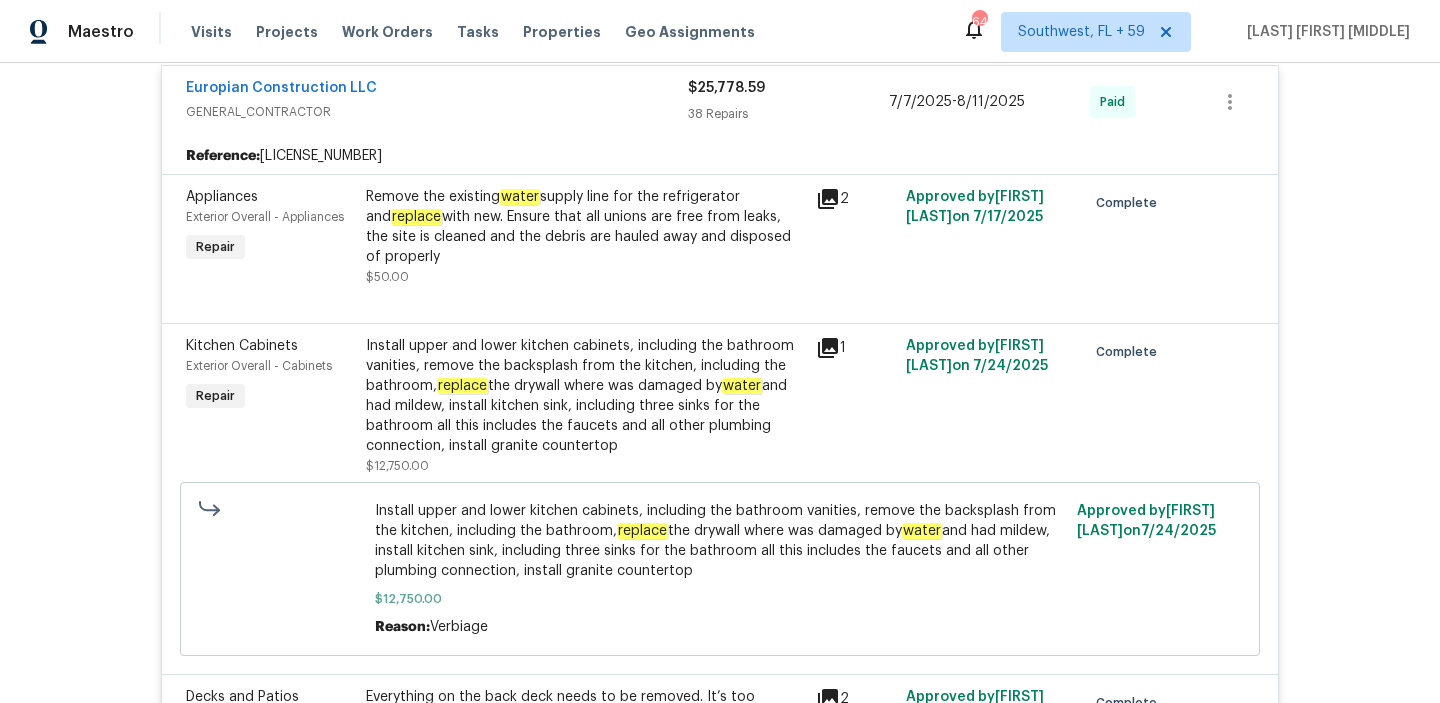 scroll, scrollTop: 1563, scrollLeft: 0, axis: vertical 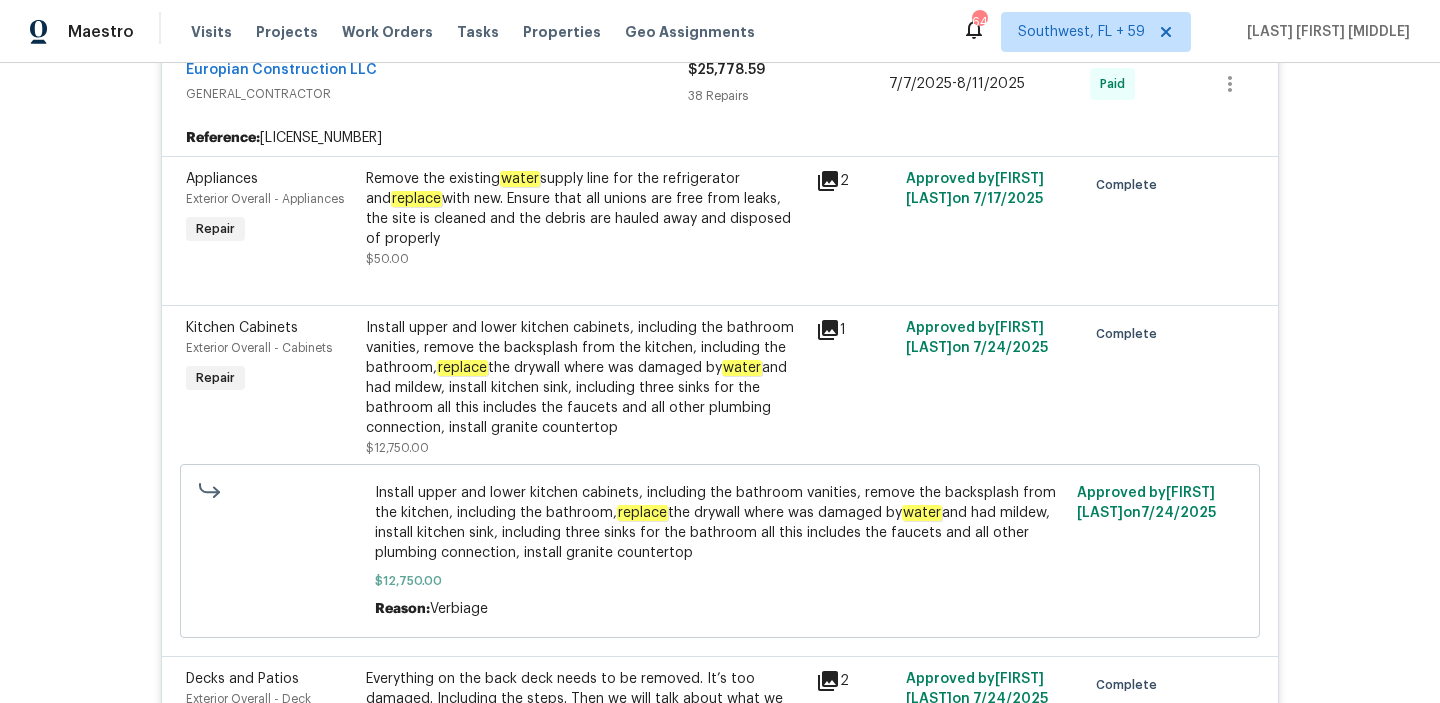 click on "Install upper and lower kitchen cabinets, including the bathroom vanities, remove the backsplash from the kitchen, including the bathroom, replace the drywall where was damaged by water and had mildew, install kitchen sink, including three sinks for the bathroom all this includes the faucets and all other plumbing connection, install granite countertop" at bounding box center (585, 378) 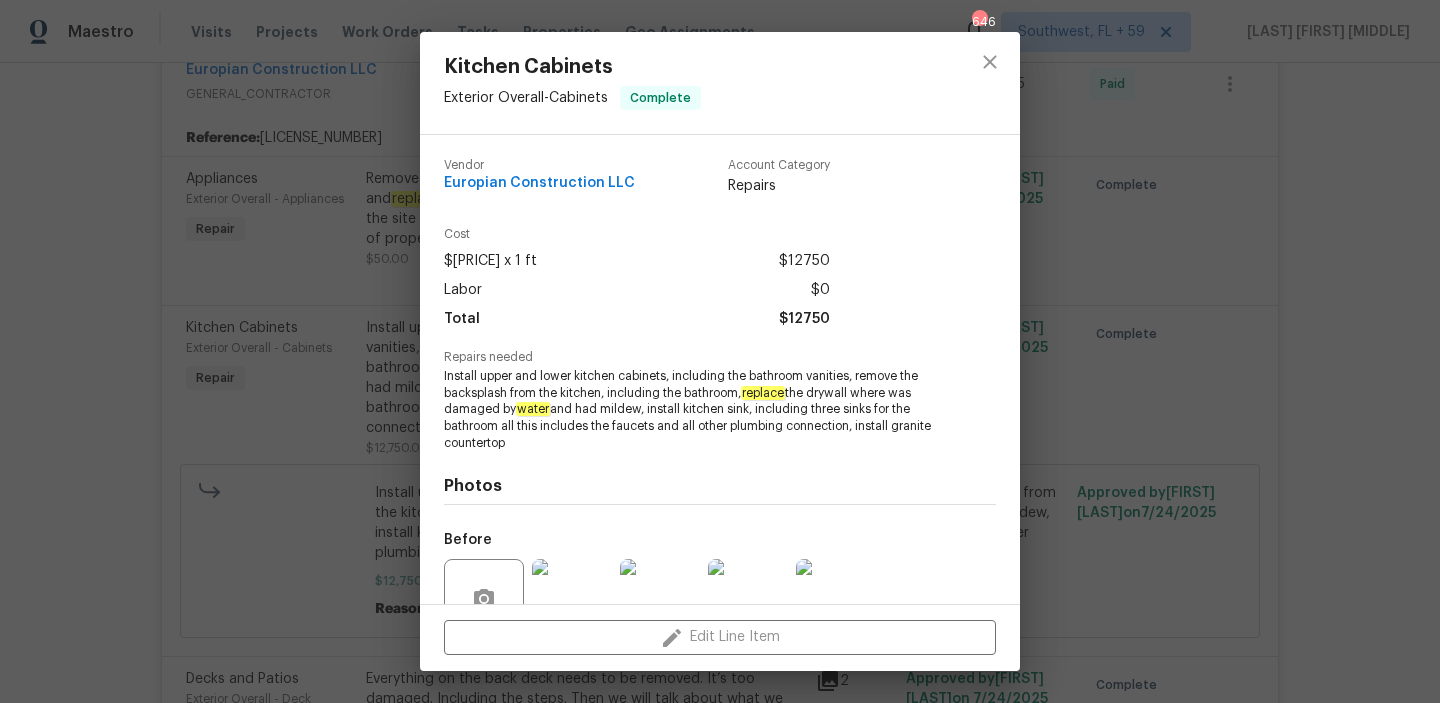 scroll, scrollTop: 185, scrollLeft: 0, axis: vertical 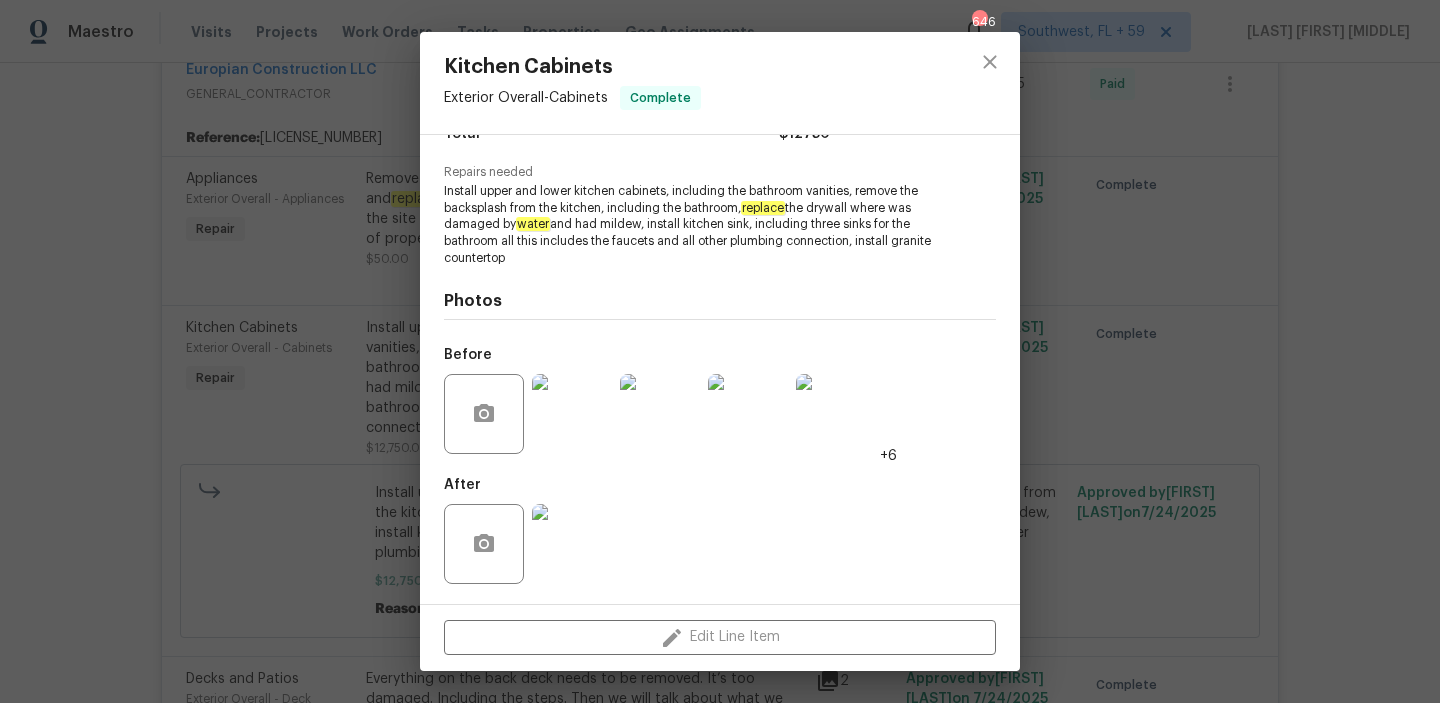 click at bounding box center (572, 414) 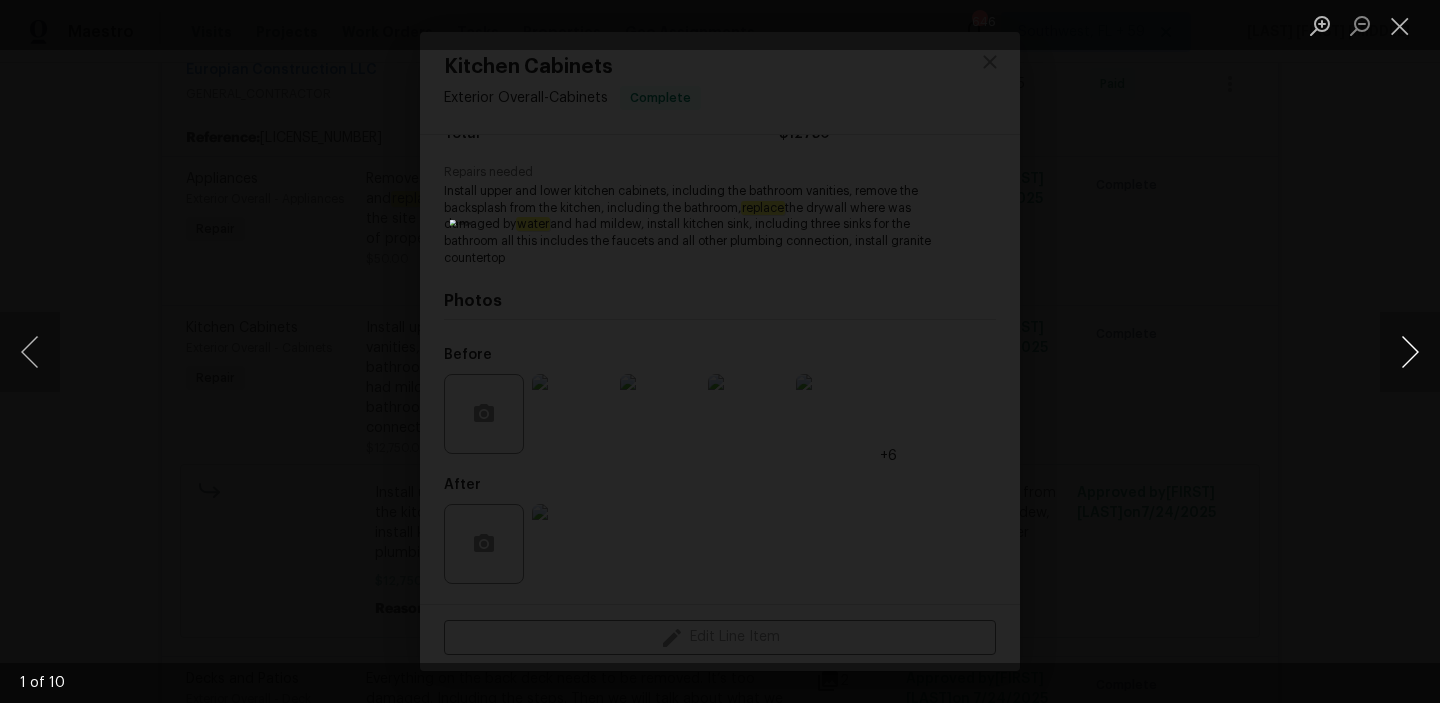 click at bounding box center [1410, 352] 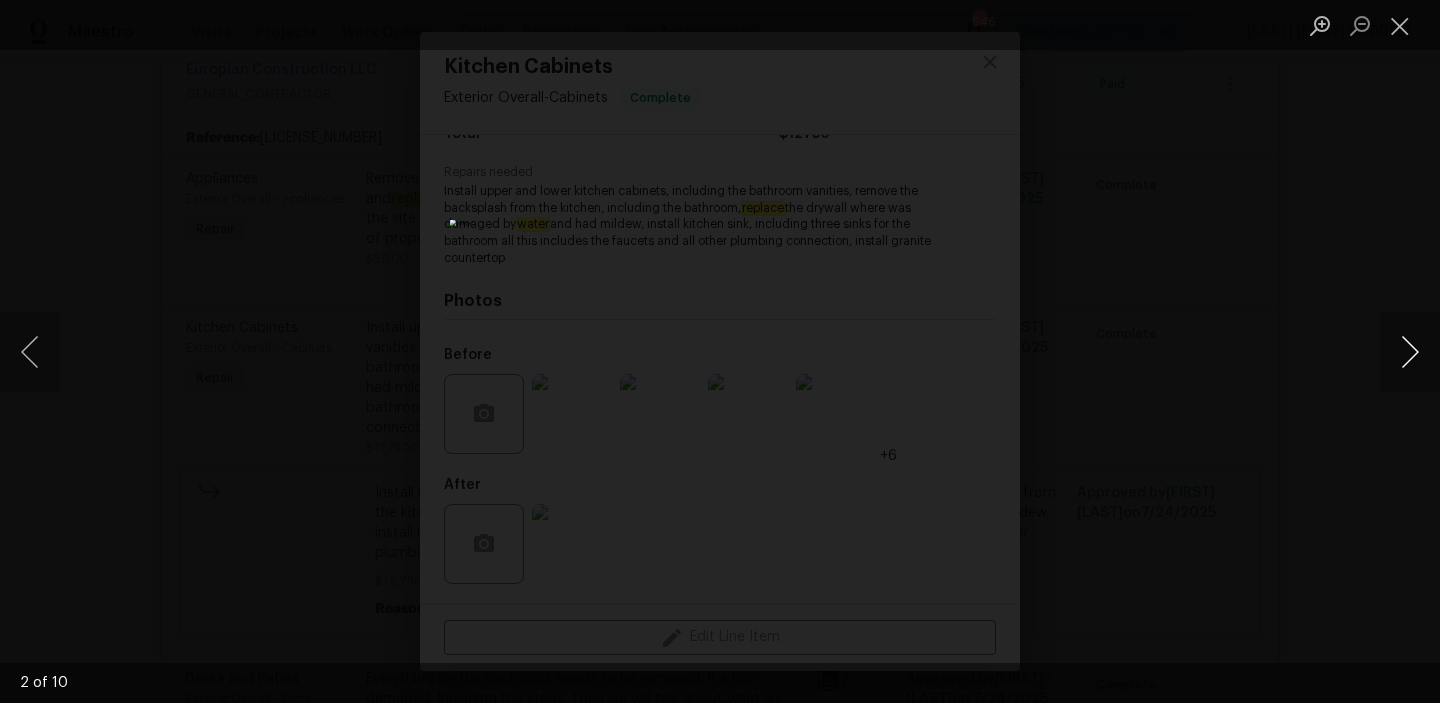 click at bounding box center (1410, 352) 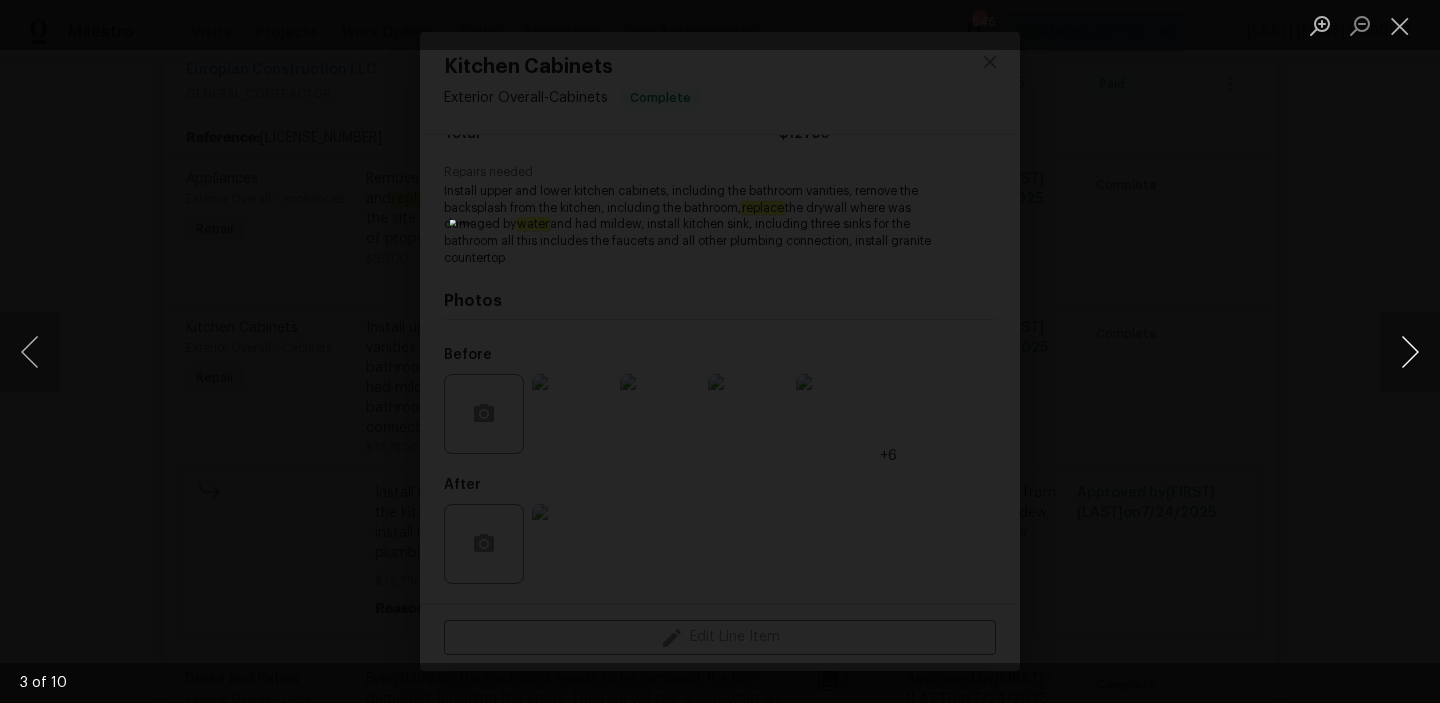 click at bounding box center (1410, 352) 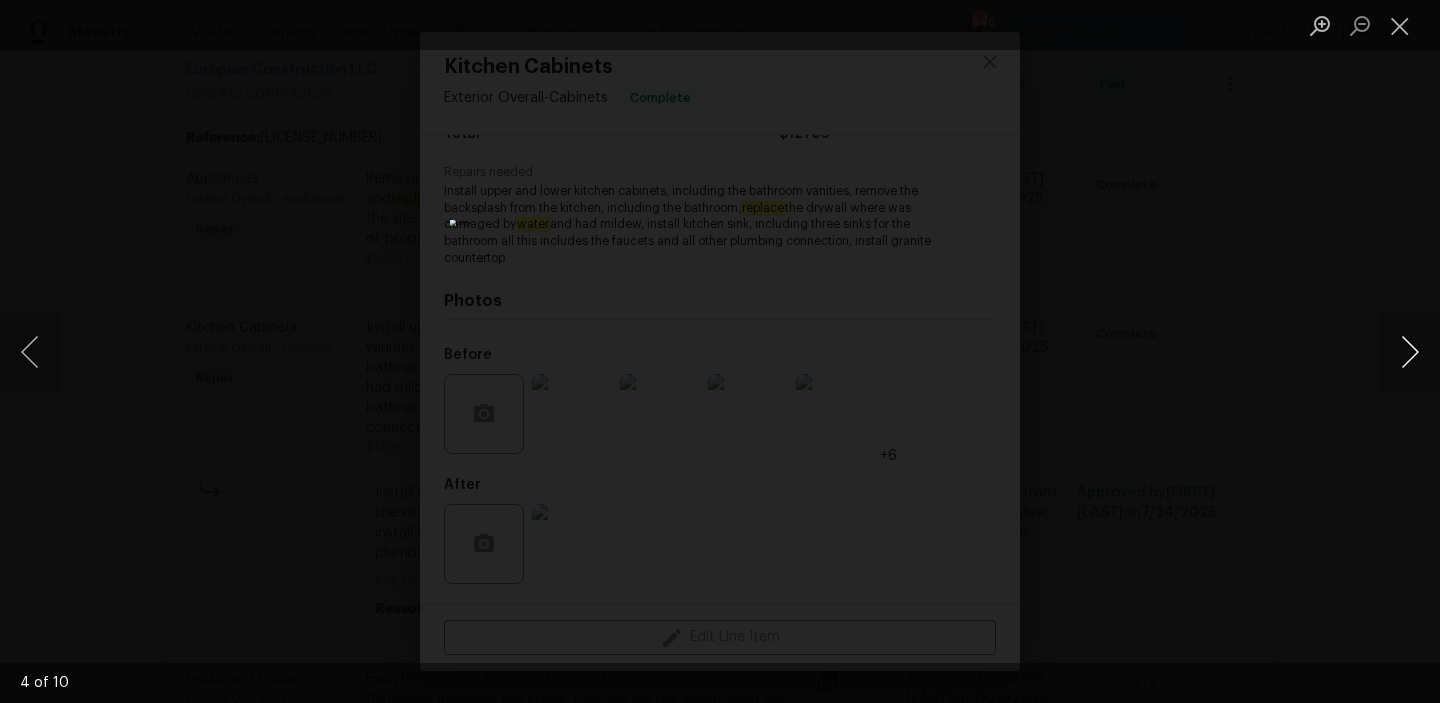 click at bounding box center [1410, 352] 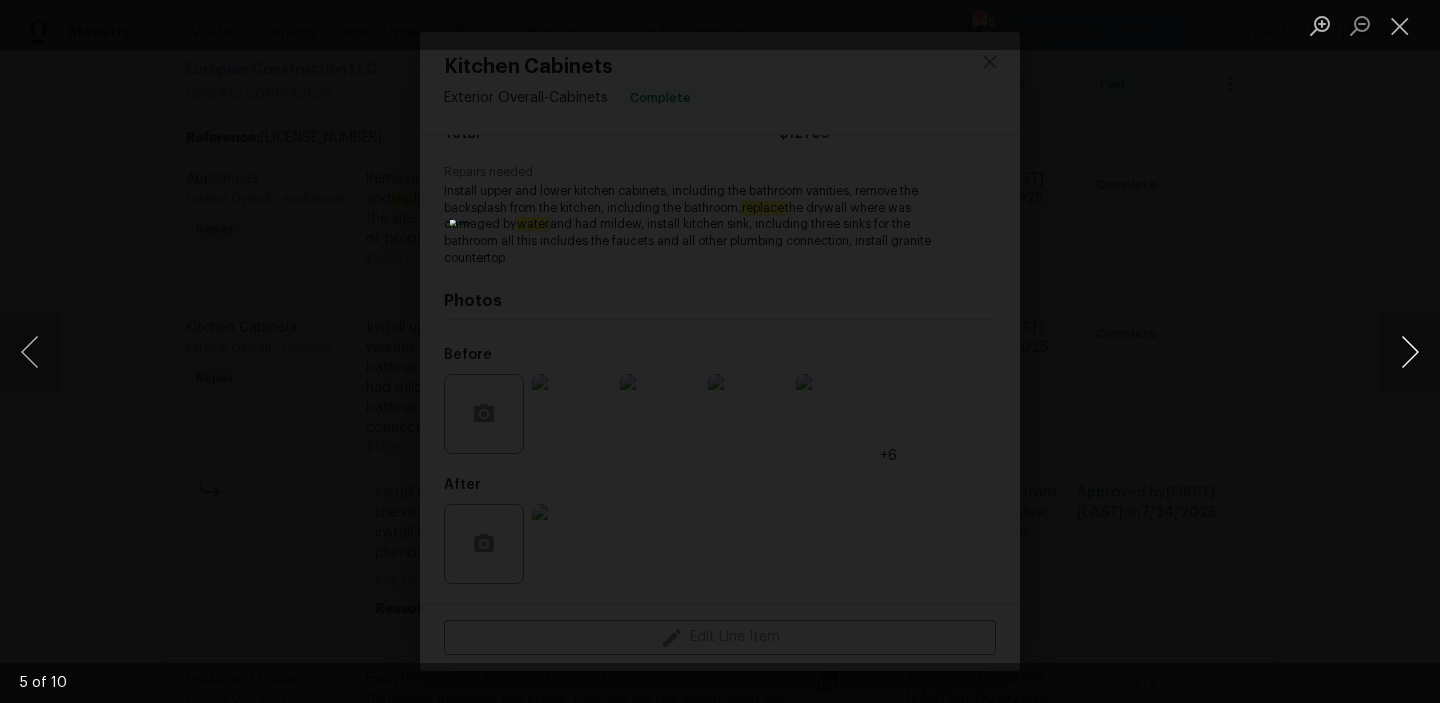 click at bounding box center [1410, 352] 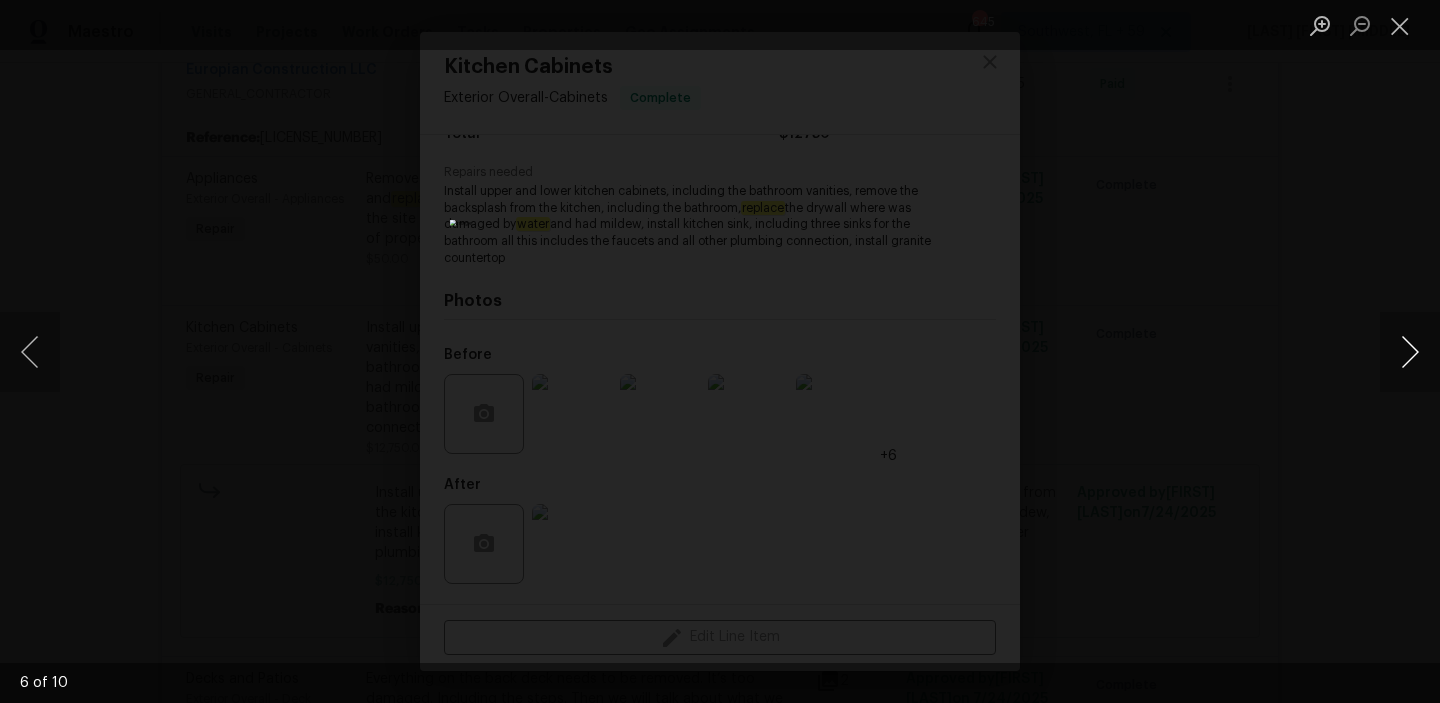 click at bounding box center [1410, 352] 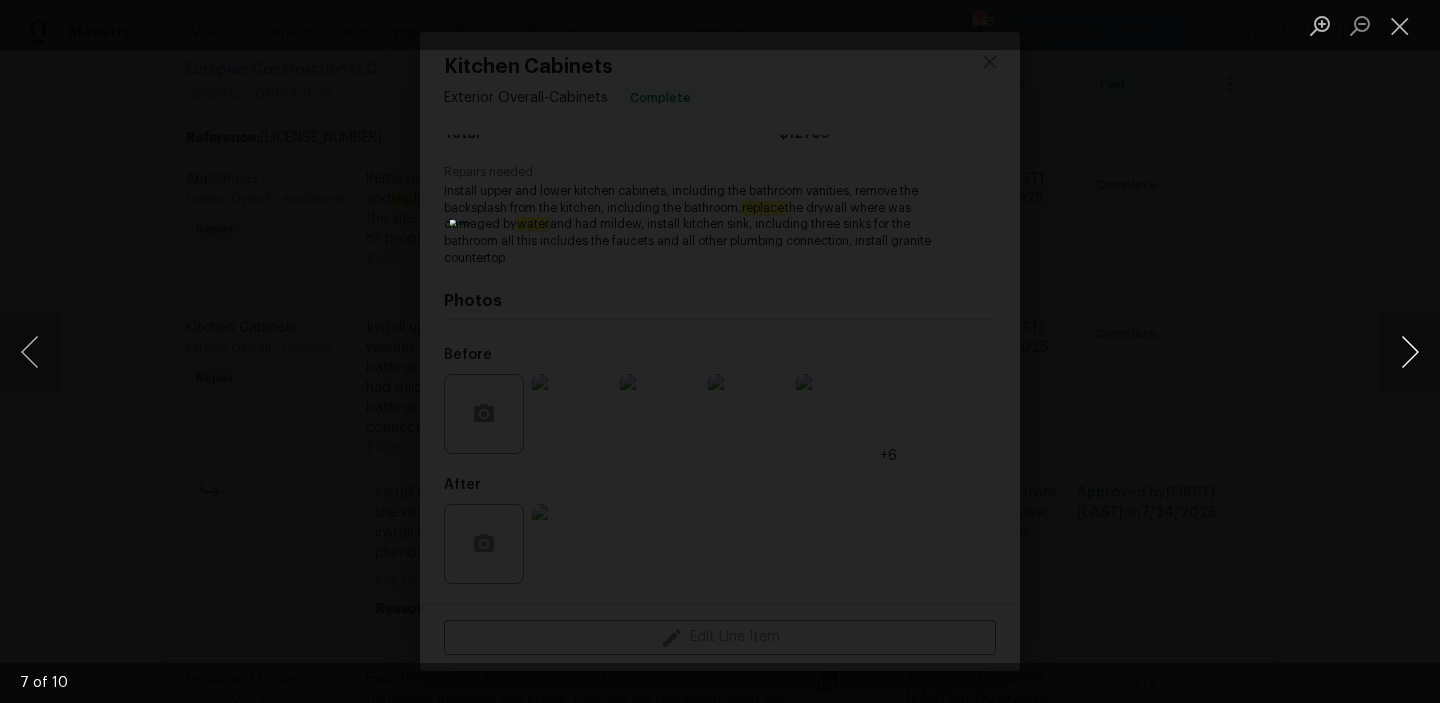 click at bounding box center (1410, 352) 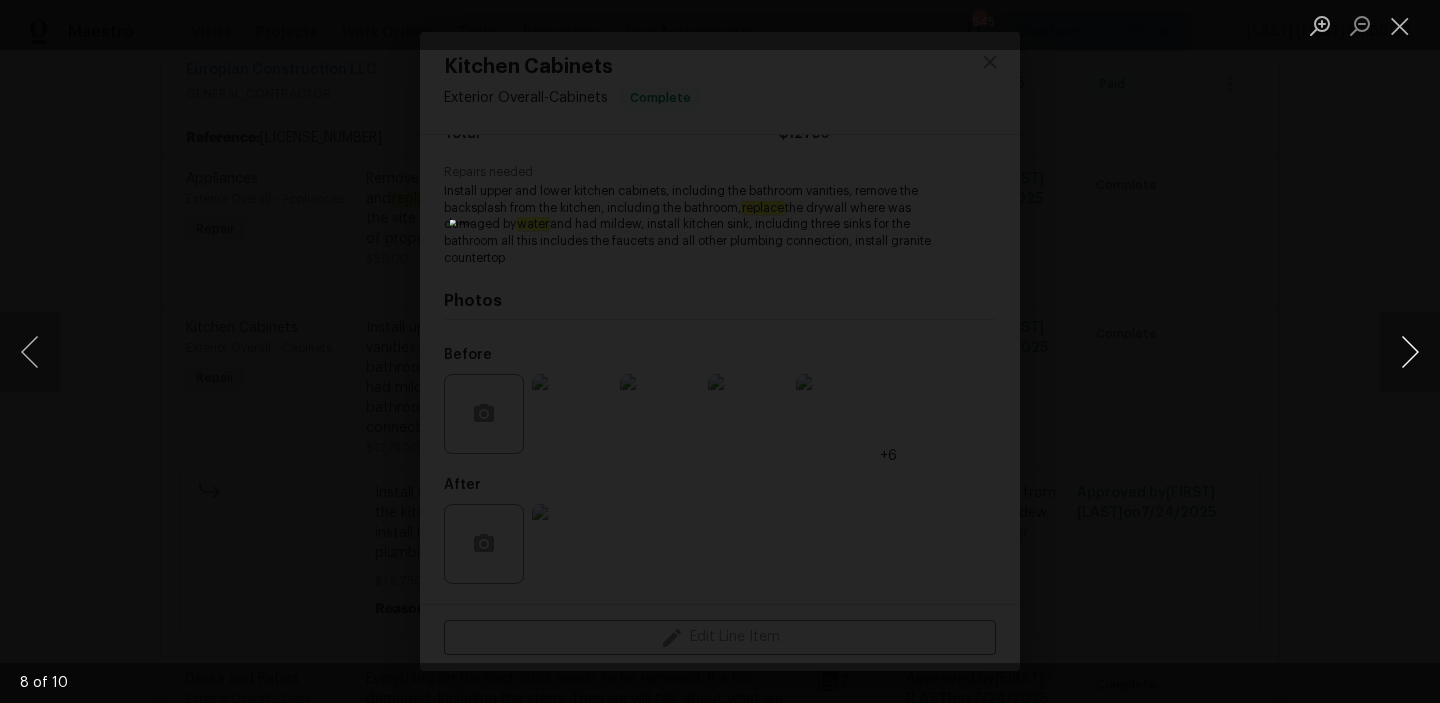 click at bounding box center (1410, 352) 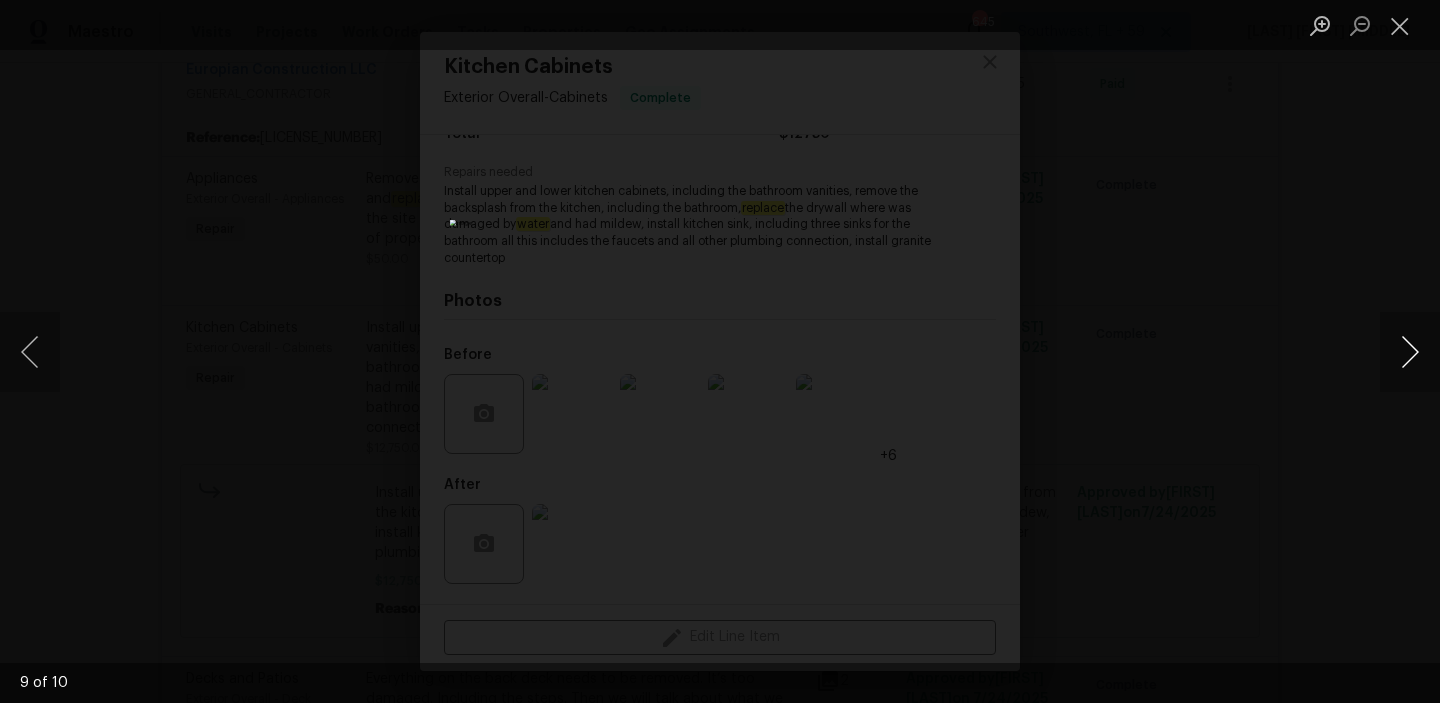 click at bounding box center (1410, 352) 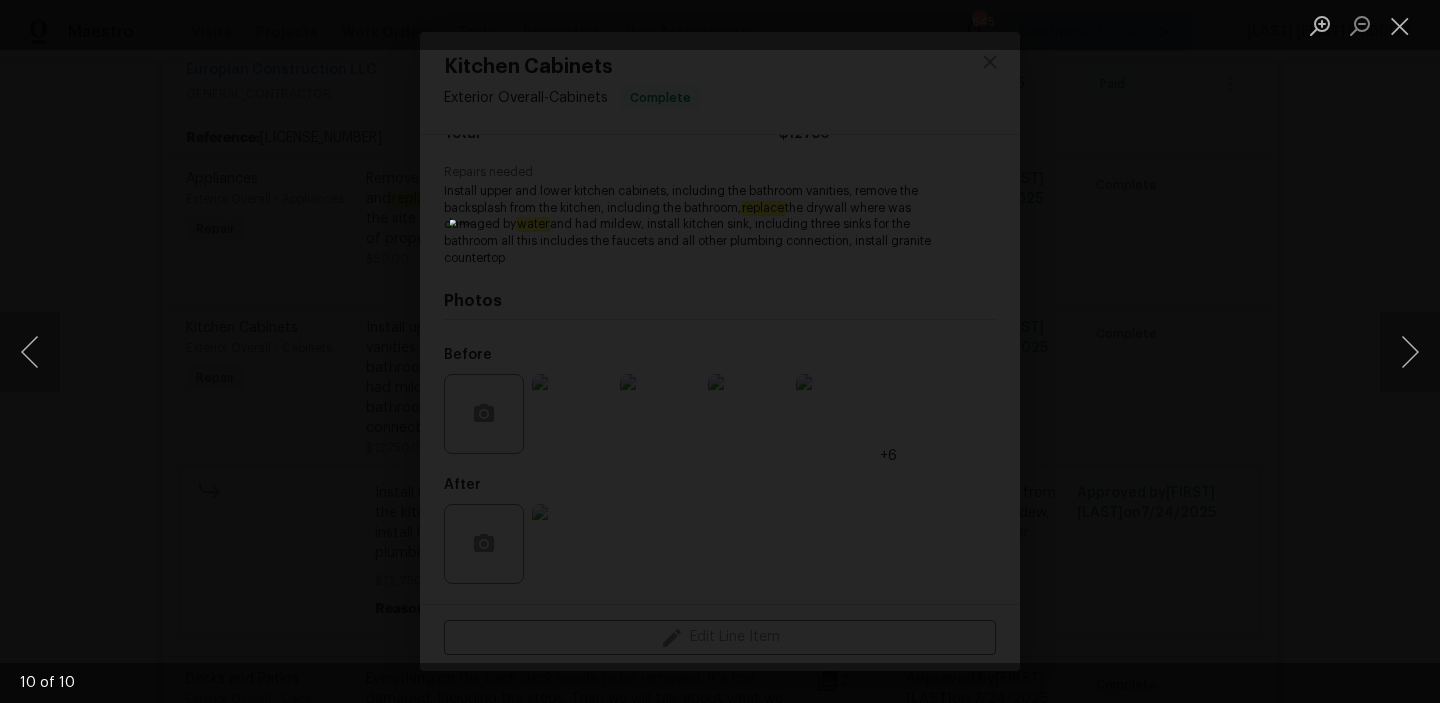 click at bounding box center [720, 351] 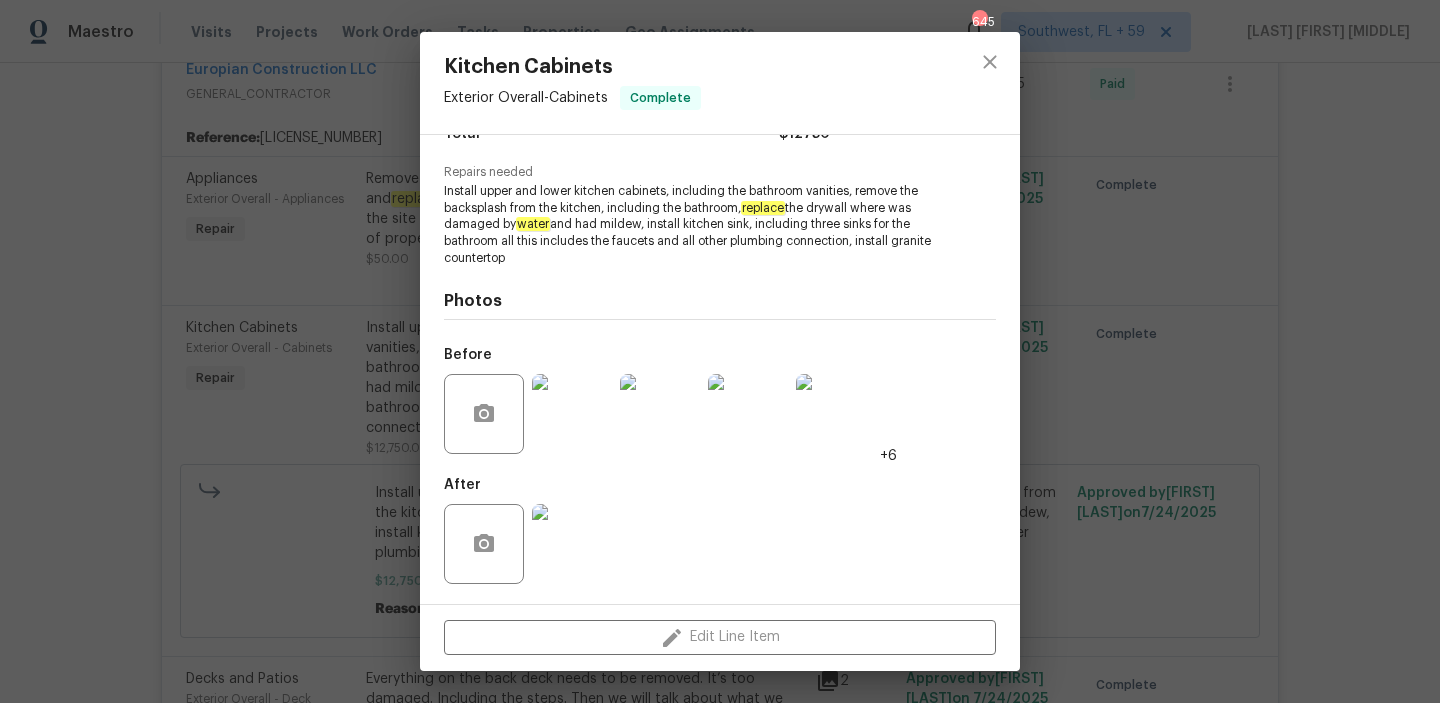 click on "Kitchen Cabinets Exterior Overall  -  Cabinets Complete Vendor Europian Construction LLC Account Category Repairs Cost $[PRICE] x 1 ft $[PRICE] Labor $0 Total $[PRICE] Repairs needed Install upper and lower kitchen cabinets, including the bathroom vanities, remove the backsplash from the kitchen, including the bathroom,  replace  the drywall where was damaged by  water  and had mildew, install kitchen sink, including three sinks for the bathroom all this includes the faucets and all other plumbing connection, install granite countertop Photos Before  +6 After  Edit Line Item" at bounding box center [720, 351] 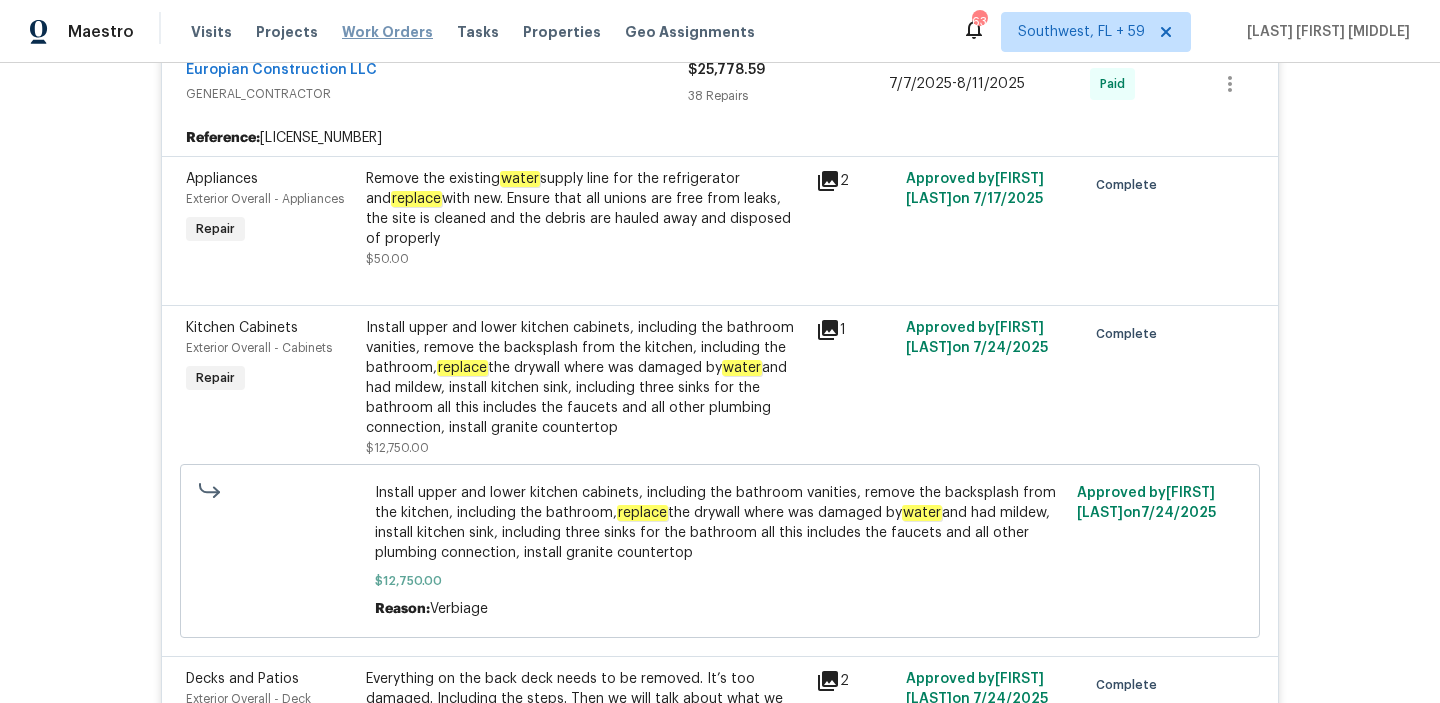 click on "Work Orders" at bounding box center [387, 32] 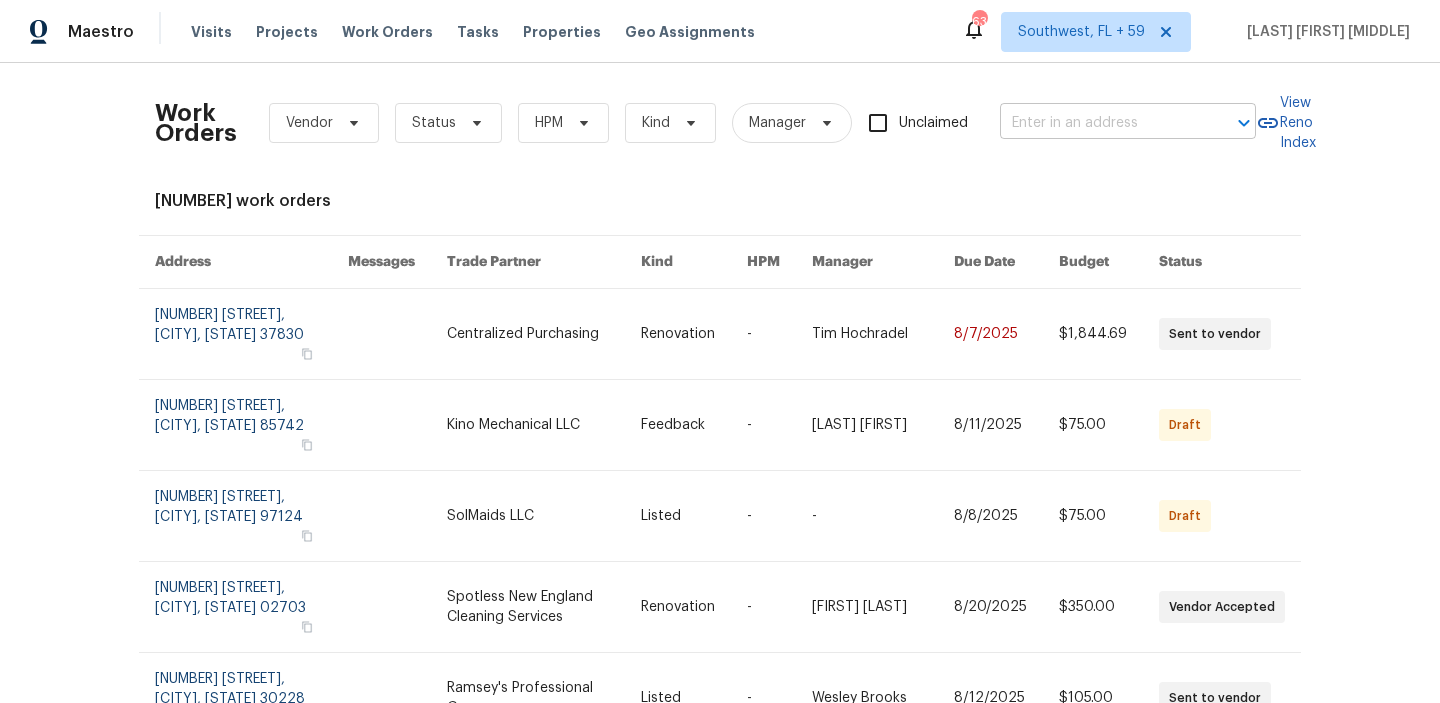 click at bounding box center [1100, 123] 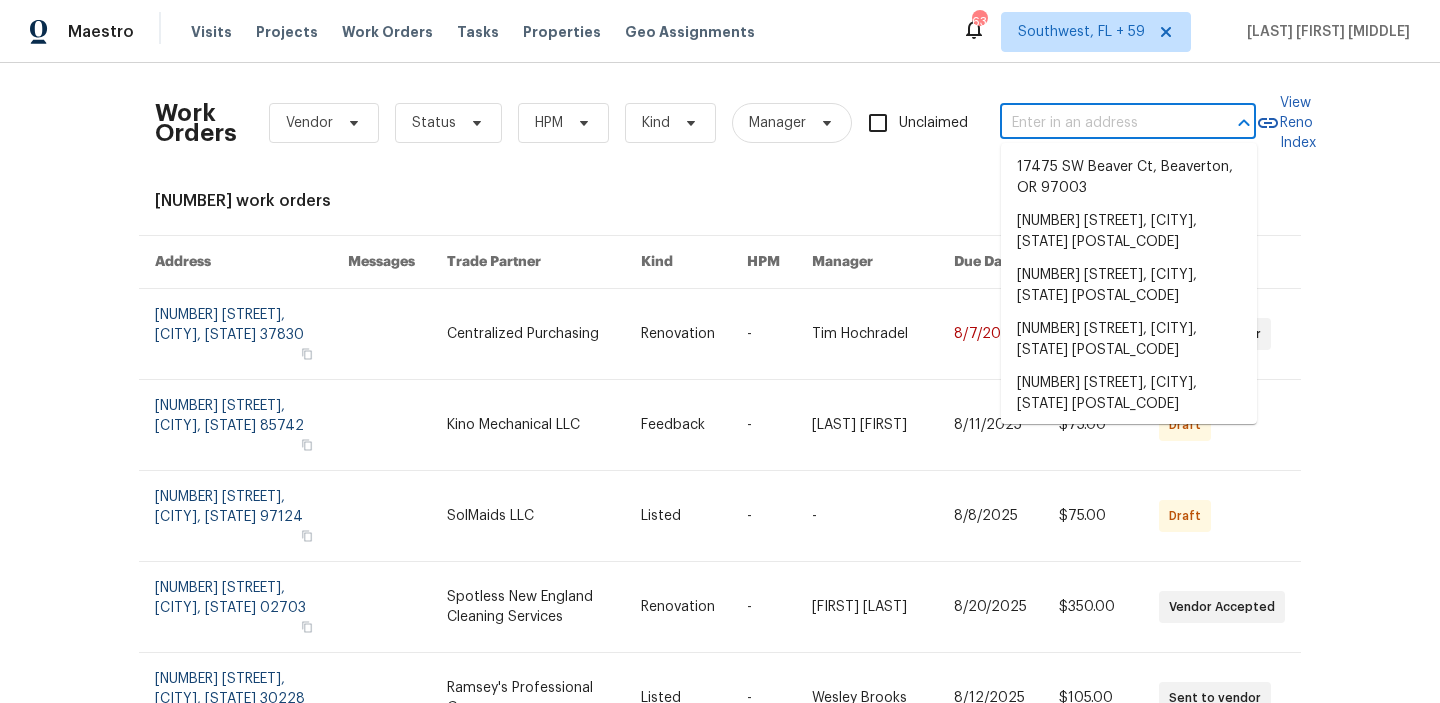 paste on "[NUMBER] [STREET], [CITY], [STATE] [ZIP]" 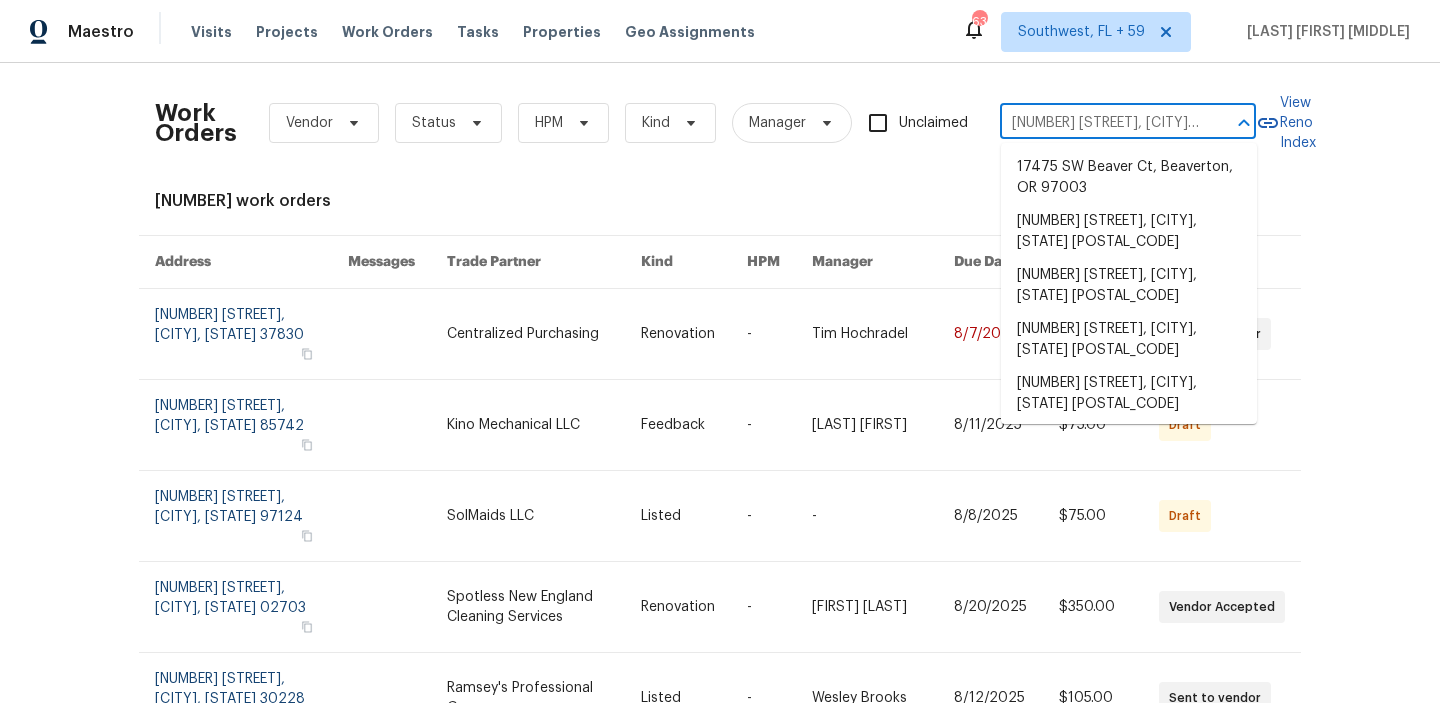scroll, scrollTop: 0, scrollLeft: 39, axis: horizontal 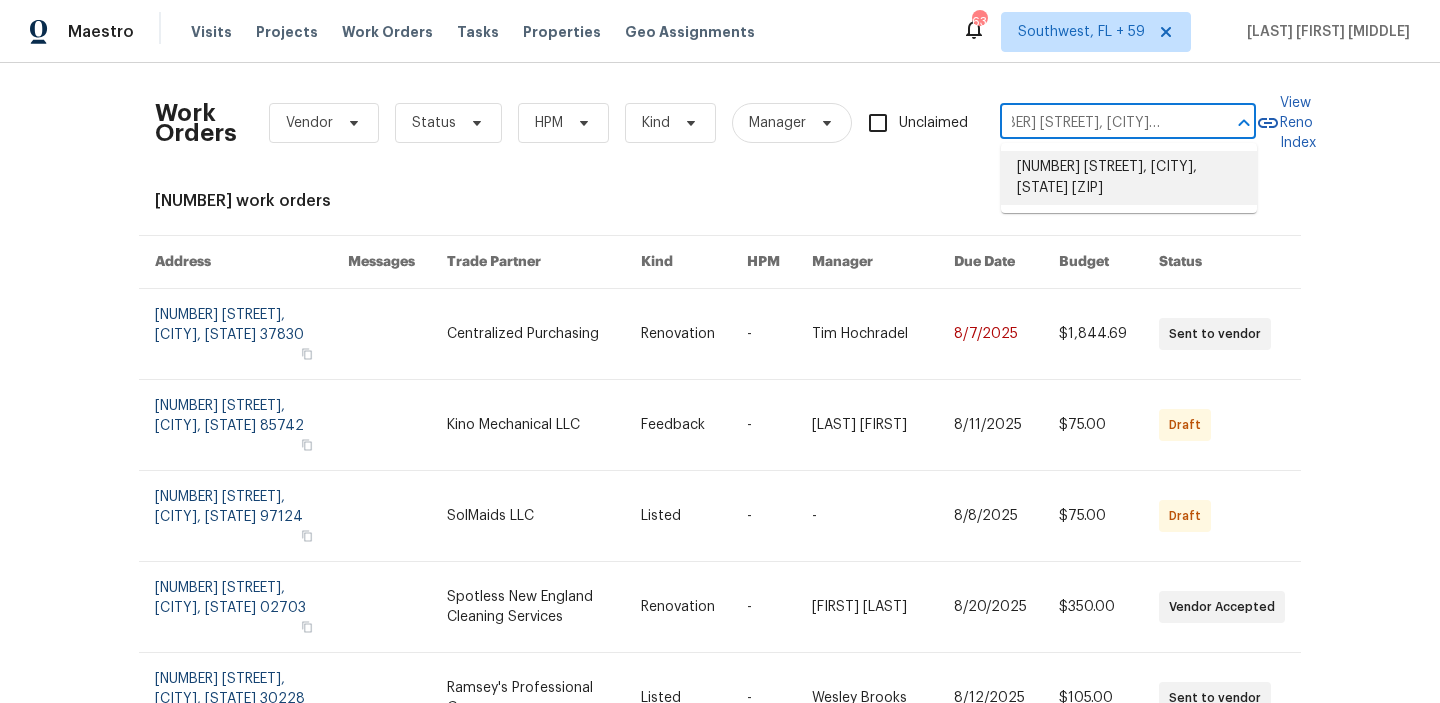click on "[NUMBER] [STREET], [CITY], [STATE] [ZIP]" at bounding box center [1129, 178] 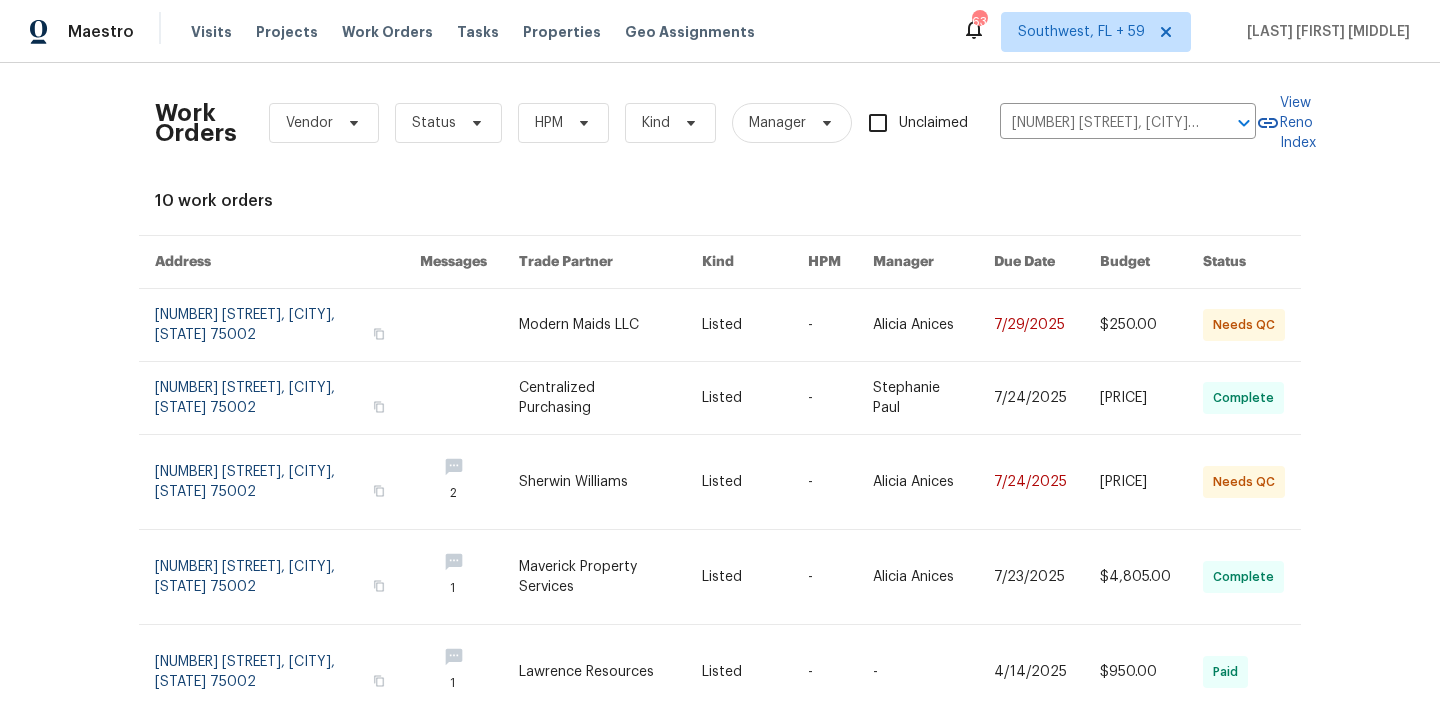 click at bounding box center [1047, 325] 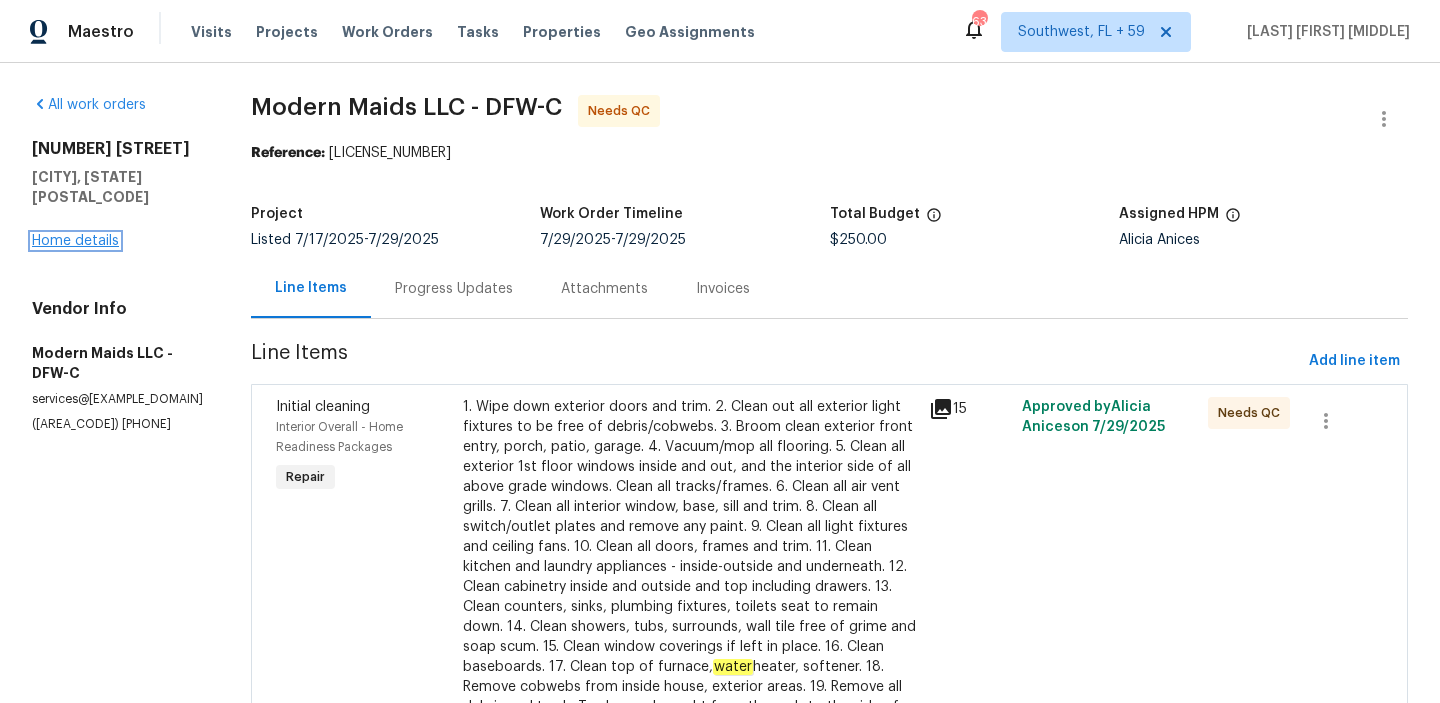 click on "Home details" at bounding box center [75, 241] 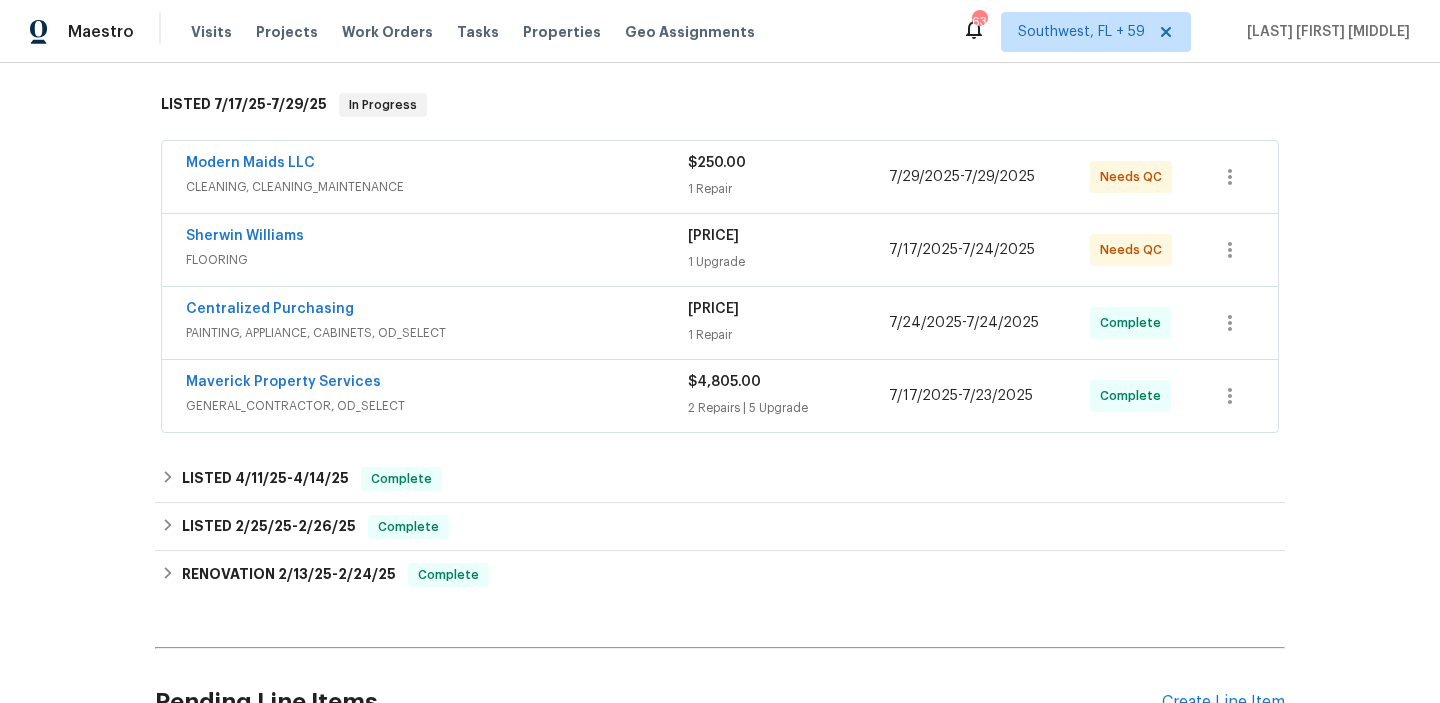 scroll, scrollTop: 430, scrollLeft: 0, axis: vertical 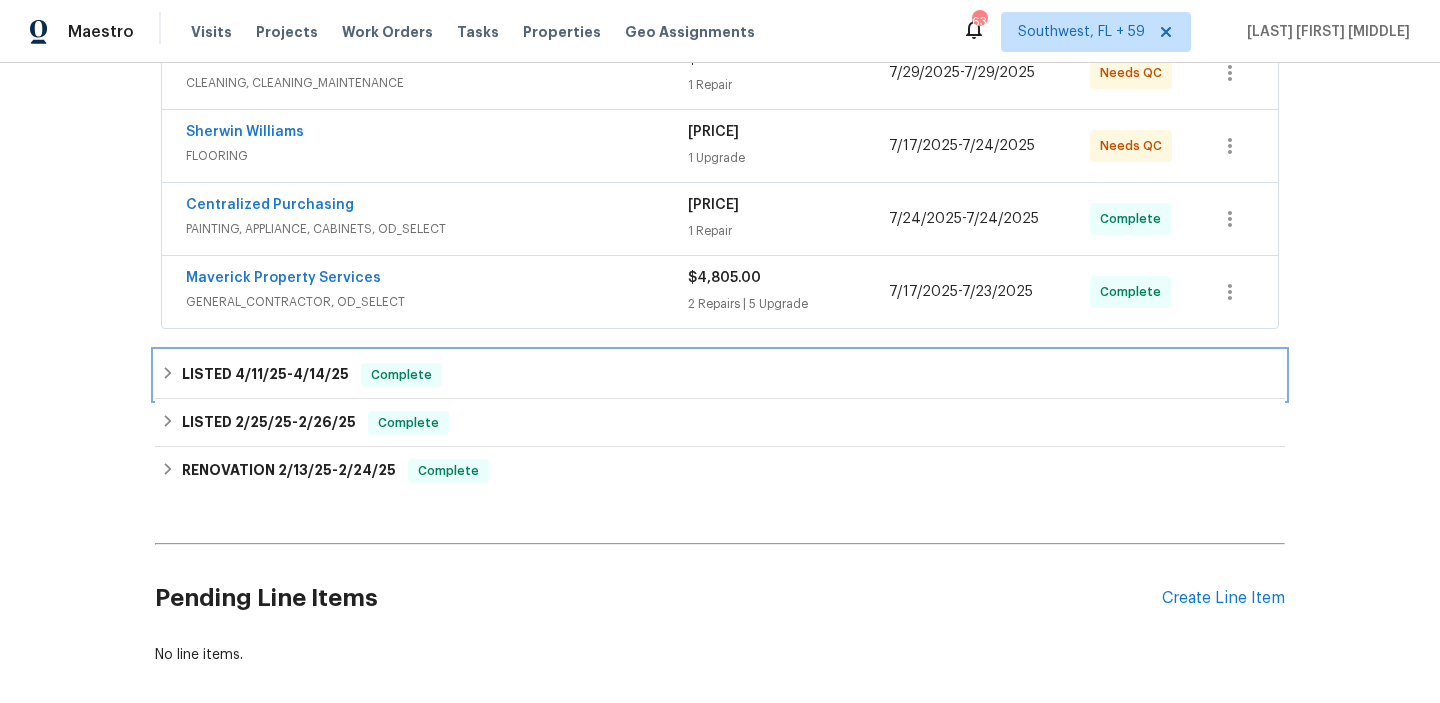 click on "LISTED   4/11/25  -  4/14/25 Complete" at bounding box center (720, 375) 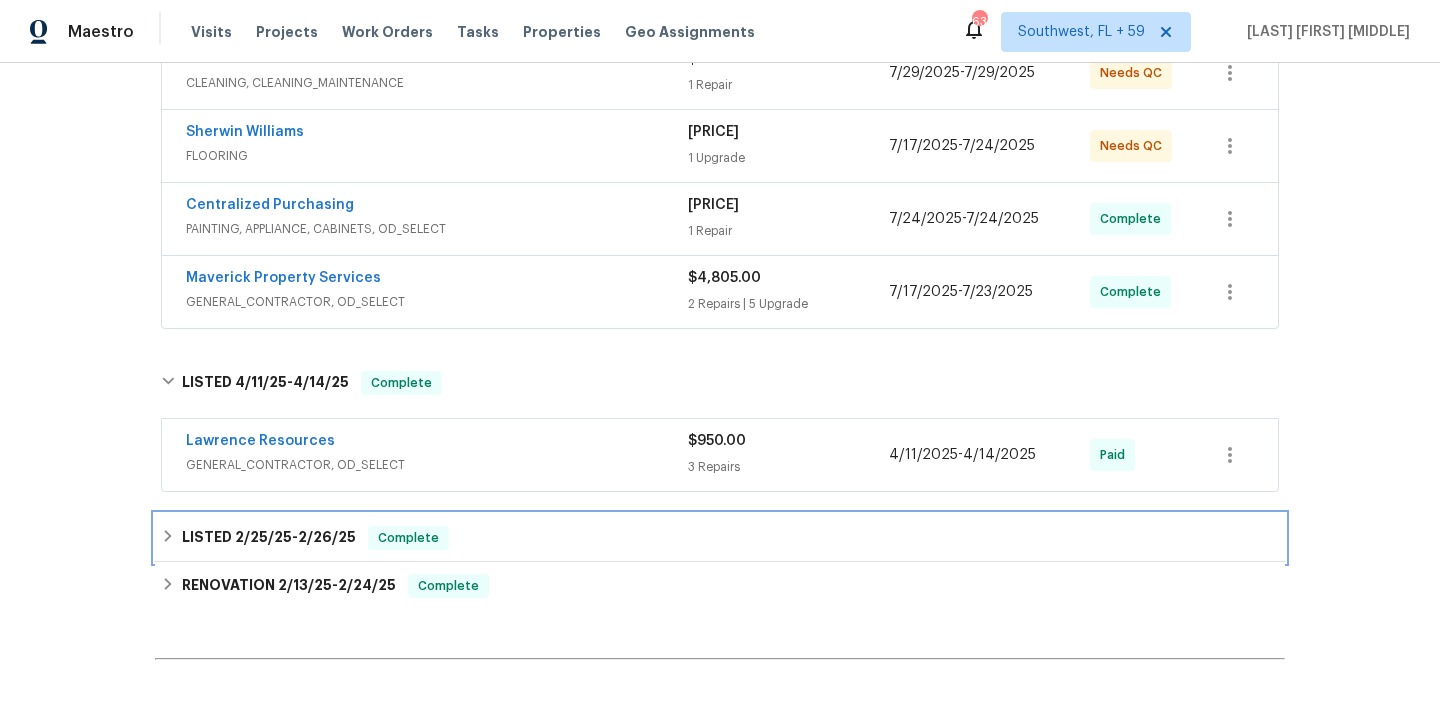 click on "LISTED [DATE] - [DATE] Complete" at bounding box center (720, 538) 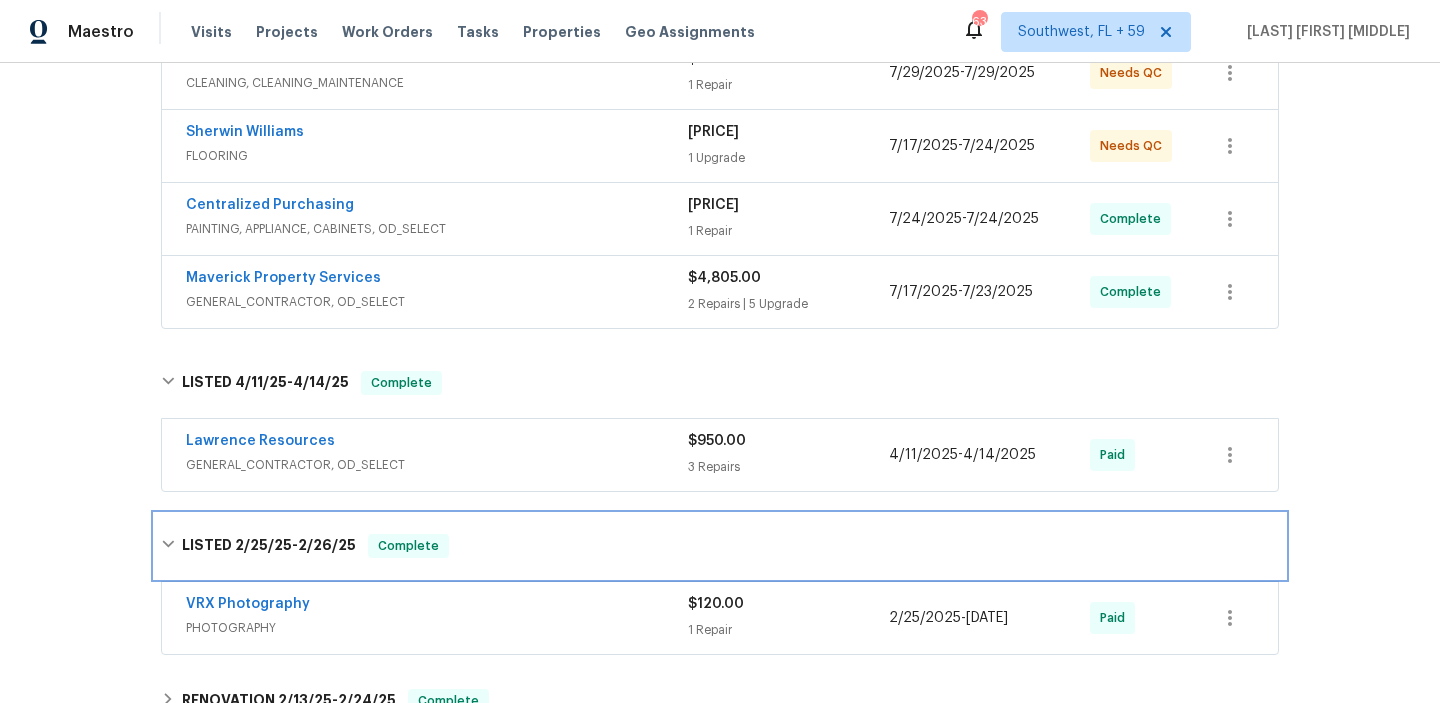 click on "LISTED [DATE] - [DATE] Complete" at bounding box center (720, 546) 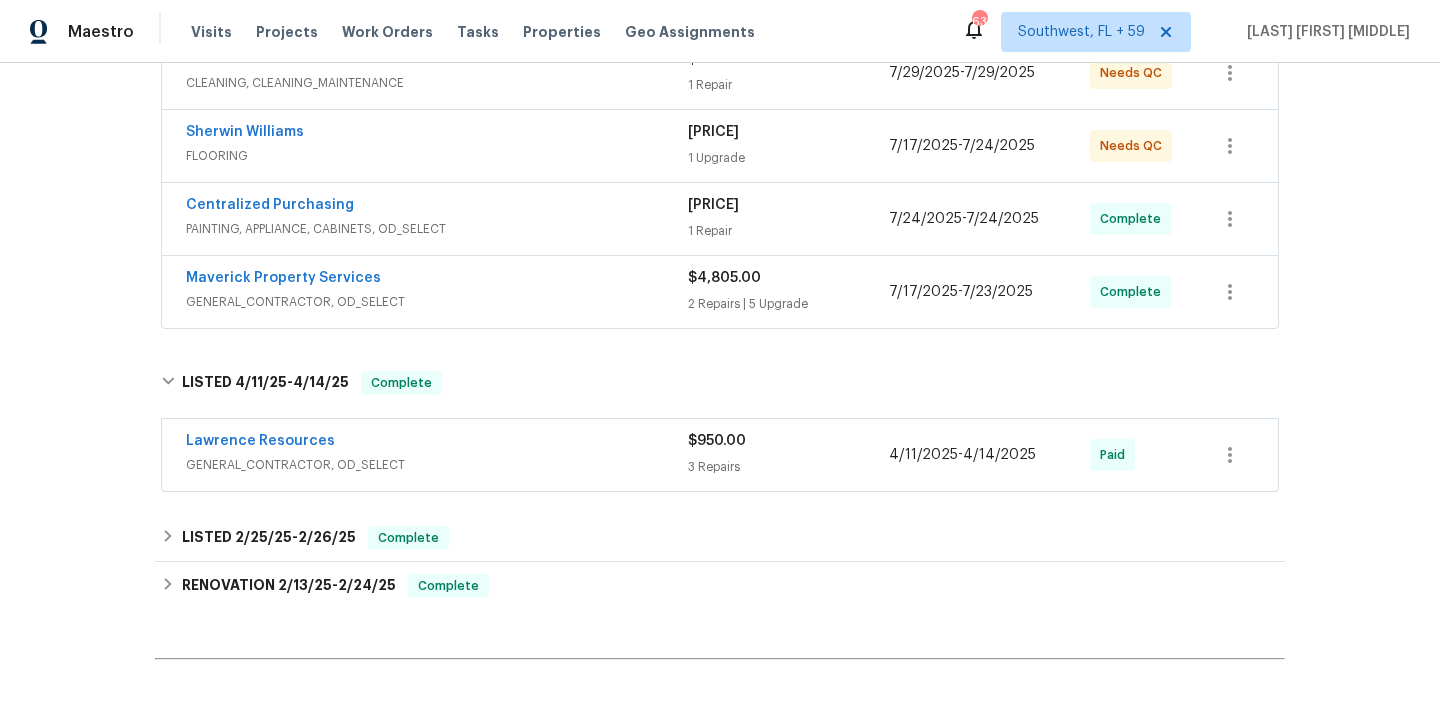 click on "GENERAL_CONTRACTOR, OD_SELECT" at bounding box center (437, 465) 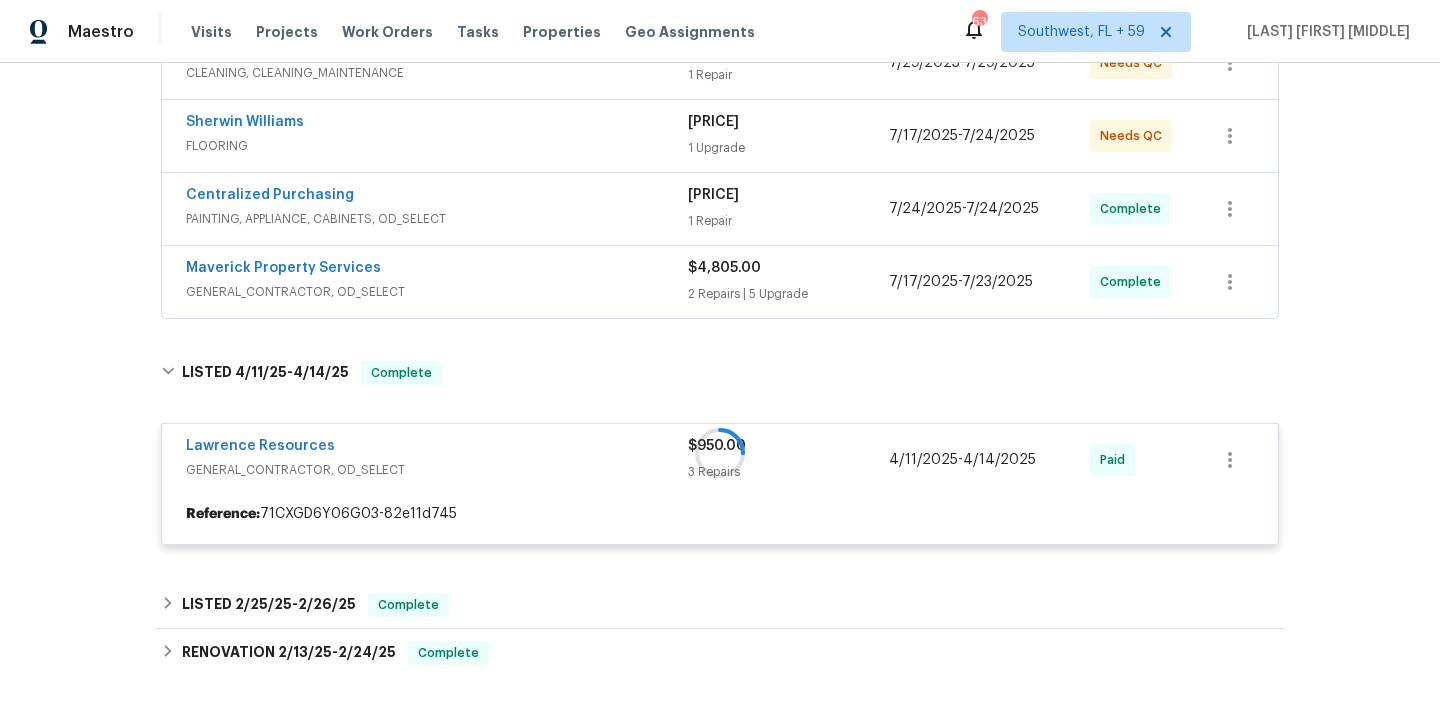 scroll, scrollTop: 439, scrollLeft: 0, axis: vertical 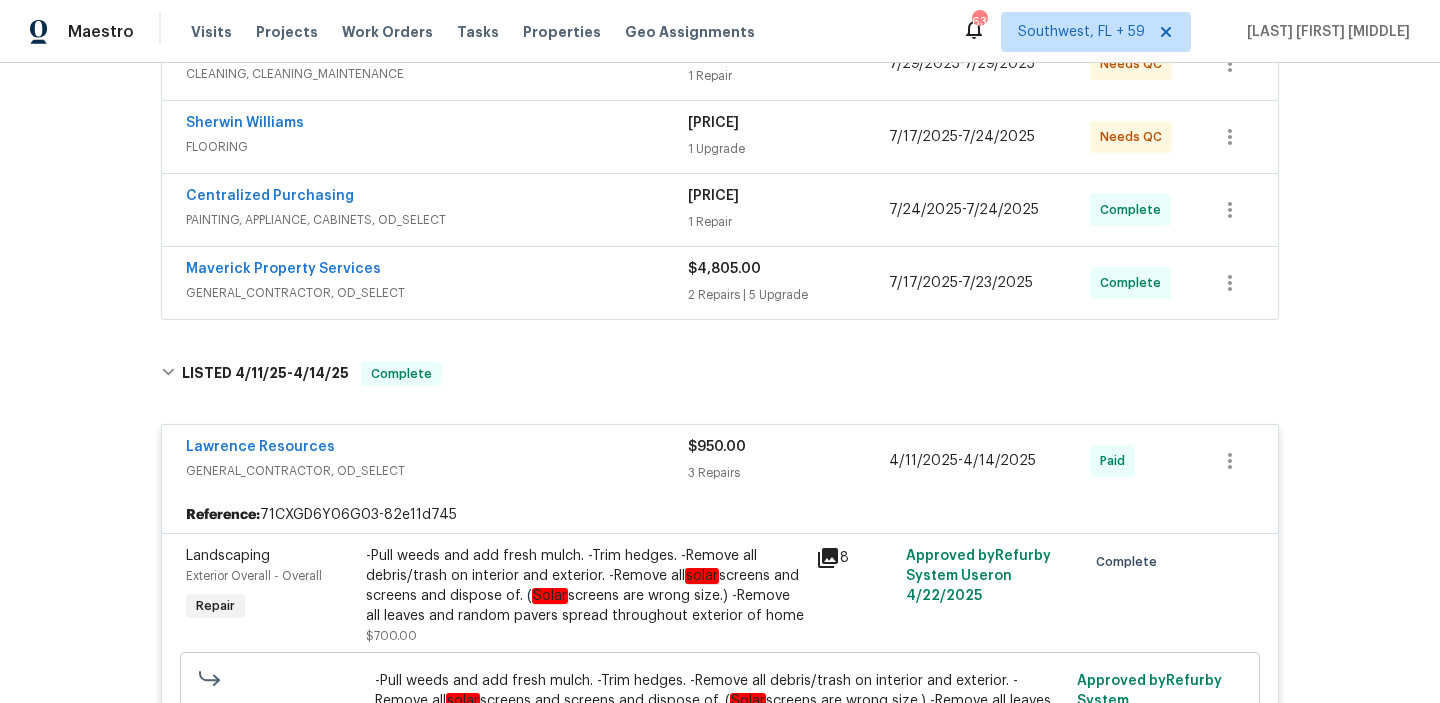 click on "GENERAL_CONTRACTOR, OD_SELECT" at bounding box center (437, 293) 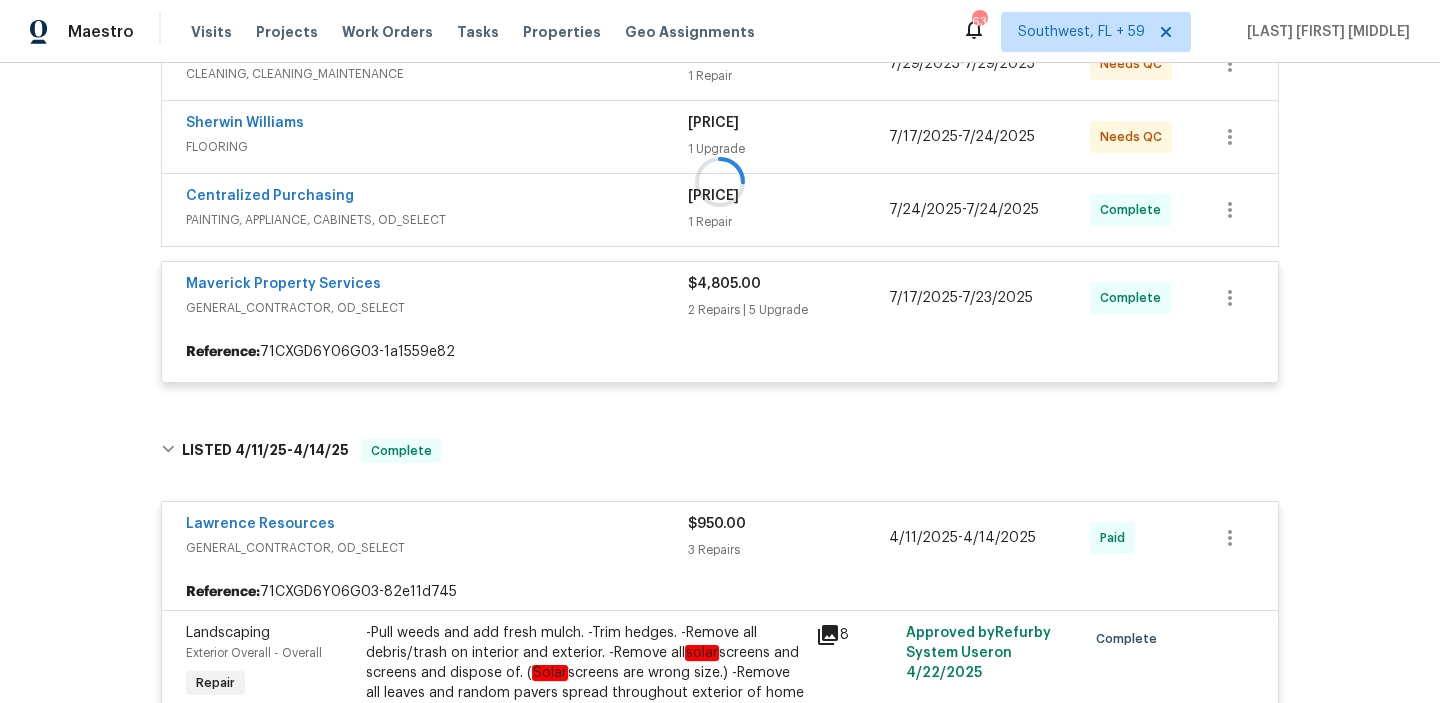 click at bounding box center (720, 181) 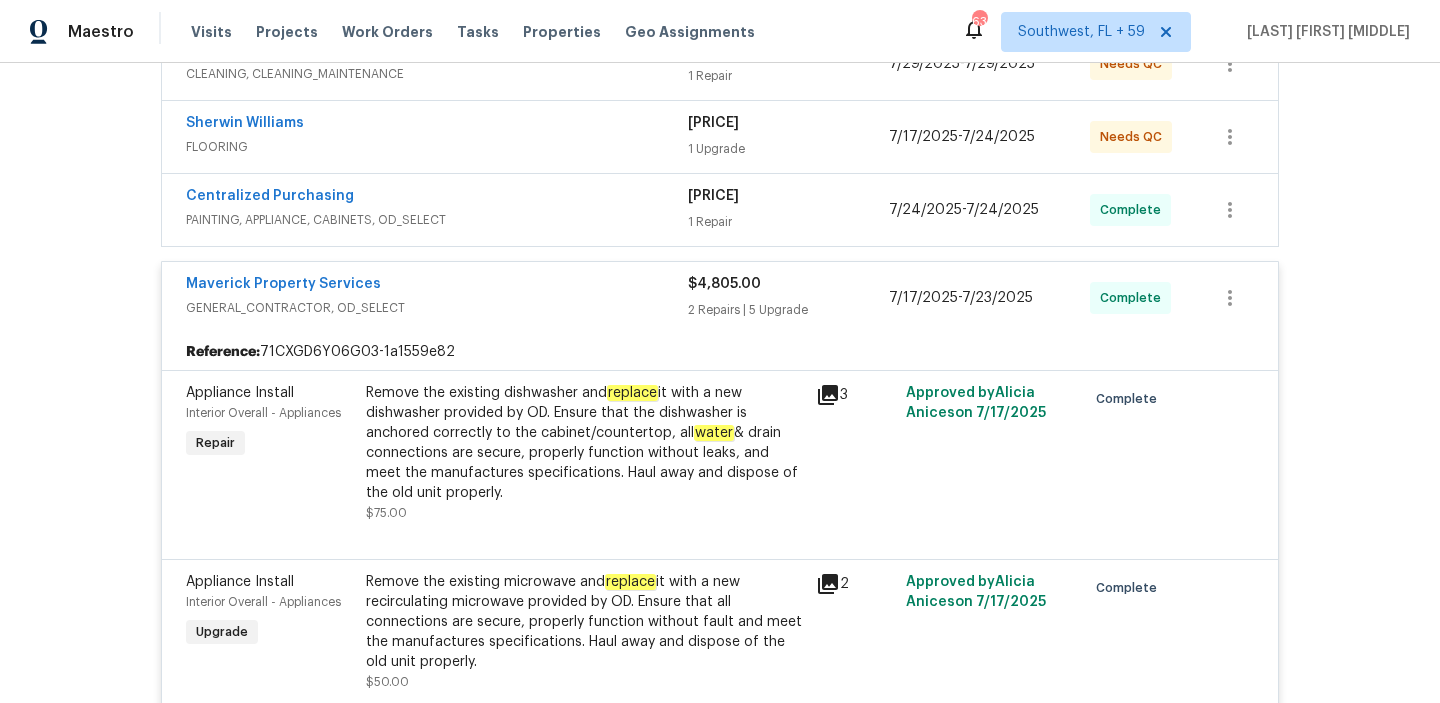 click on "PAINTING, APPLIANCE, CABINETS, OD_SELECT" at bounding box center (437, 220) 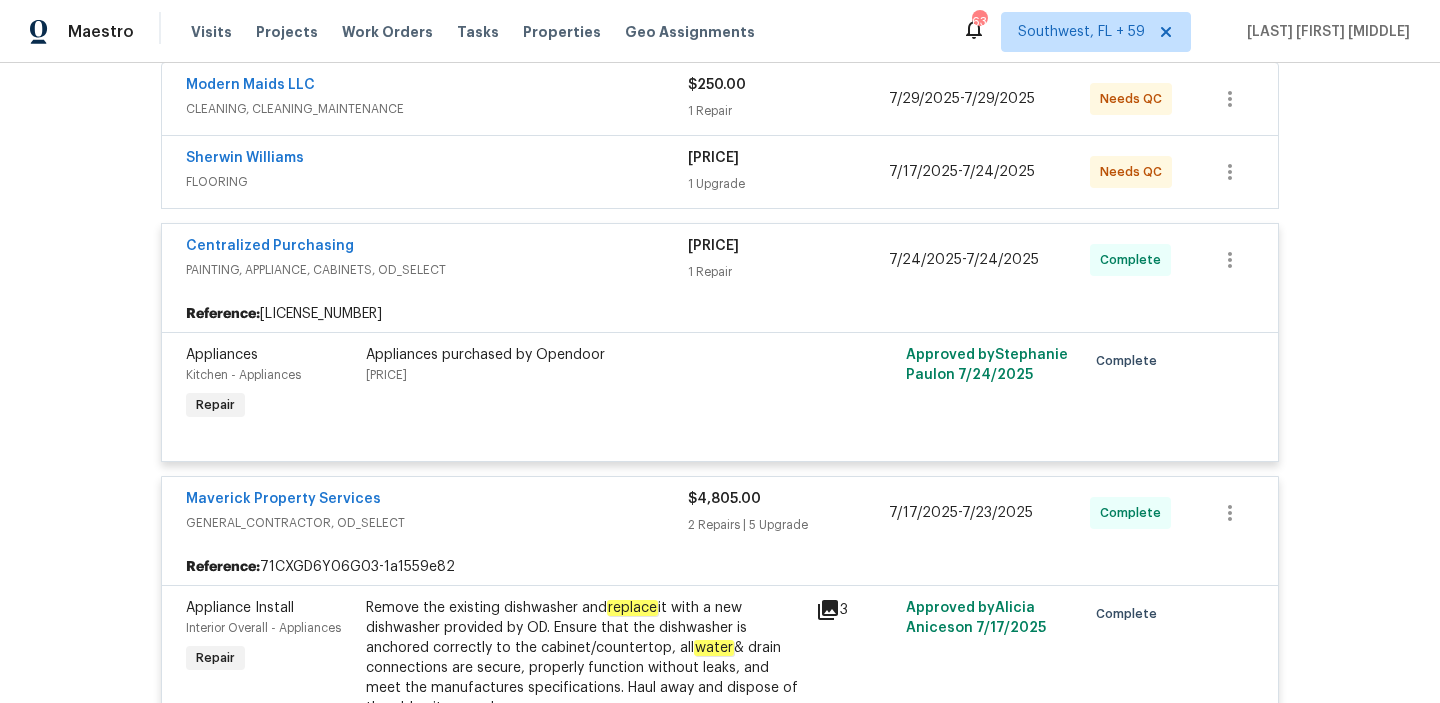 scroll, scrollTop: 368, scrollLeft: 0, axis: vertical 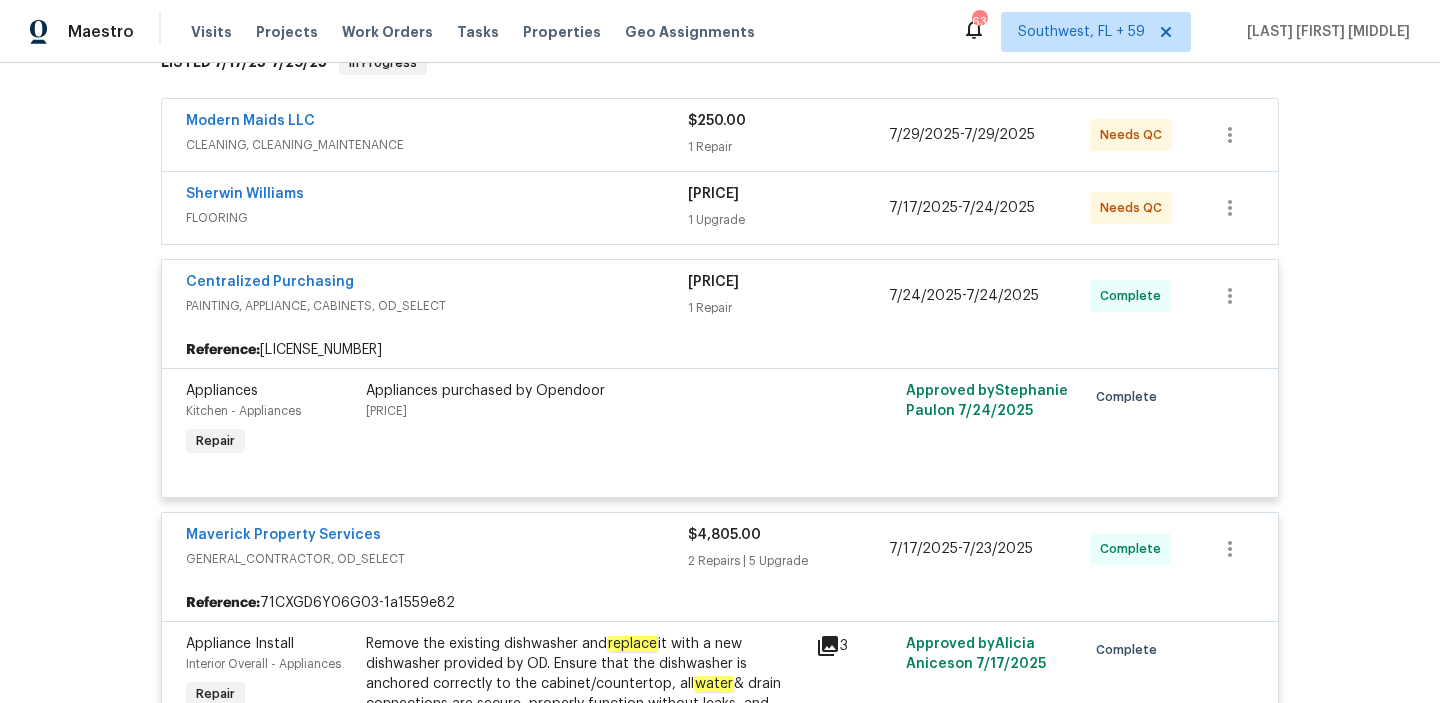 click on "Sherwin Williams" at bounding box center [437, 196] 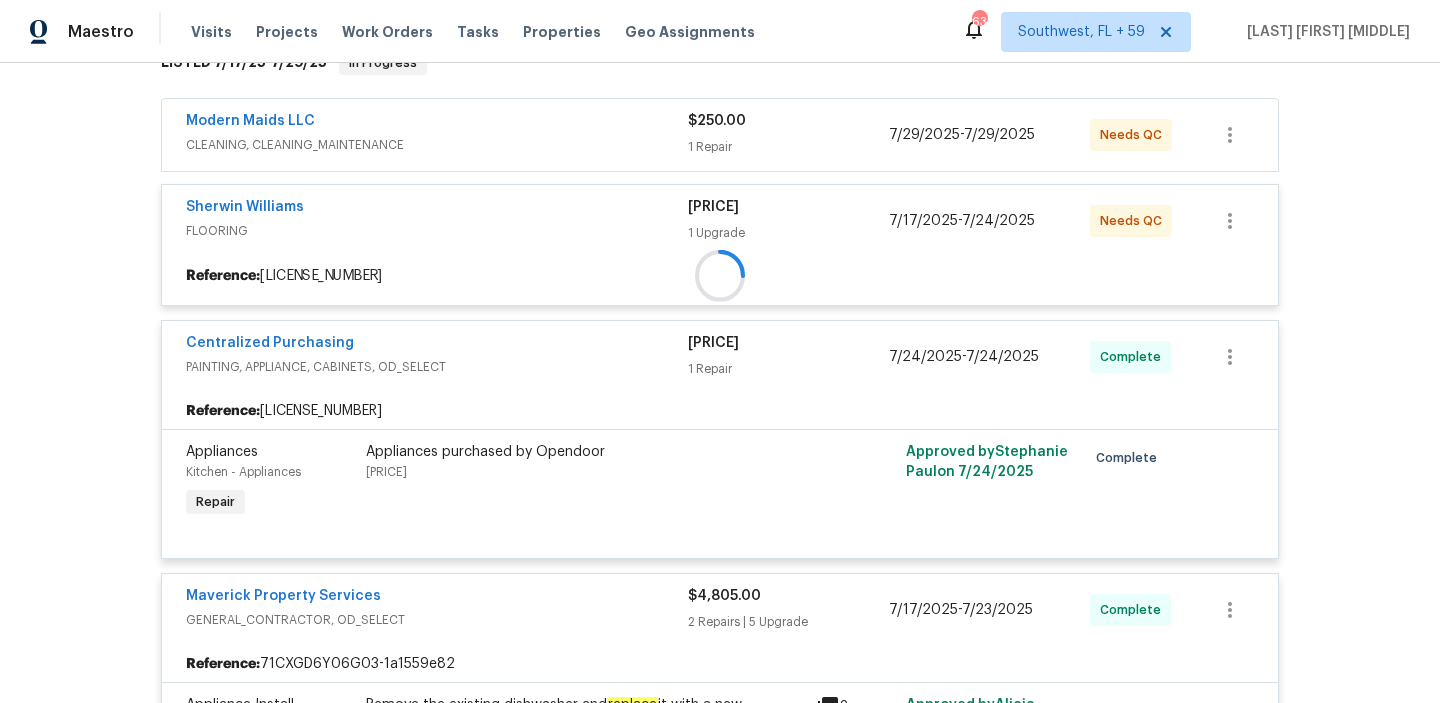 scroll, scrollTop: 333, scrollLeft: 0, axis: vertical 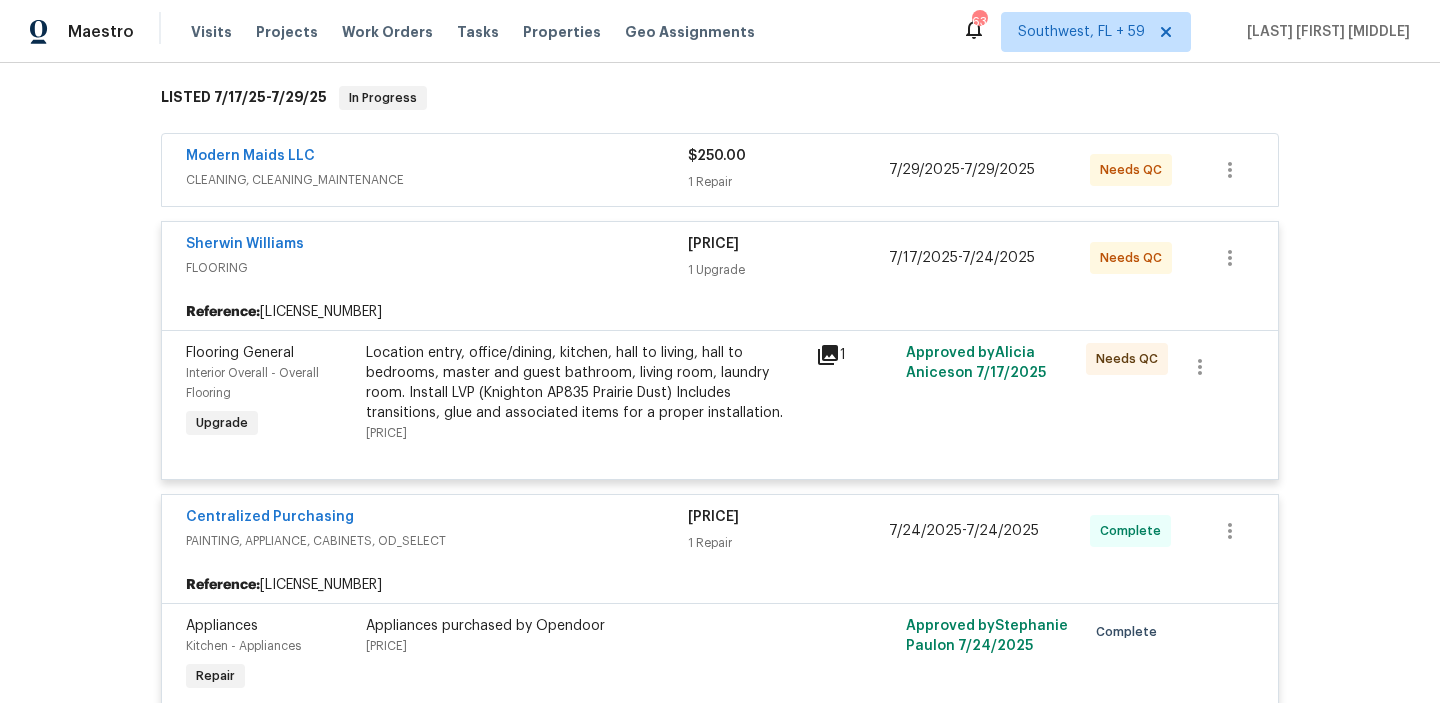 click on "Modern Maids LLC" at bounding box center [437, 158] 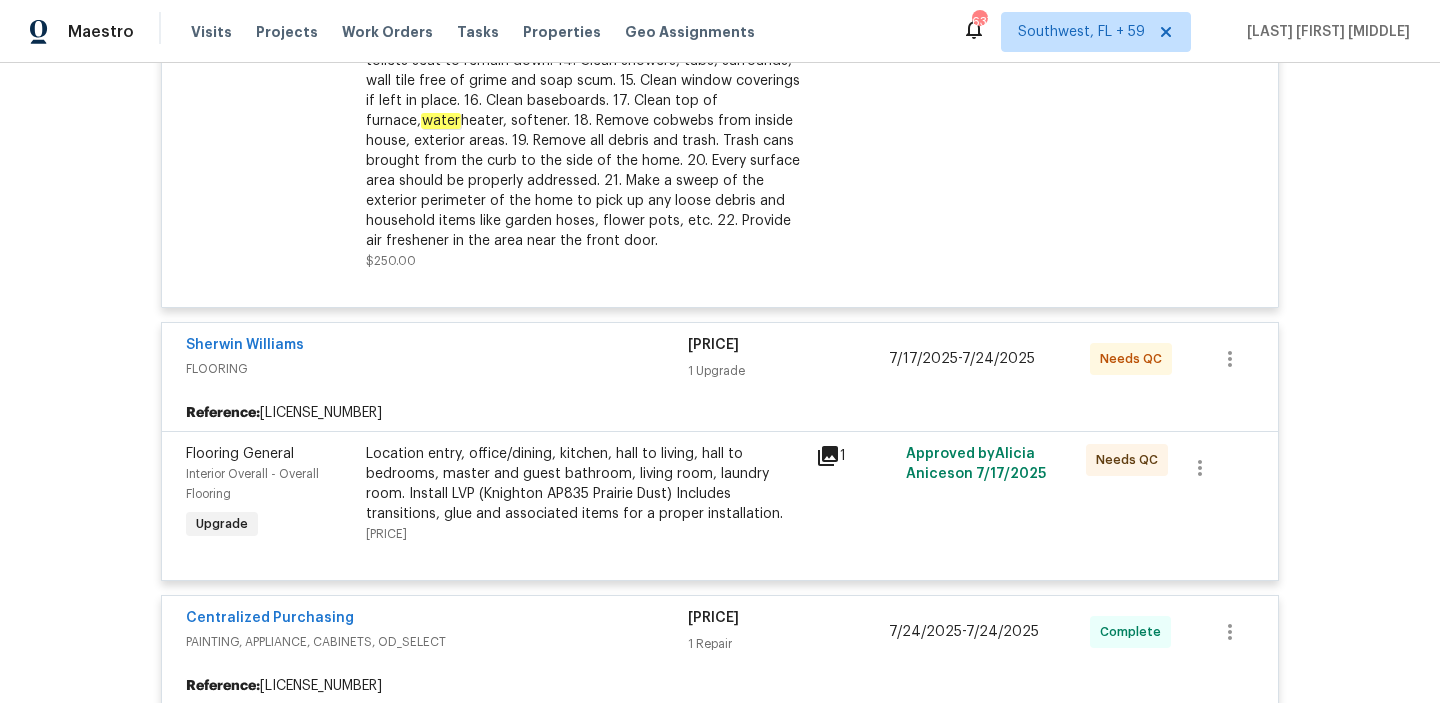 scroll, scrollTop: 827, scrollLeft: 0, axis: vertical 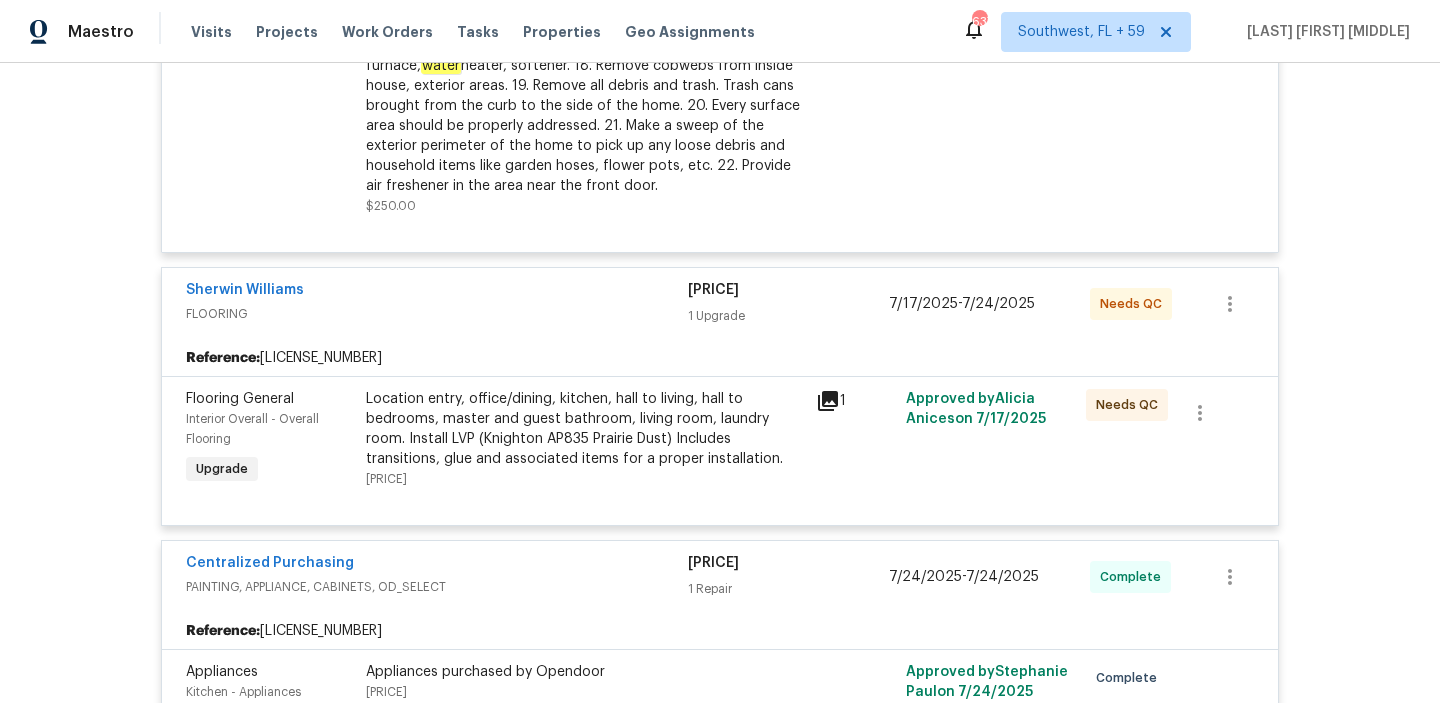 click on "Location entry, office/dining, kitchen, hall to living, hall to bedrooms, master and guest bathroom, living room, laundry room. Install LVP (Knighton AP835 Prairie Dust) Includes transitions, glue and associated items for a proper installation." at bounding box center (585, 429) 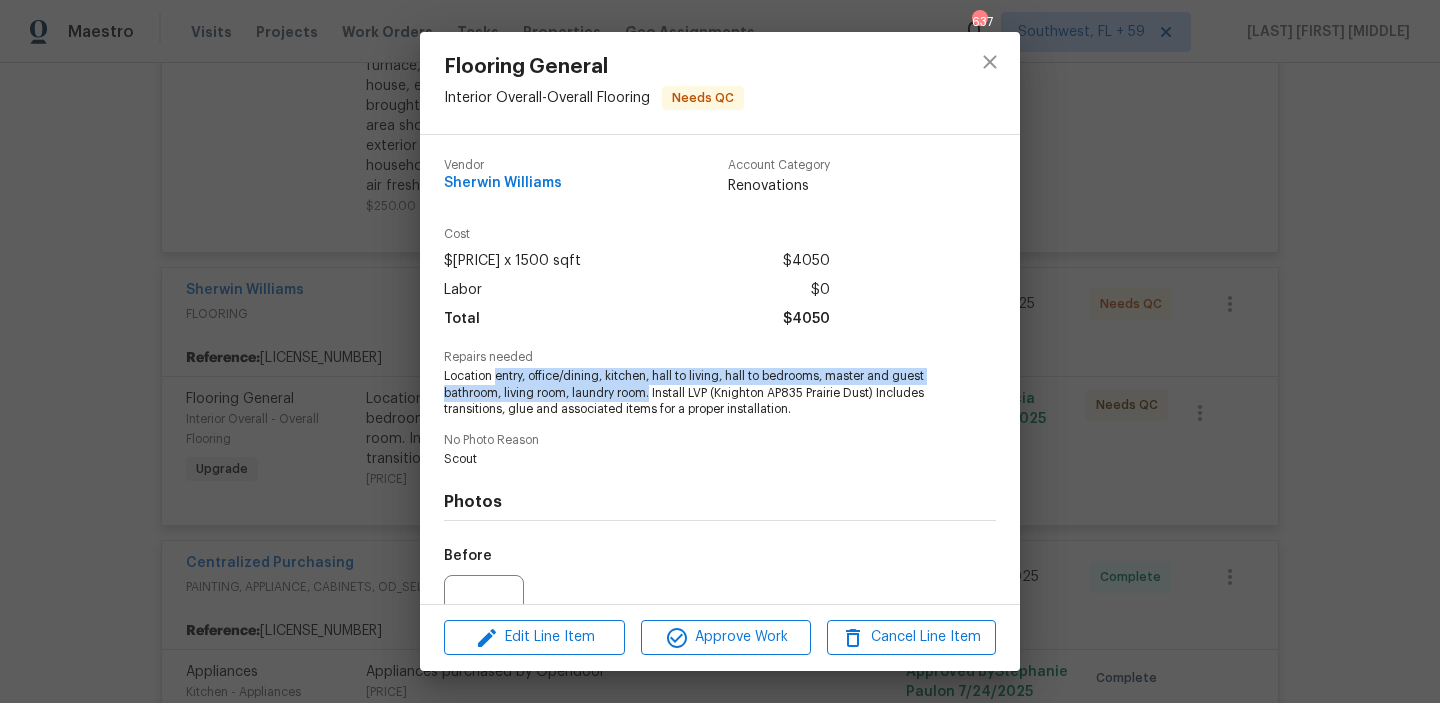 drag, startPoint x: 495, startPoint y: 378, endPoint x: 655, endPoint y: 396, distance: 161.00932 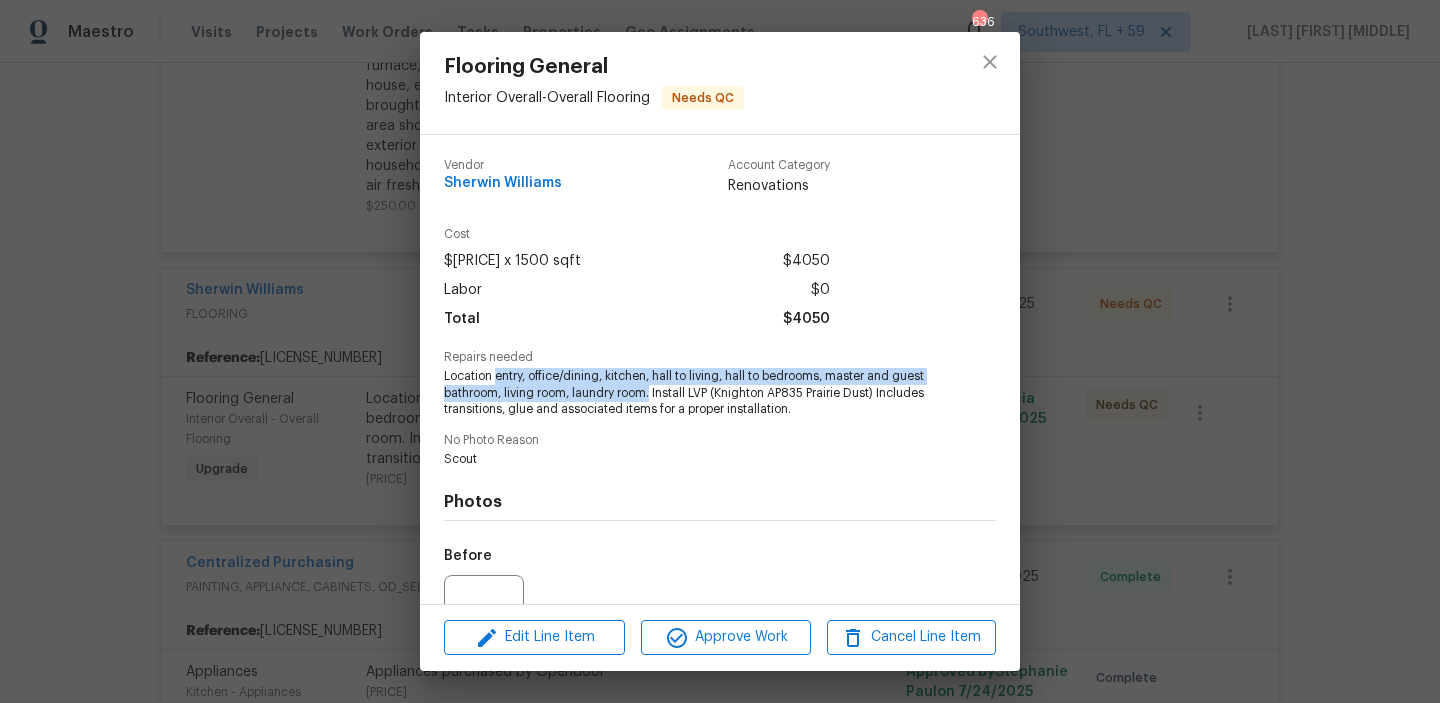 click on "Flooring General Interior Overall - Overall Flooring Needs QC Vendor Sherwin Williams Account Category Renovations Cost $[PRICE] x [NUMBER] sqft $[PRICE] Labor $0 Total $[PRICE] Repairs needed Location entry, office/dining, kitchen, hall to living, hall to bedrooms, master and guest bathroom, living room, laundry room. Install LVP (Knighton AP835 Prairie Dust) Includes transitions, glue and associated items for a proper installation. No Photo Reason Scout Photos Before After Edit Line Item Approve Work Cancel Line Item" at bounding box center (720, 351) 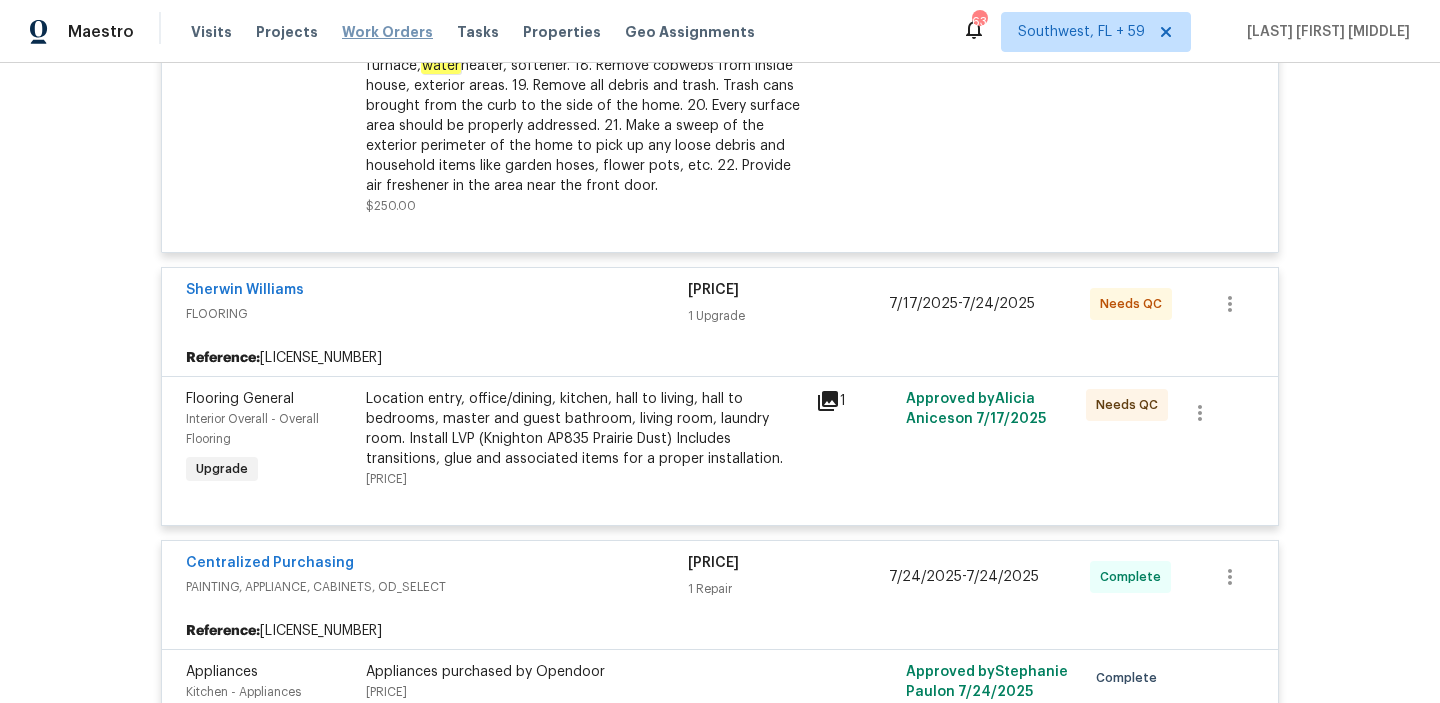 click on "Work Orders" at bounding box center [387, 32] 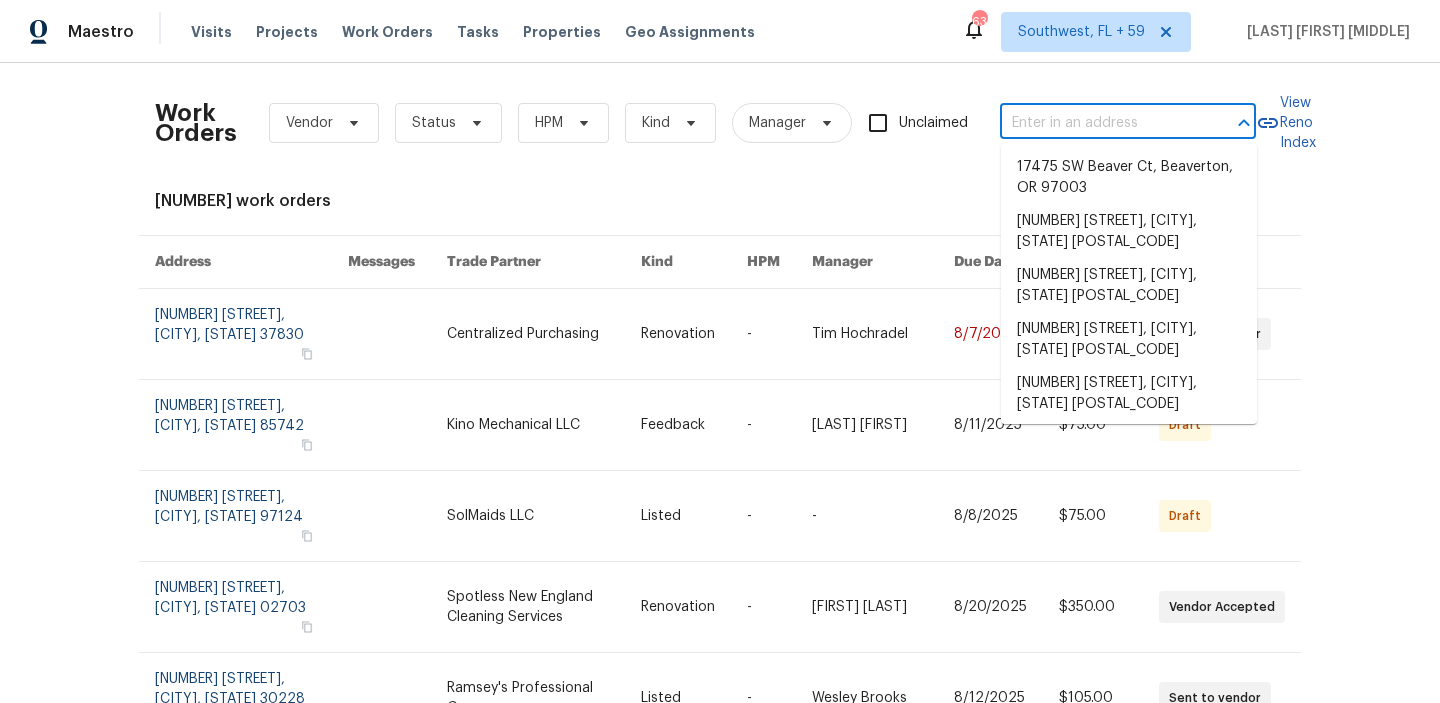 click at bounding box center (1100, 123) 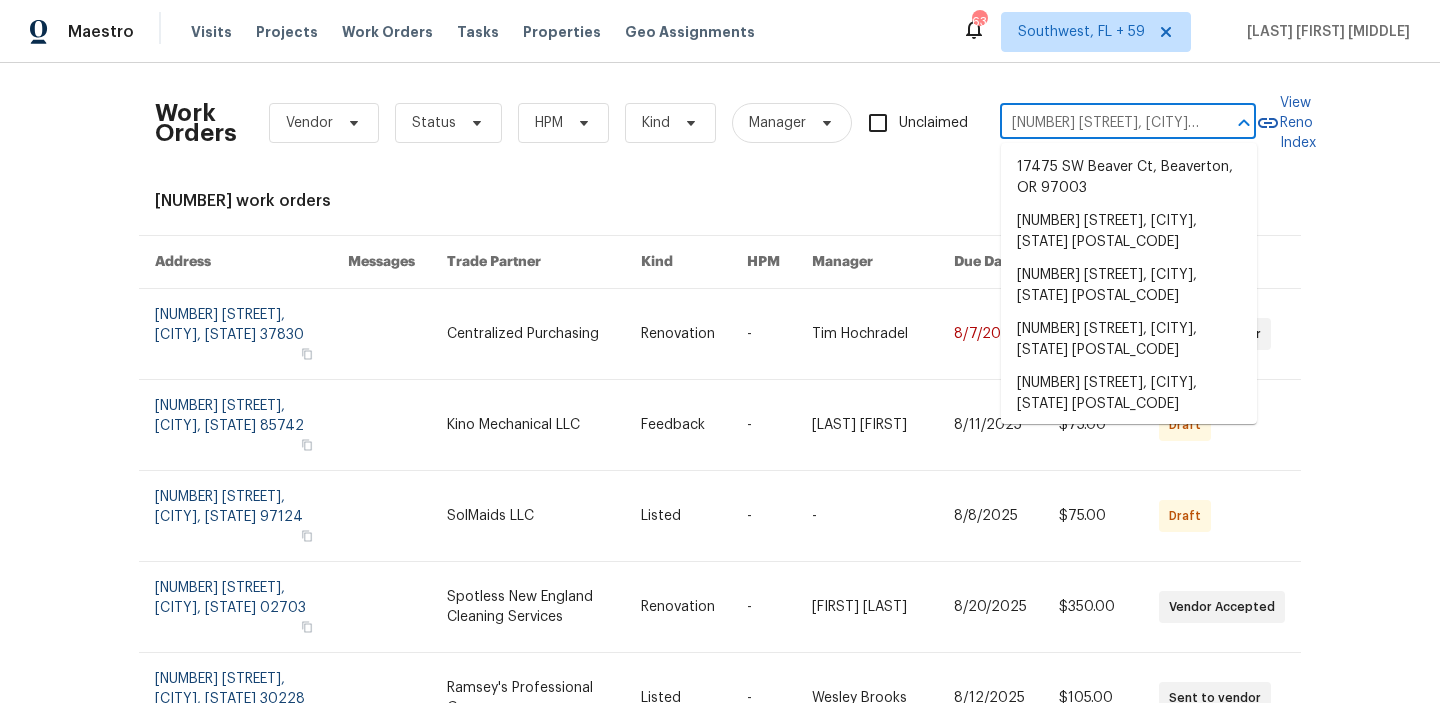 scroll, scrollTop: 0, scrollLeft: 51, axis: horizontal 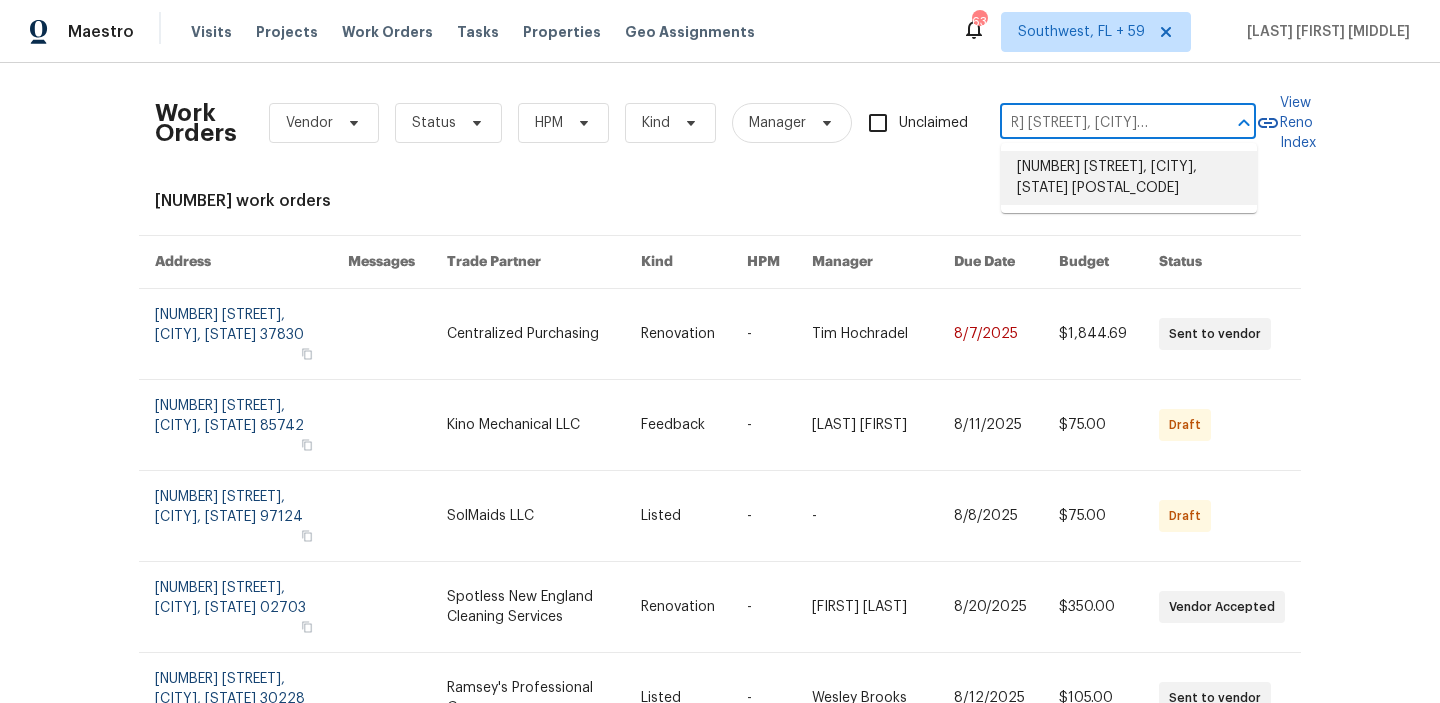 click on "[NUMBER] [STREET], [CITY], [STATE] [POSTAL_CODE]" at bounding box center (1129, 178) 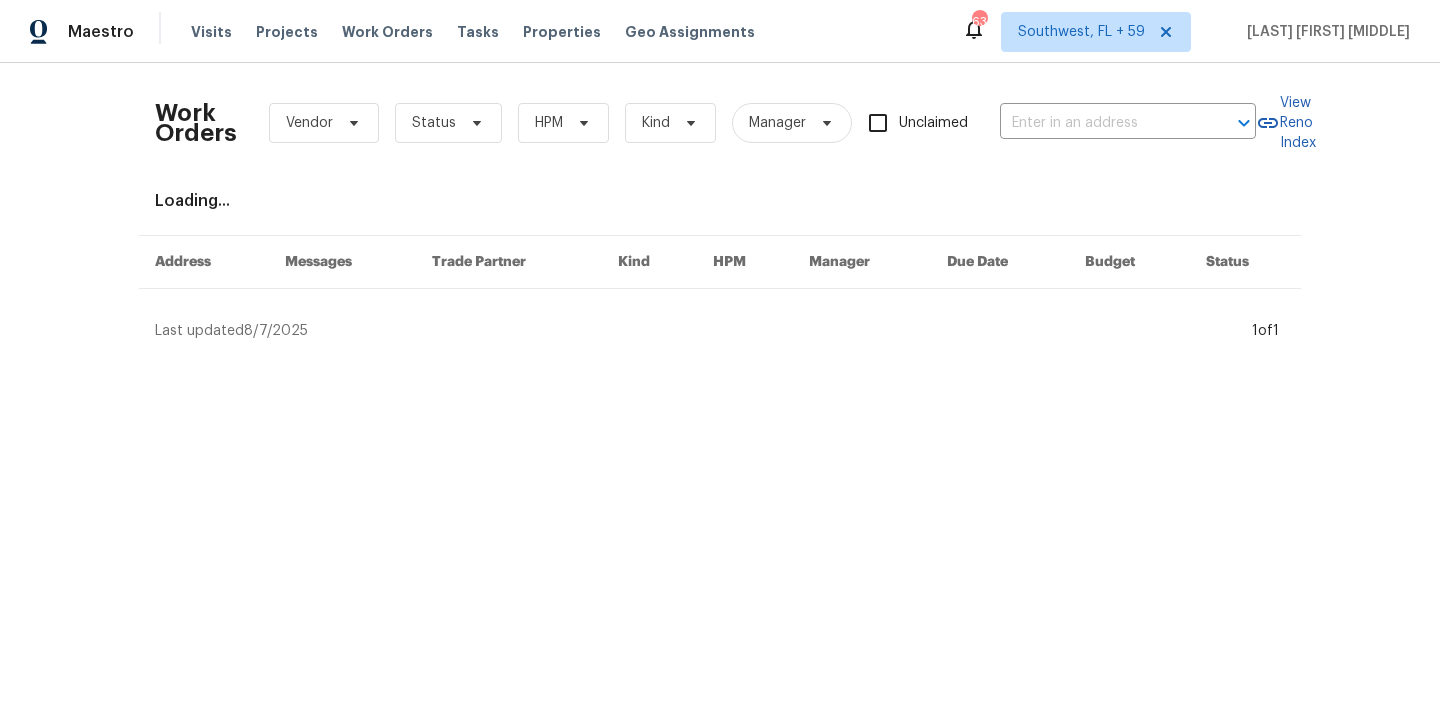 type on "[NUMBER] [STREET], [CITY], [STATE] [POSTAL_CODE]" 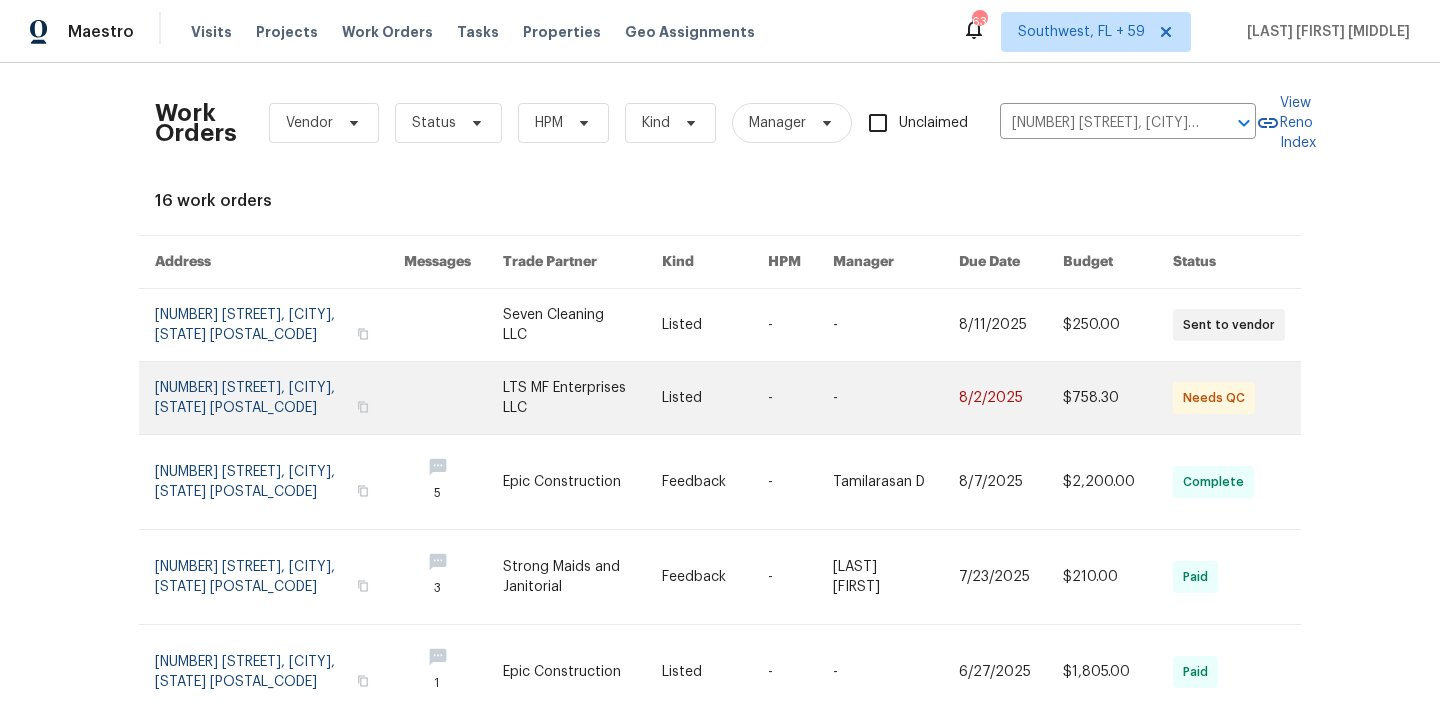click at bounding box center (1011, 398) 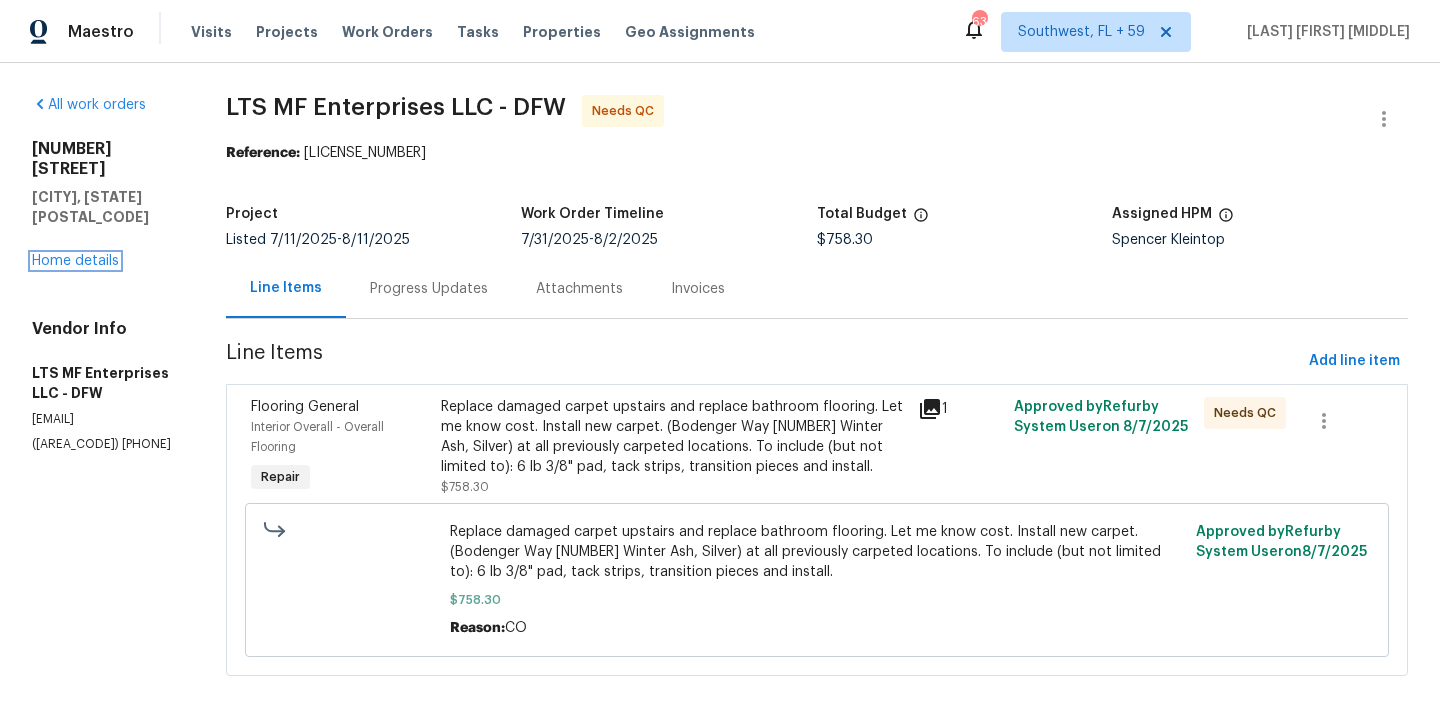 click on "Home details" at bounding box center (75, 261) 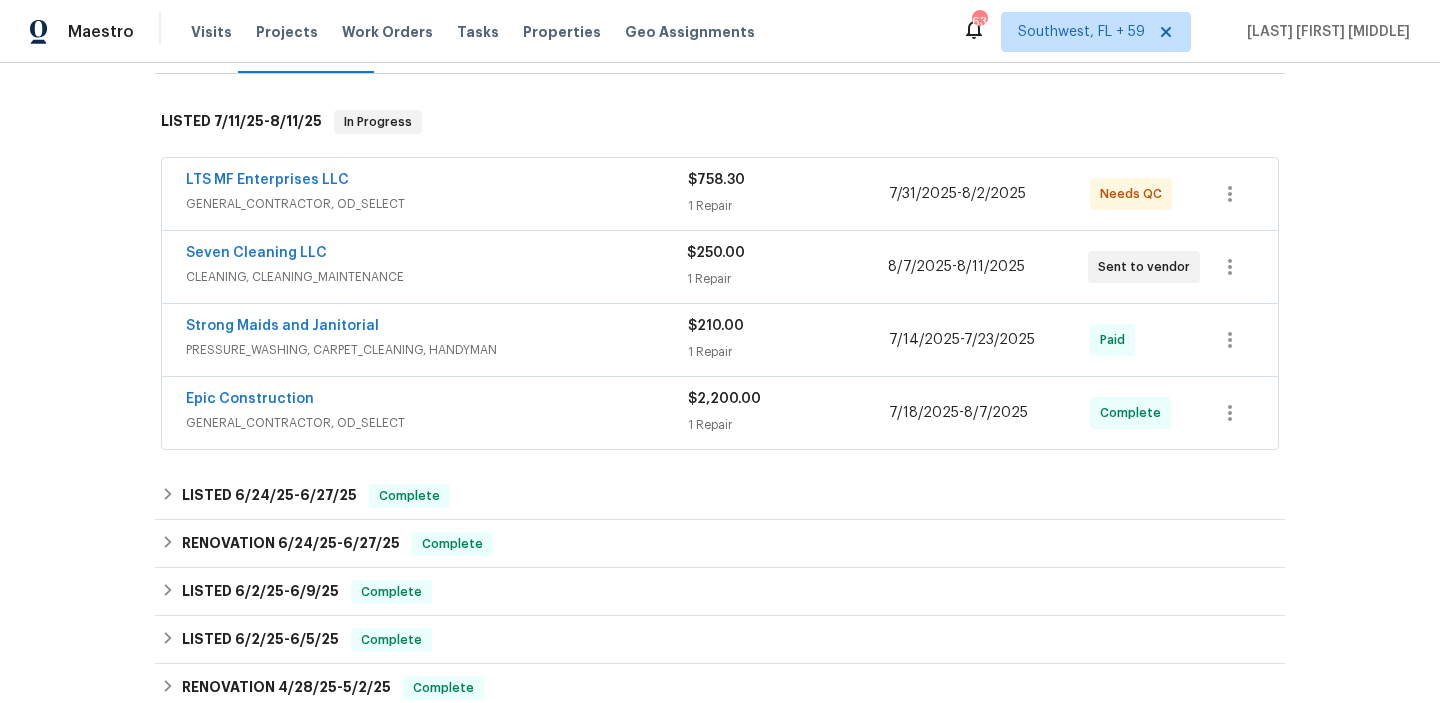 scroll, scrollTop: 267, scrollLeft: 0, axis: vertical 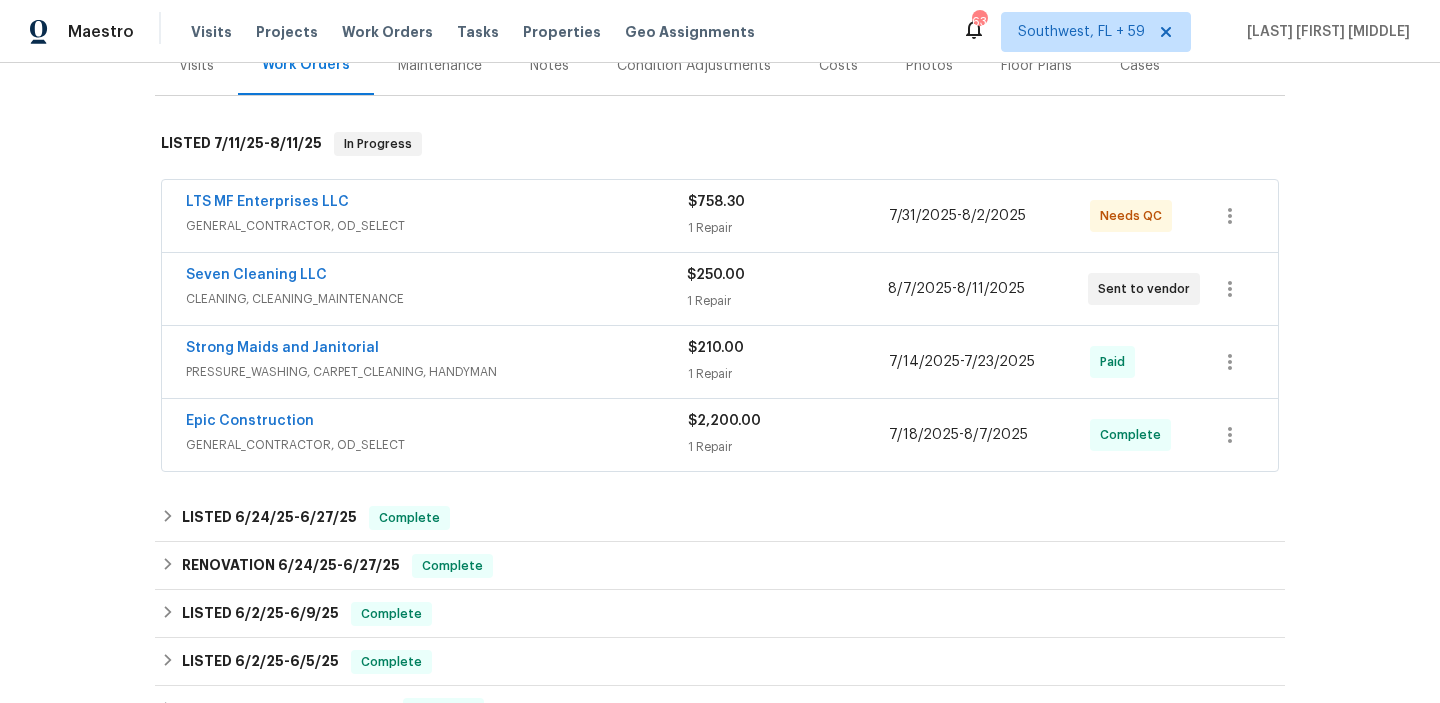 click on "Epic Construction GENERAL_CONTRACTOR, OD_SELECT $[PRICE] 1 Repair [DATE] - [DATE] Complete" at bounding box center [720, 435] 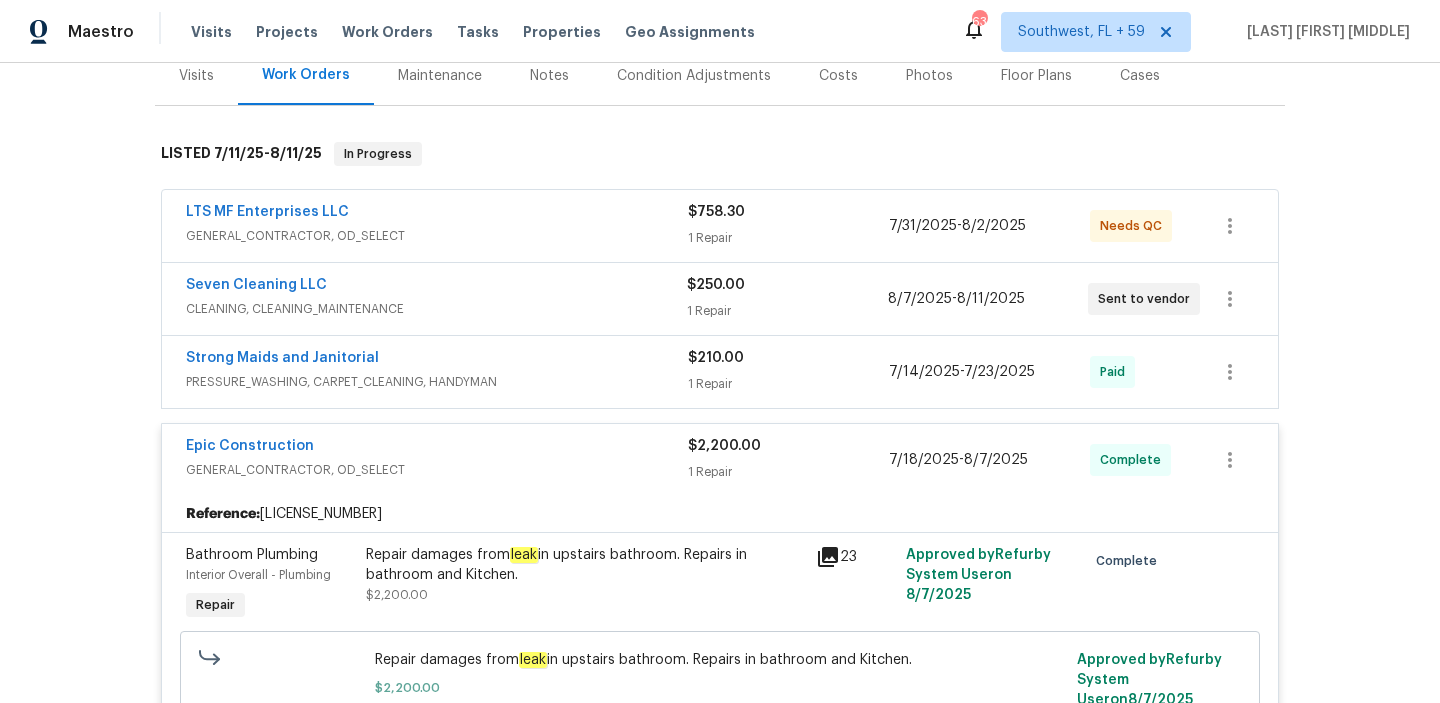scroll, scrollTop: 255, scrollLeft: 0, axis: vertical 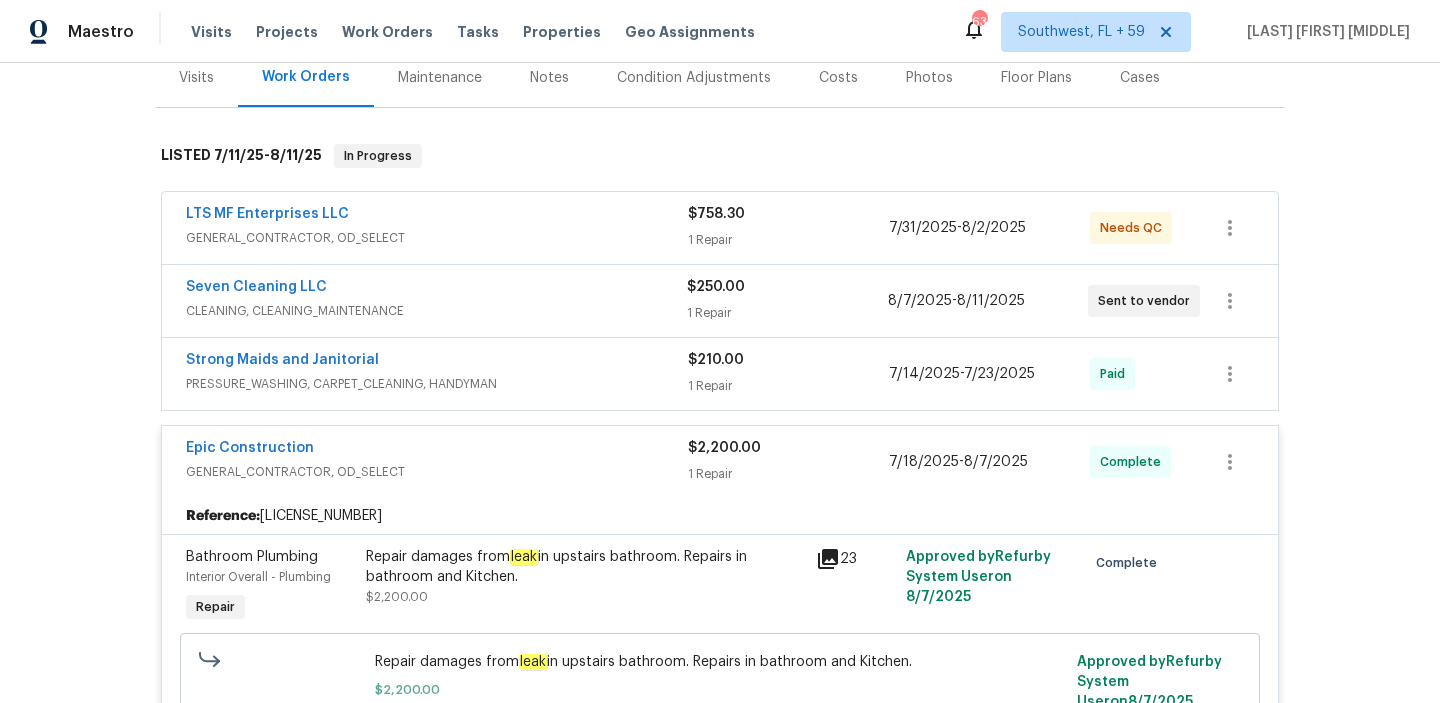 click on "Strong Maids and Janitorial" at bounding box center (437, 362) 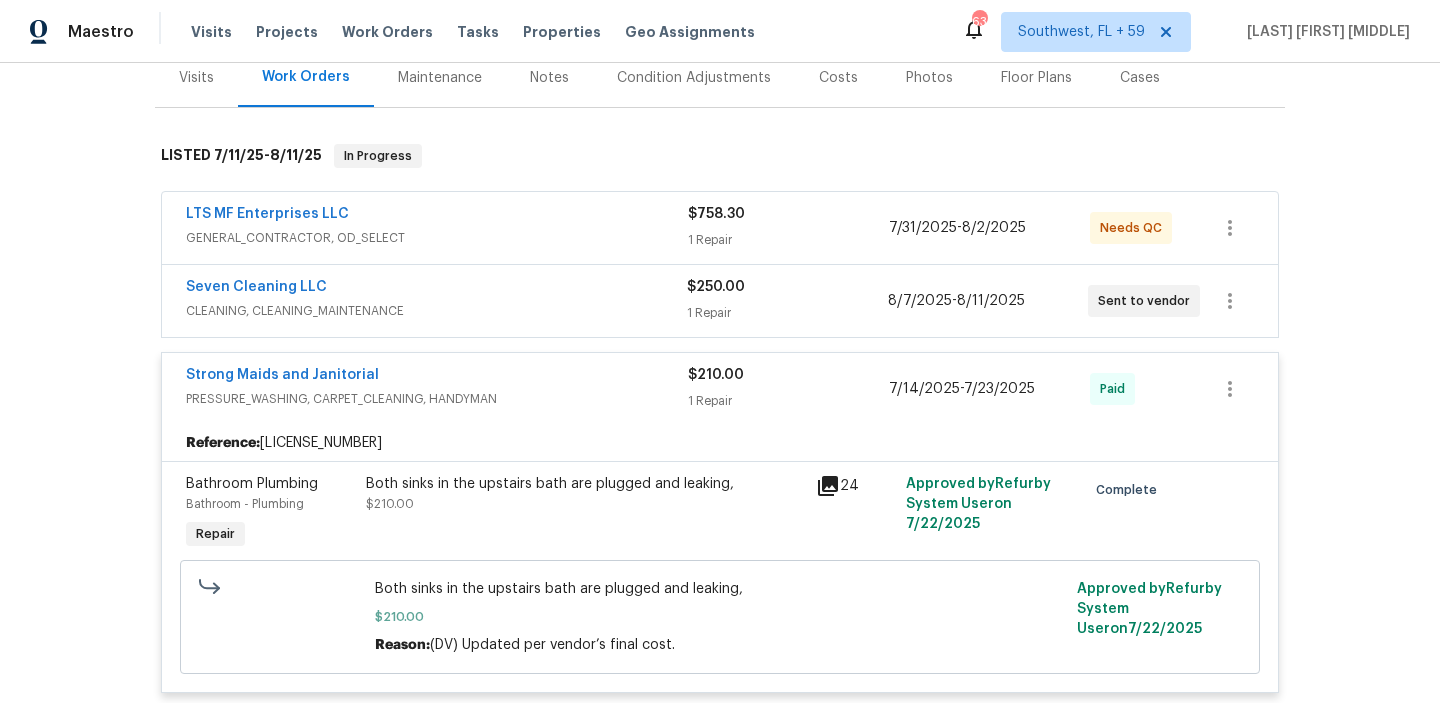 click on "CLEANING, CLEANING_MAINTENANCE" at bounding box center [436, 311] 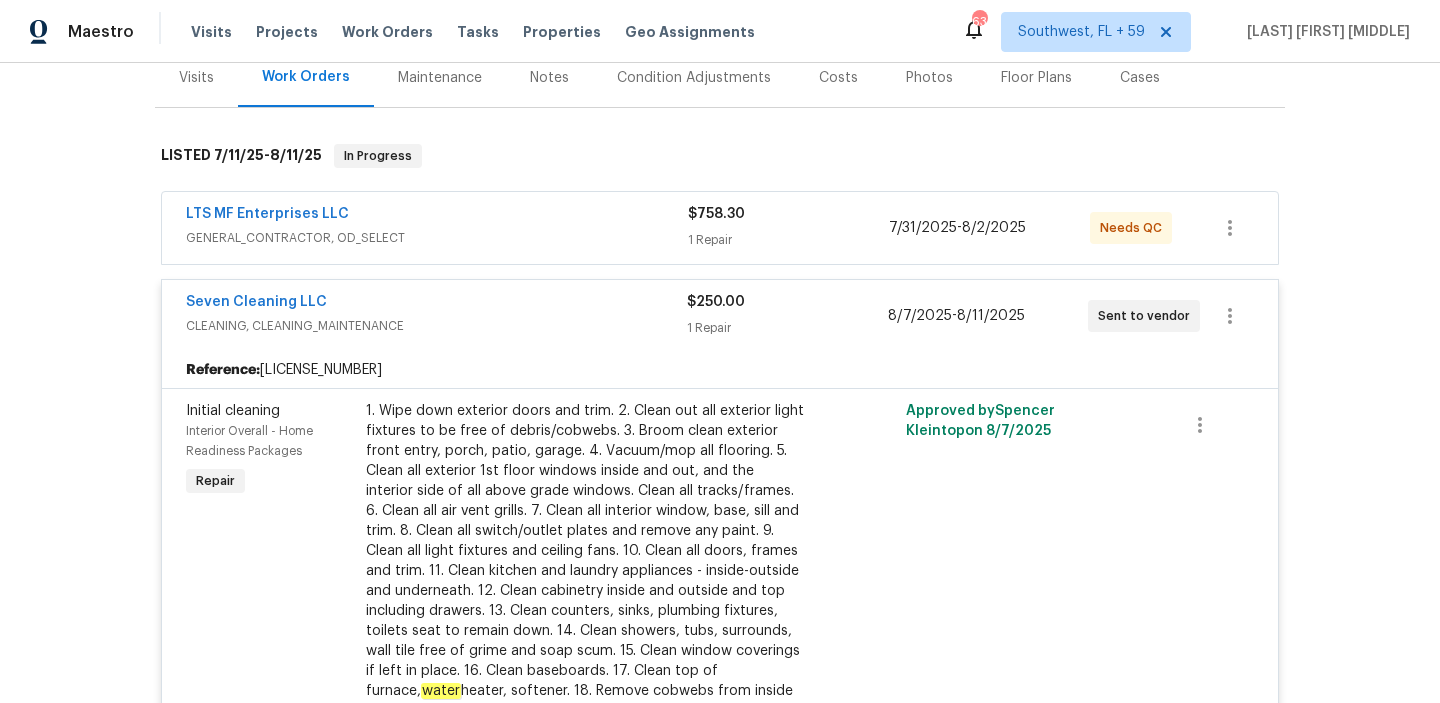click on "CLEANING, CLEANING_MAINTENANCE" at bounding box center [436, 326] 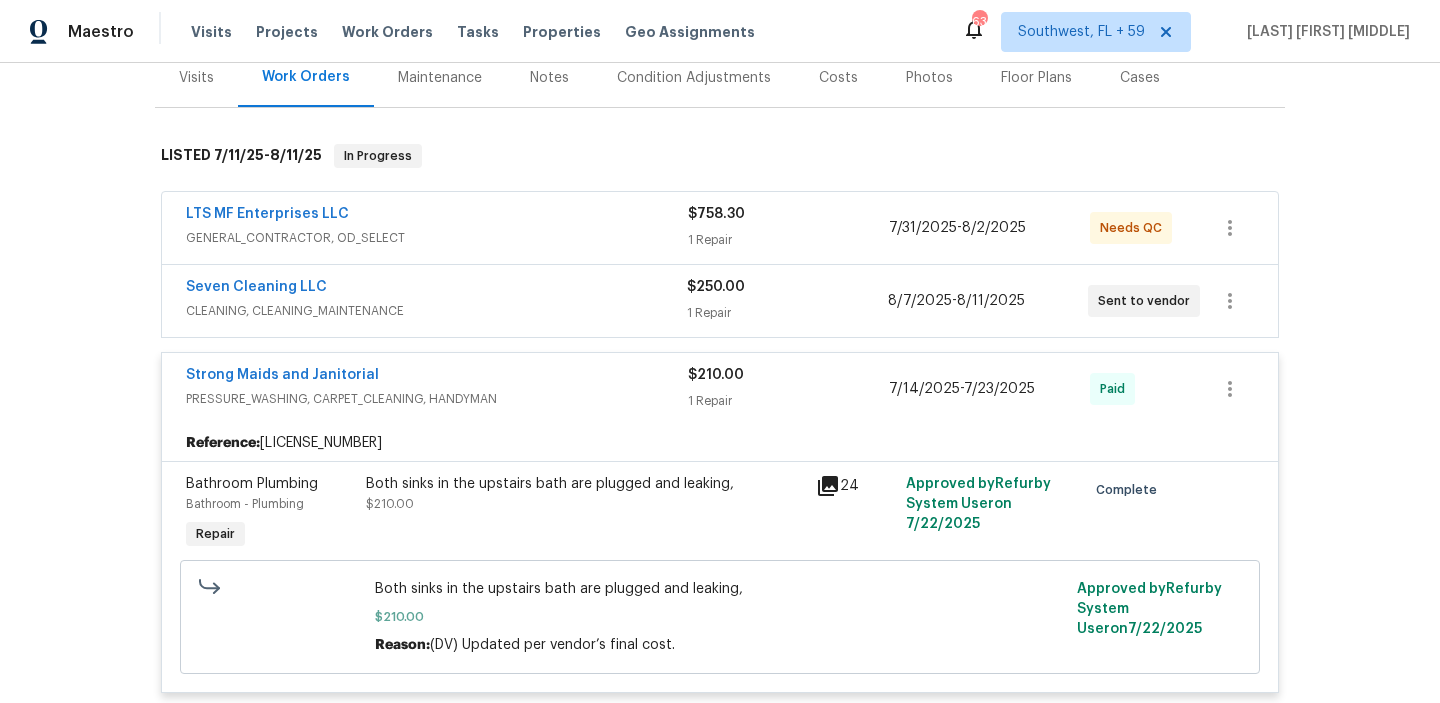 click on "LTS MF Enterprises LLC GENERAL_CONTRACTOR, OD_SELECT" at bounding box center [437, 228] 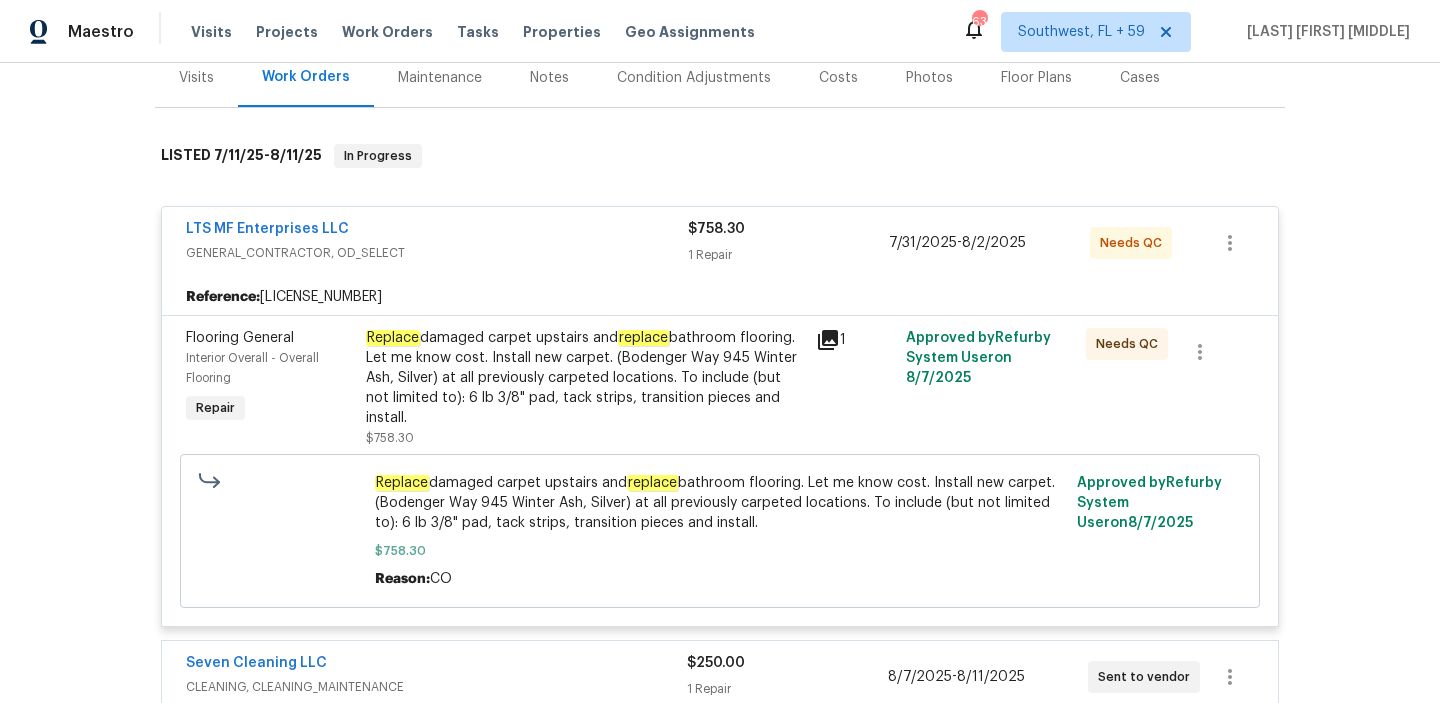 click on "GENERAL_CONTRACTOR, OD_SELECT" at bounding box center [437, 253] 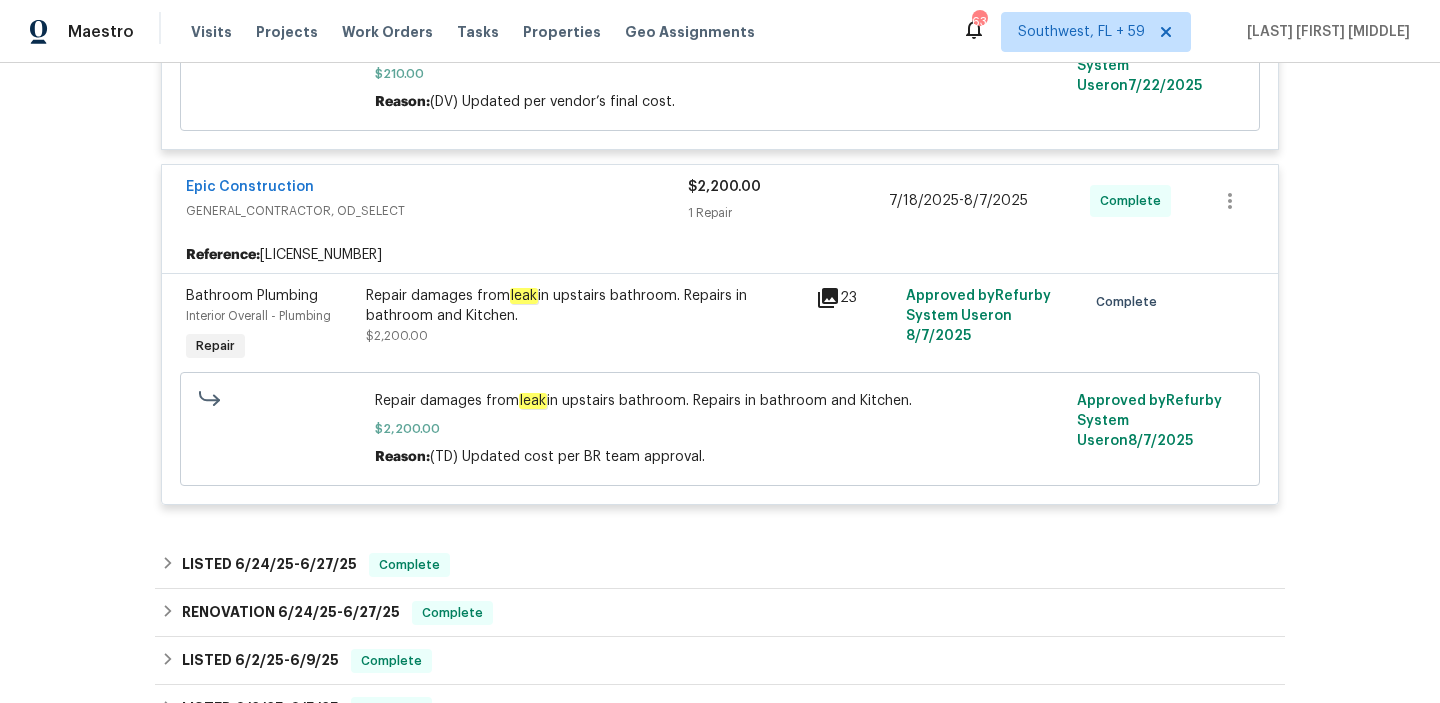 scroll, scrollTop: 830, scrollLeft: 0, axis: vertical 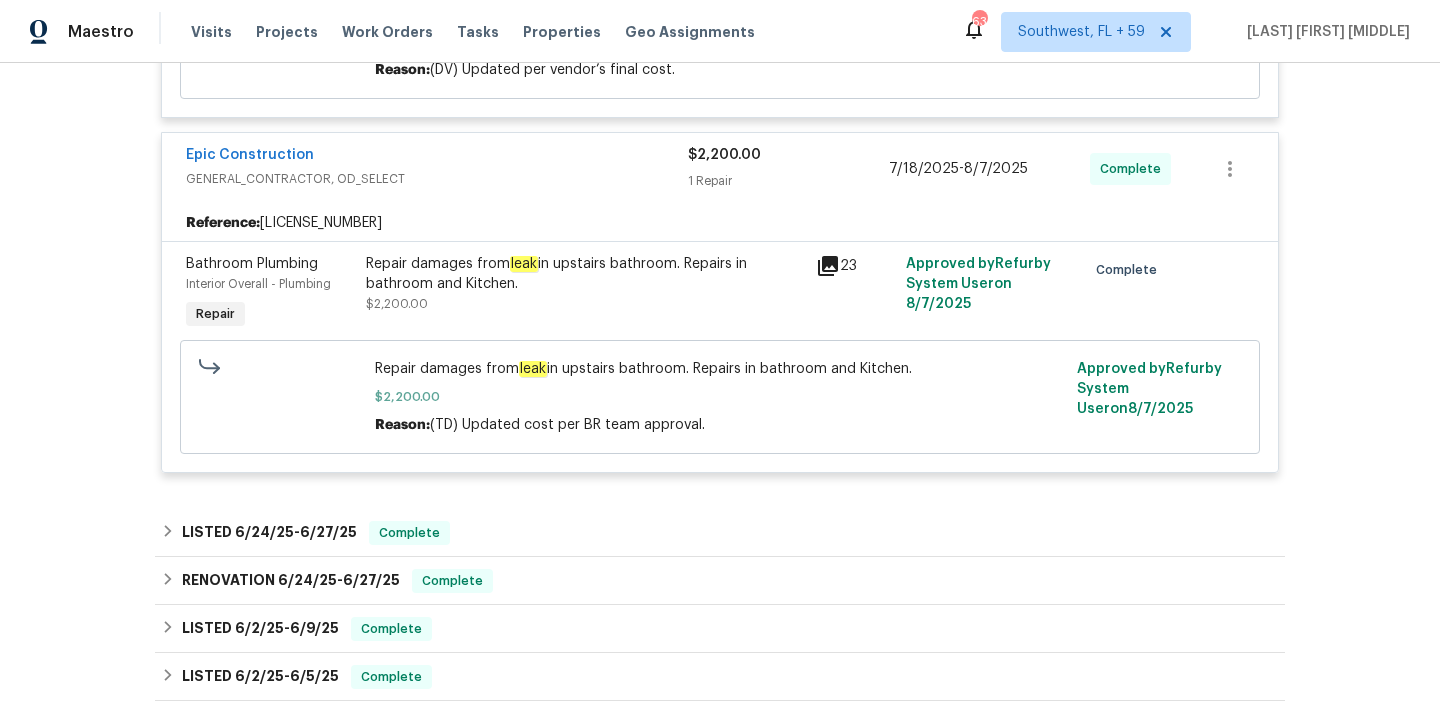 click on "Repair damages from leak in upstairs bathroom. Repairs in bathroom and Kitchen." at bounding box center [585, 274] 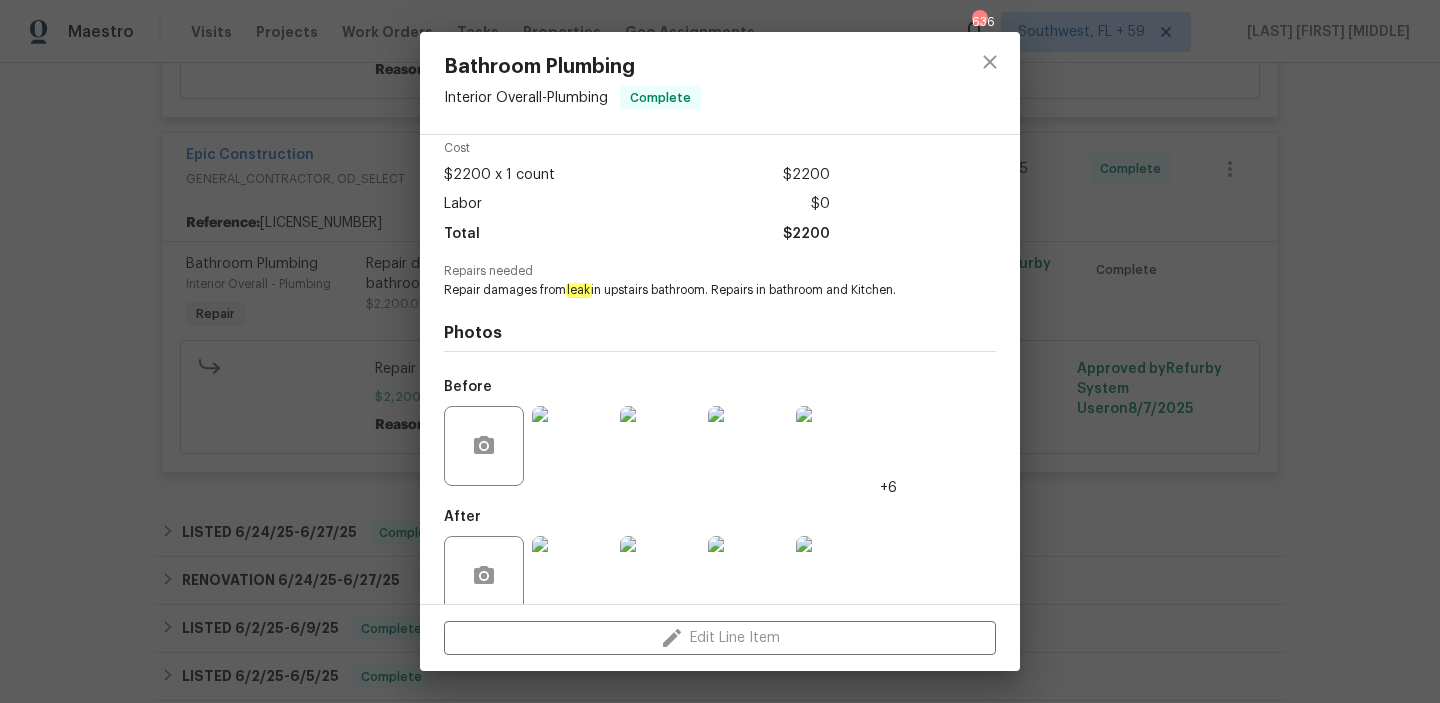 scroll, scrollTop: 118, scrollLeft: 0, axis: vertical 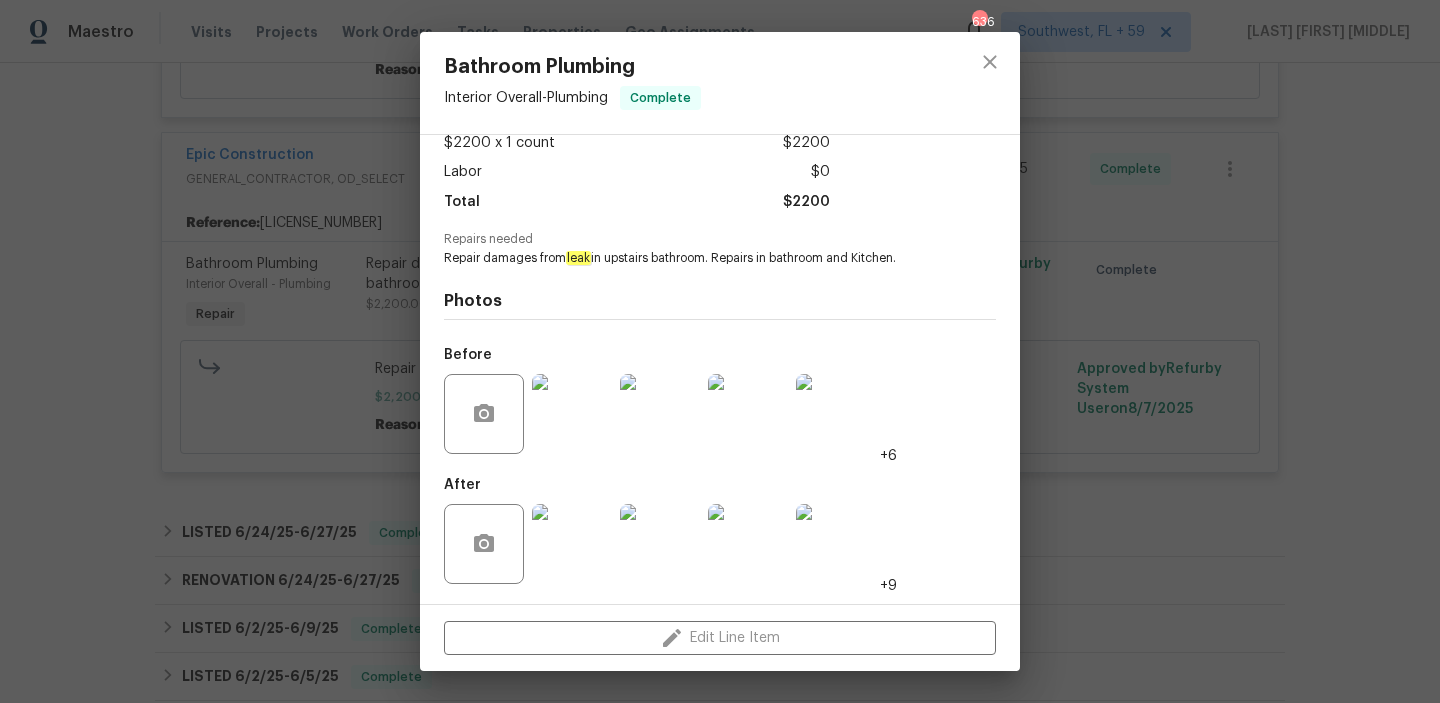 click at bounding box center [572, 414] 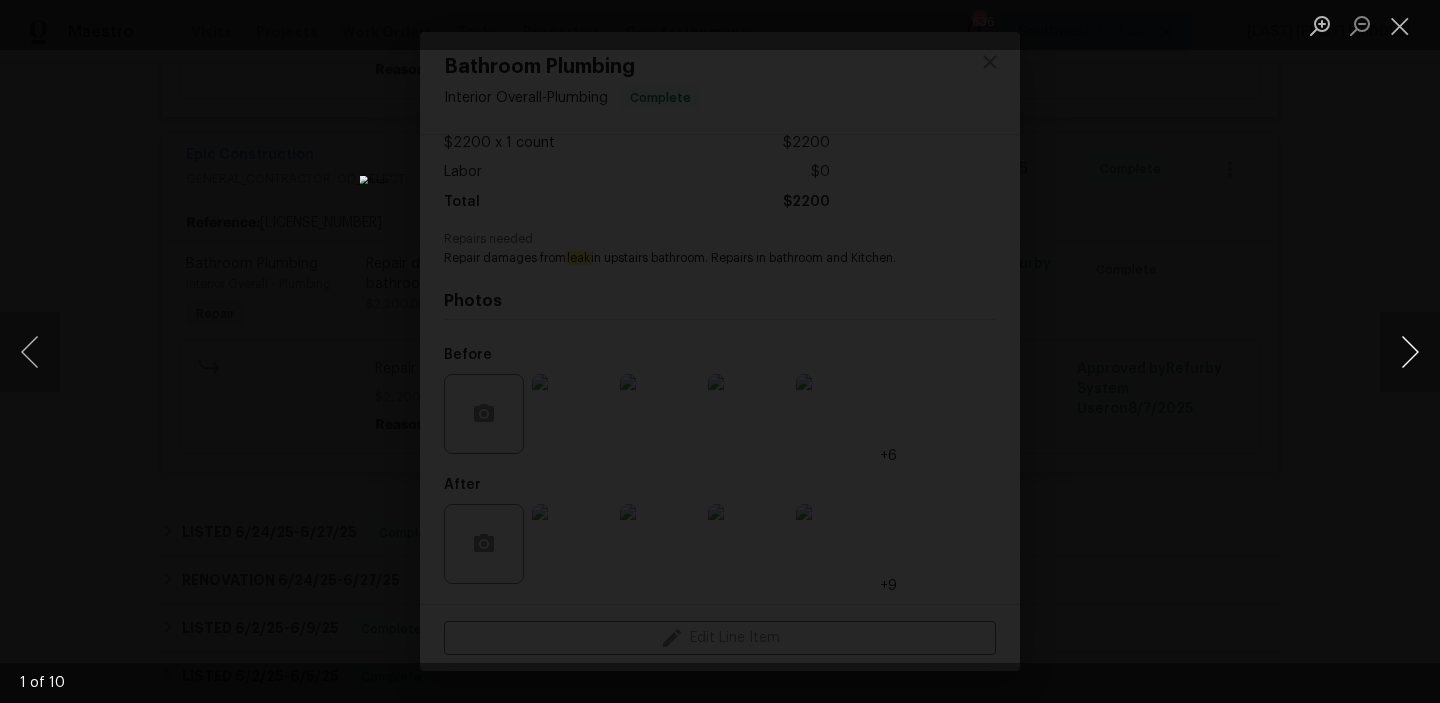 click at bounding box center (1410, 352) 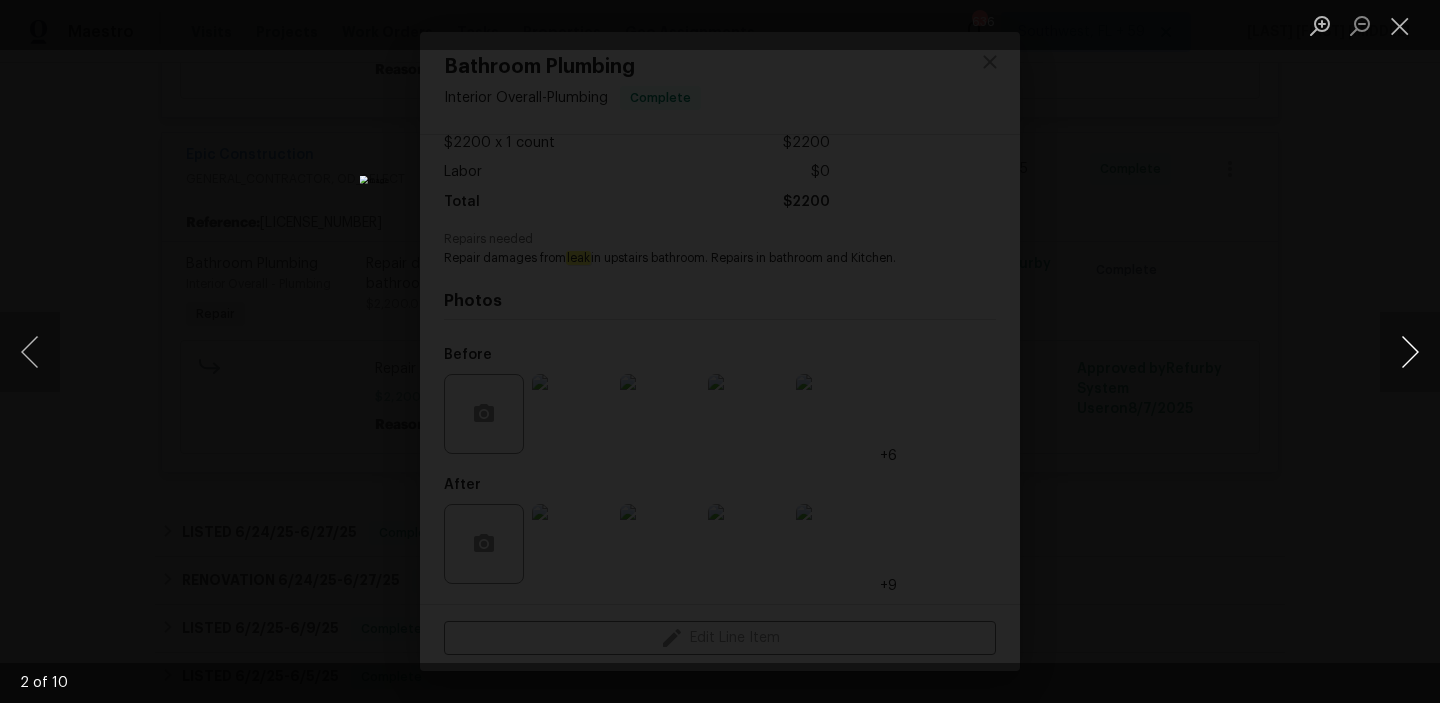 click at bounding box center [1410, 352] 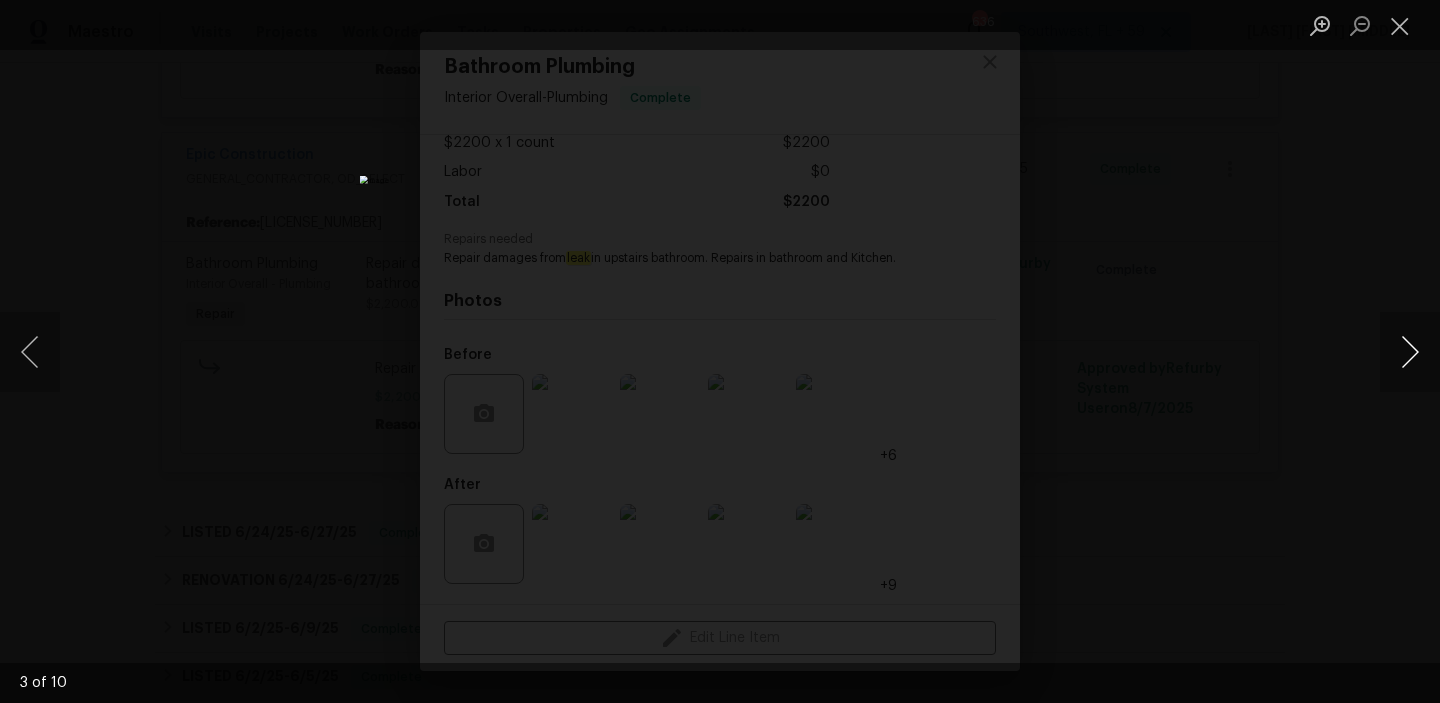 click at bounding box center (1410, 352) 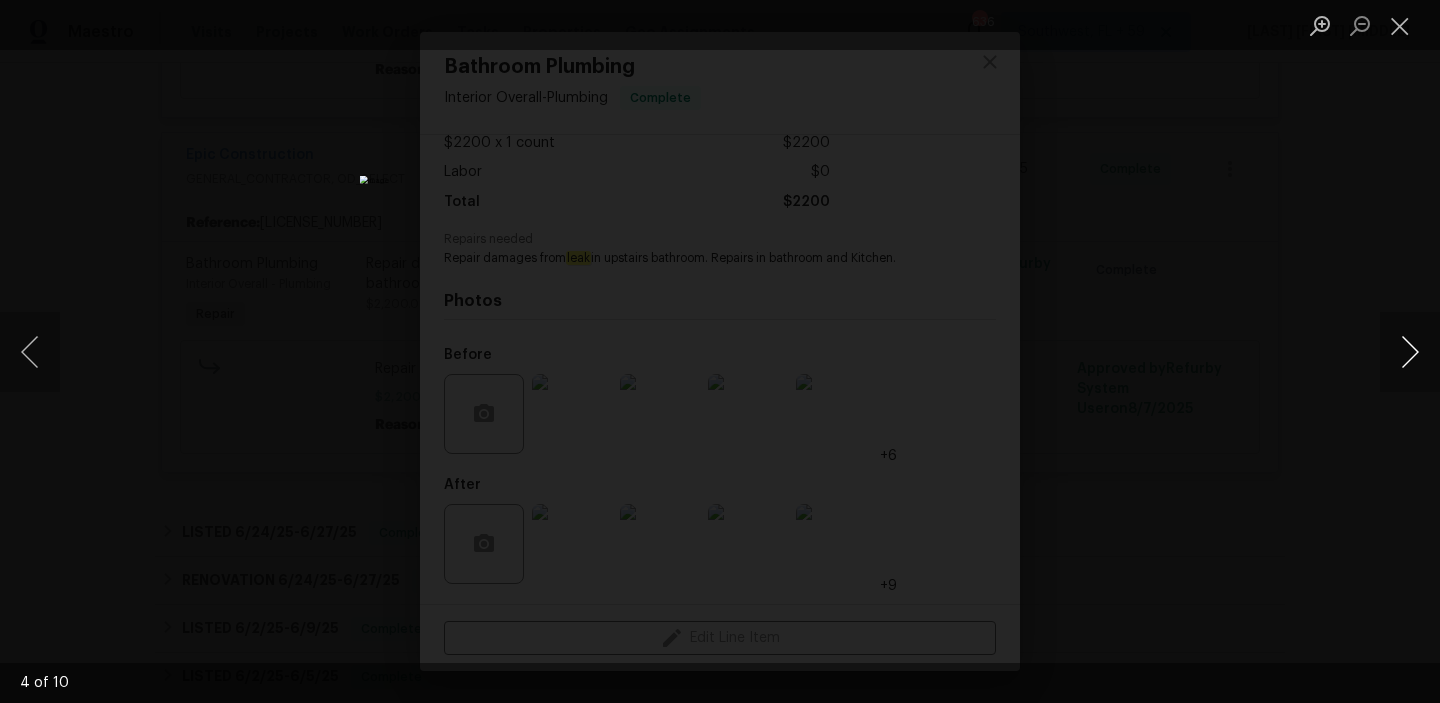 click at bounding box center [1410, 352] 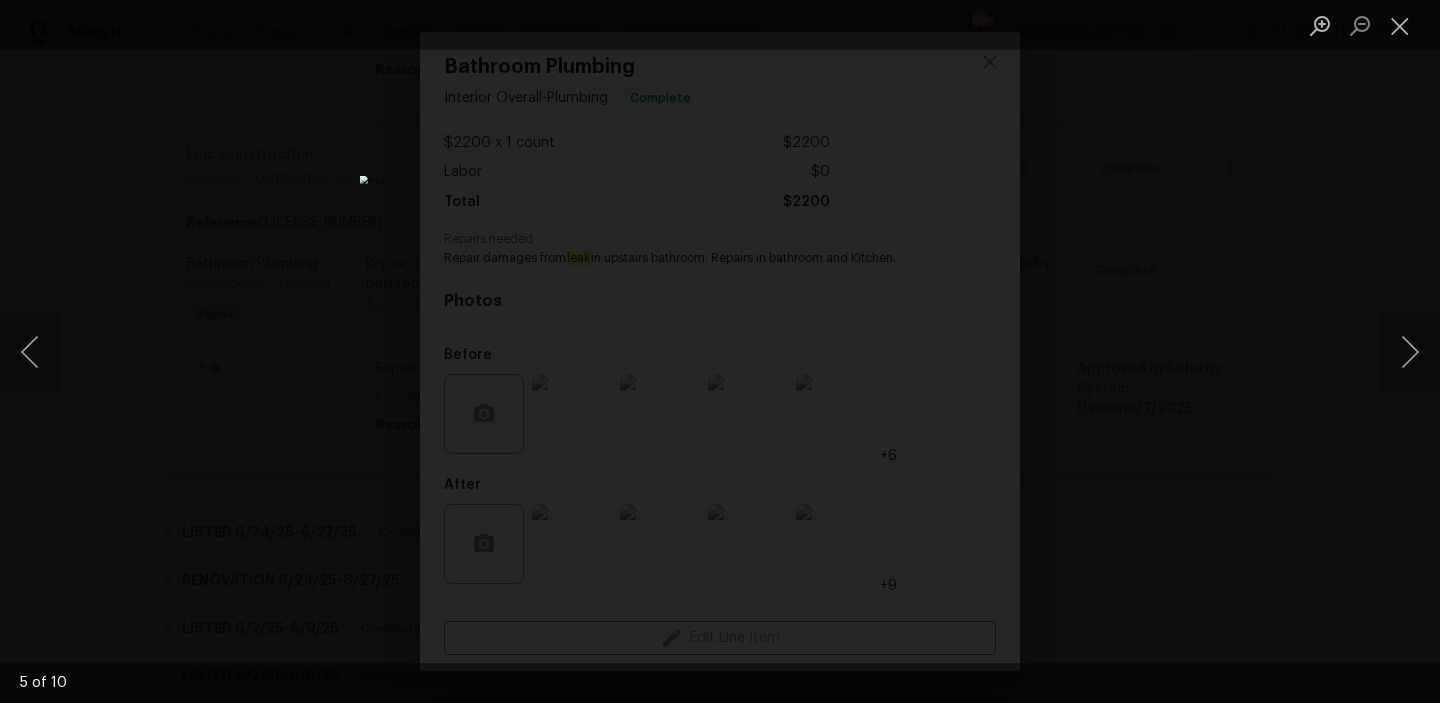 click at bounding box center [720, 351] 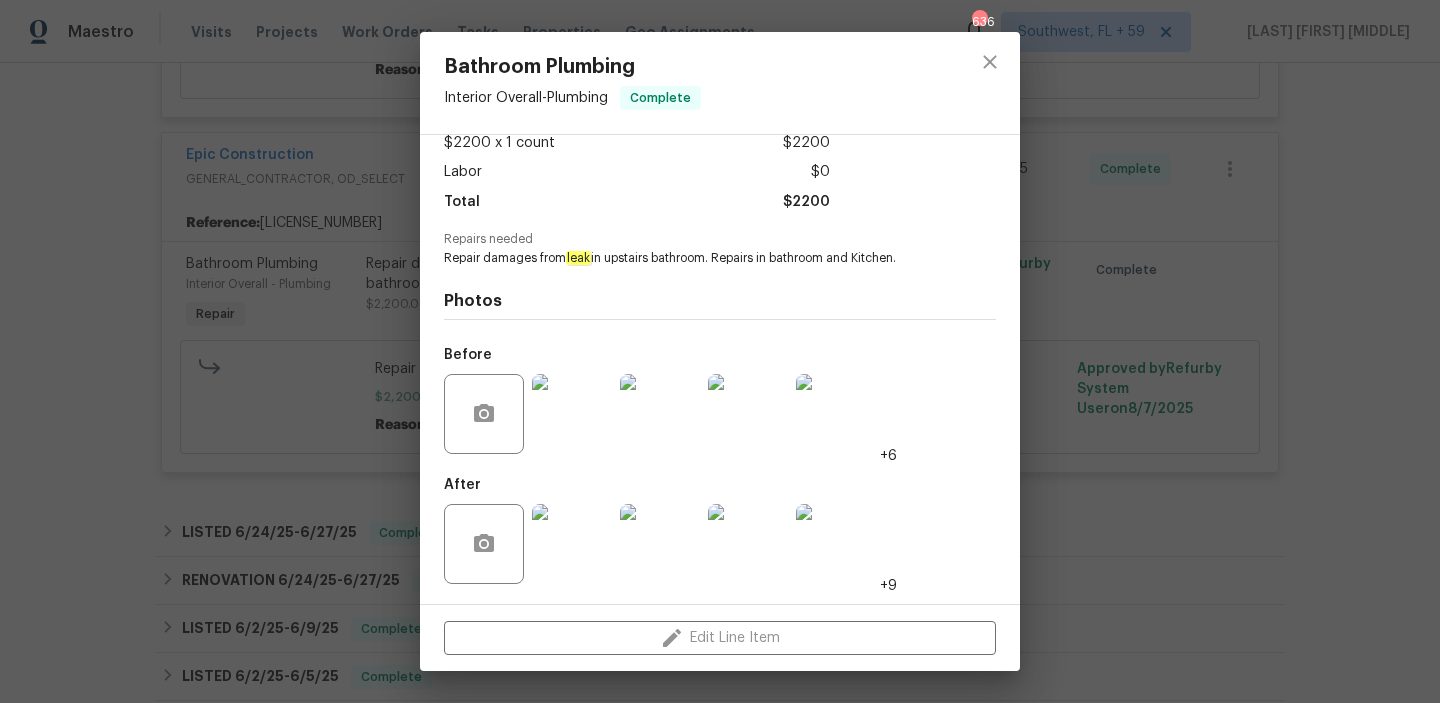 click on "Bathroom Plumbing Interior Overall - Overall Flooring Needs QC Vendor Epic Construction Account Category Renovations Cost $[PRICE] x [NUMBER] sqft $[PRICE] Labor $0 Total $[PRICE] Repairs needed Repair damages from leak in upstairs bathroom. Repairs in bathroom and Kitchen. Photos Before +6 After +9 Edit Line Item" at bounding box center [720, 351] 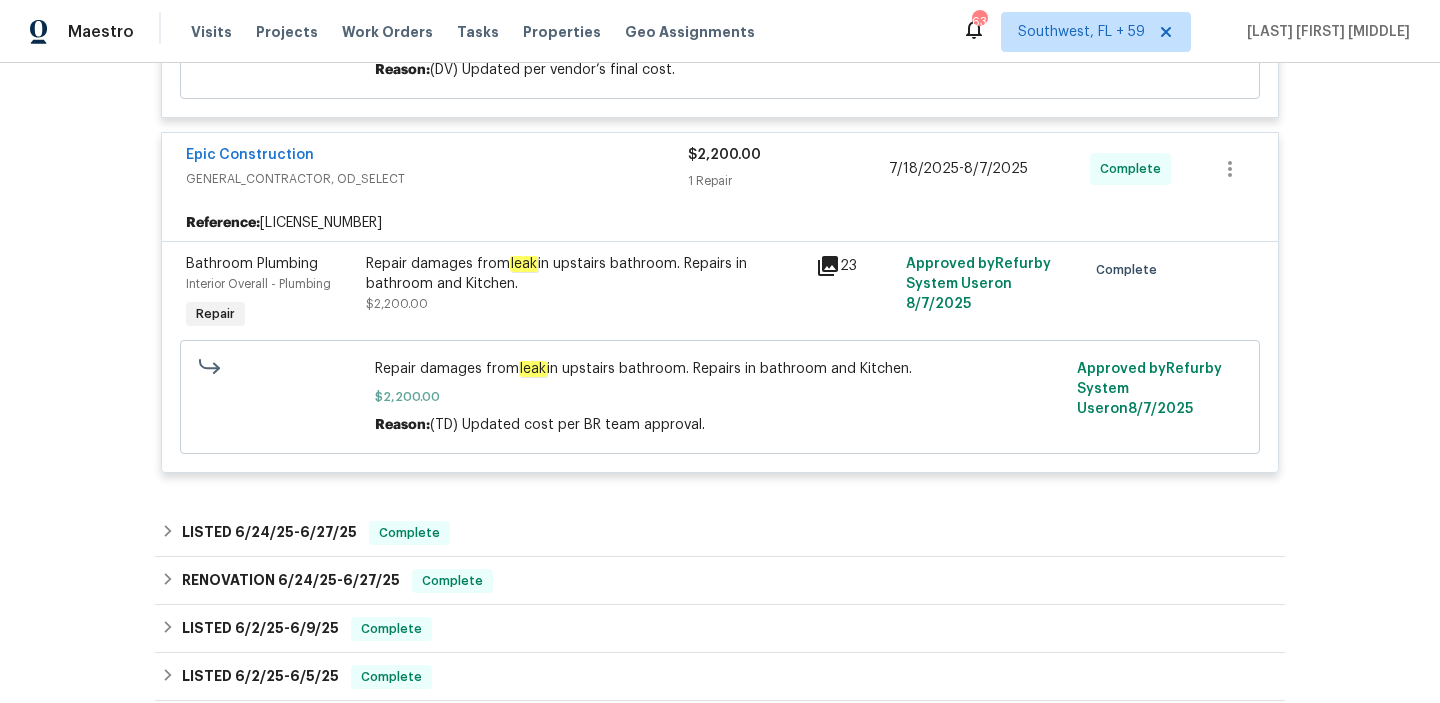 click on "Repair damages from leak in upstairs bathroom. Repairs in bathroom and Kitchen." at bounding box center (585, 274) 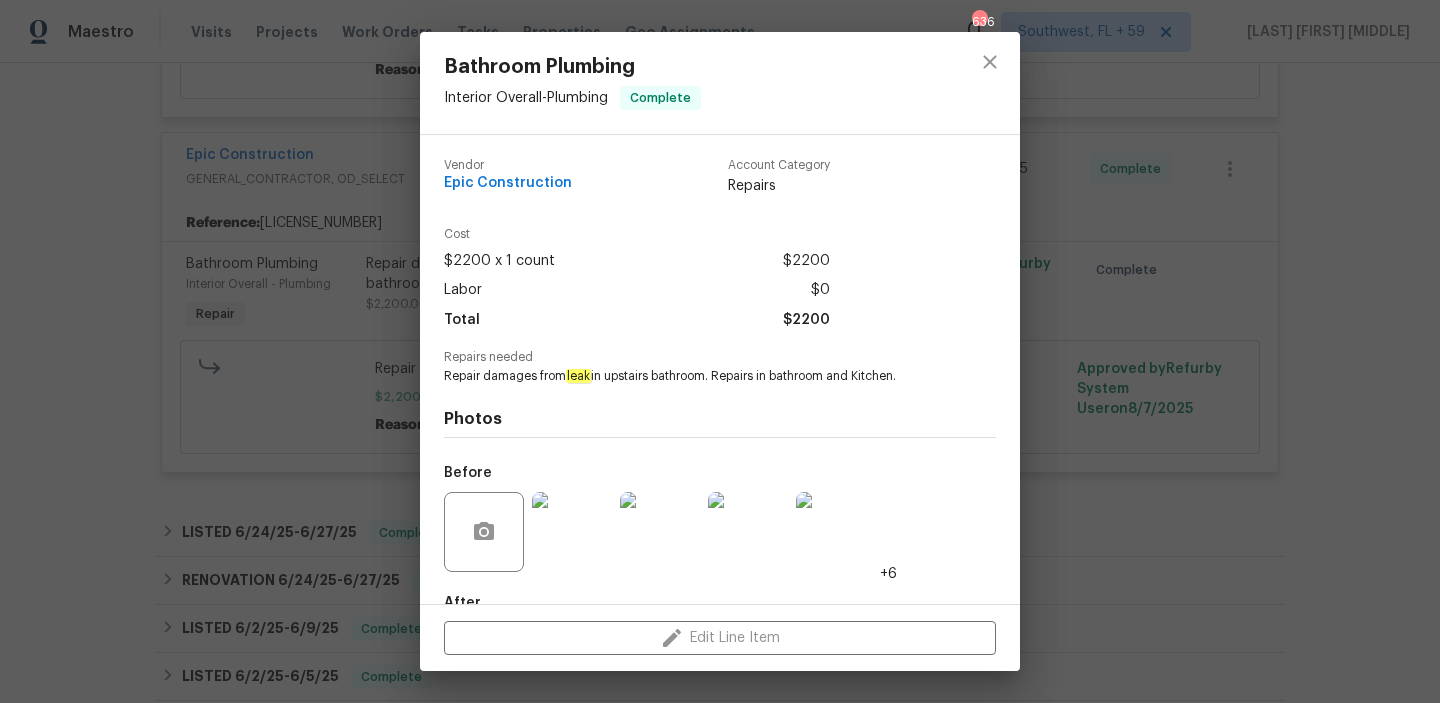 click on "Repair damages from leak in upstairs bathroom. Repairs in bathroom and Kitchen." at bounding box center [692, 376] 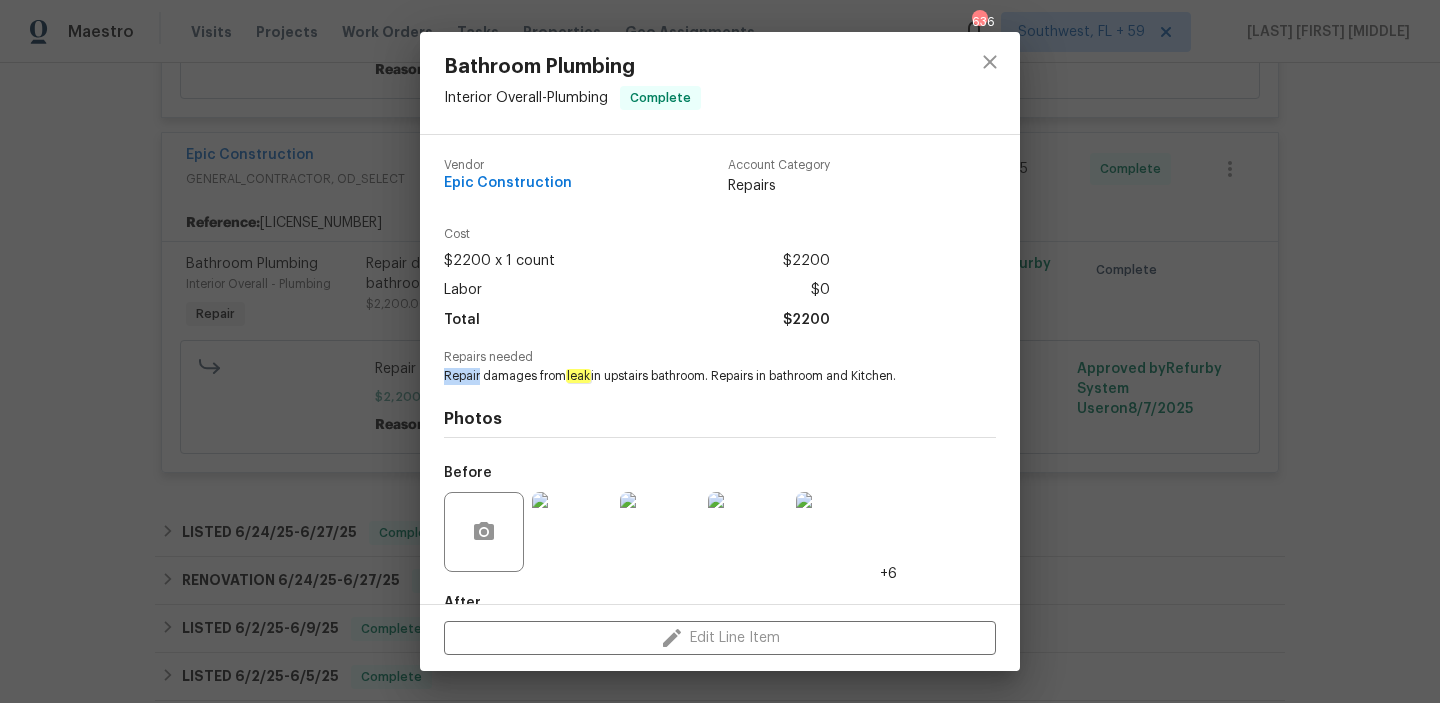 click on "Repair damages from leak in upstairs bathroom. Repairs in bathroom and Kitchen." at bounding box center [692, 376] 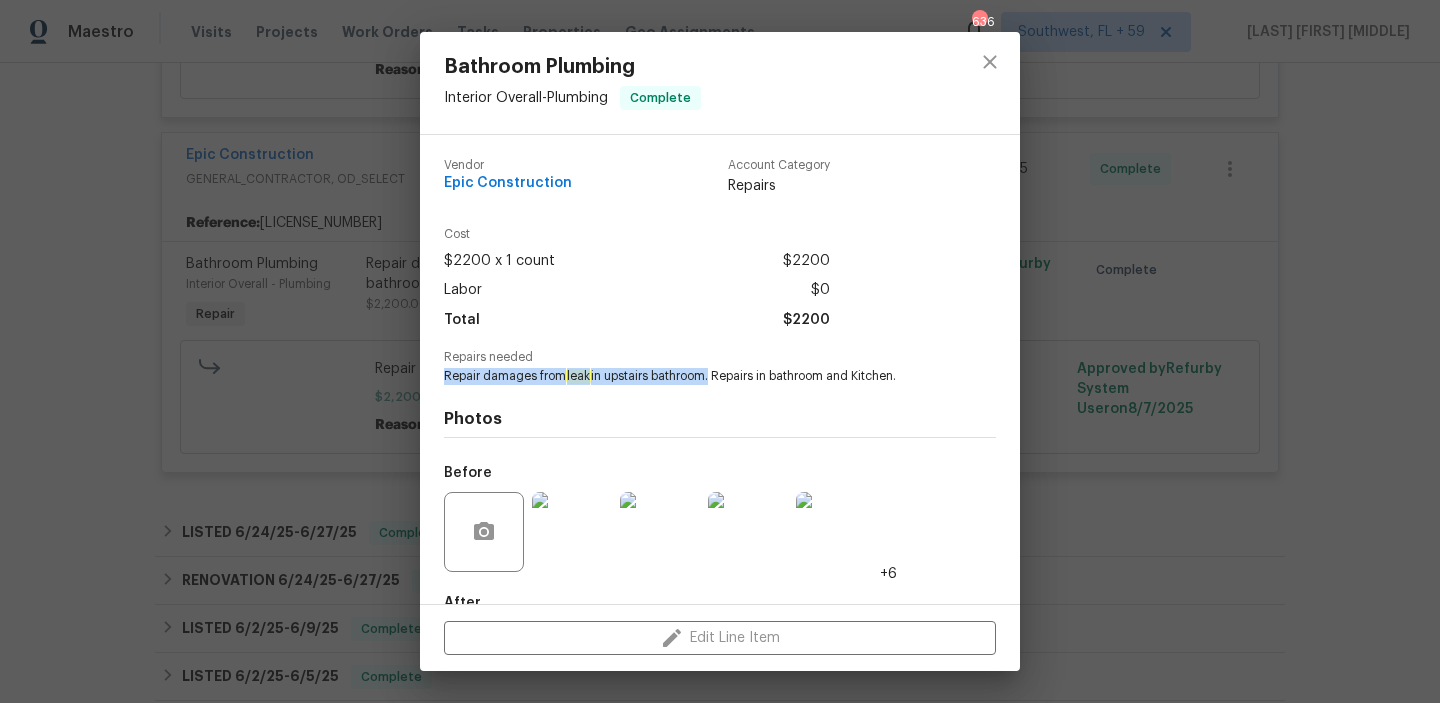 copy on "Repair damages from leak in upstairs bathroom" 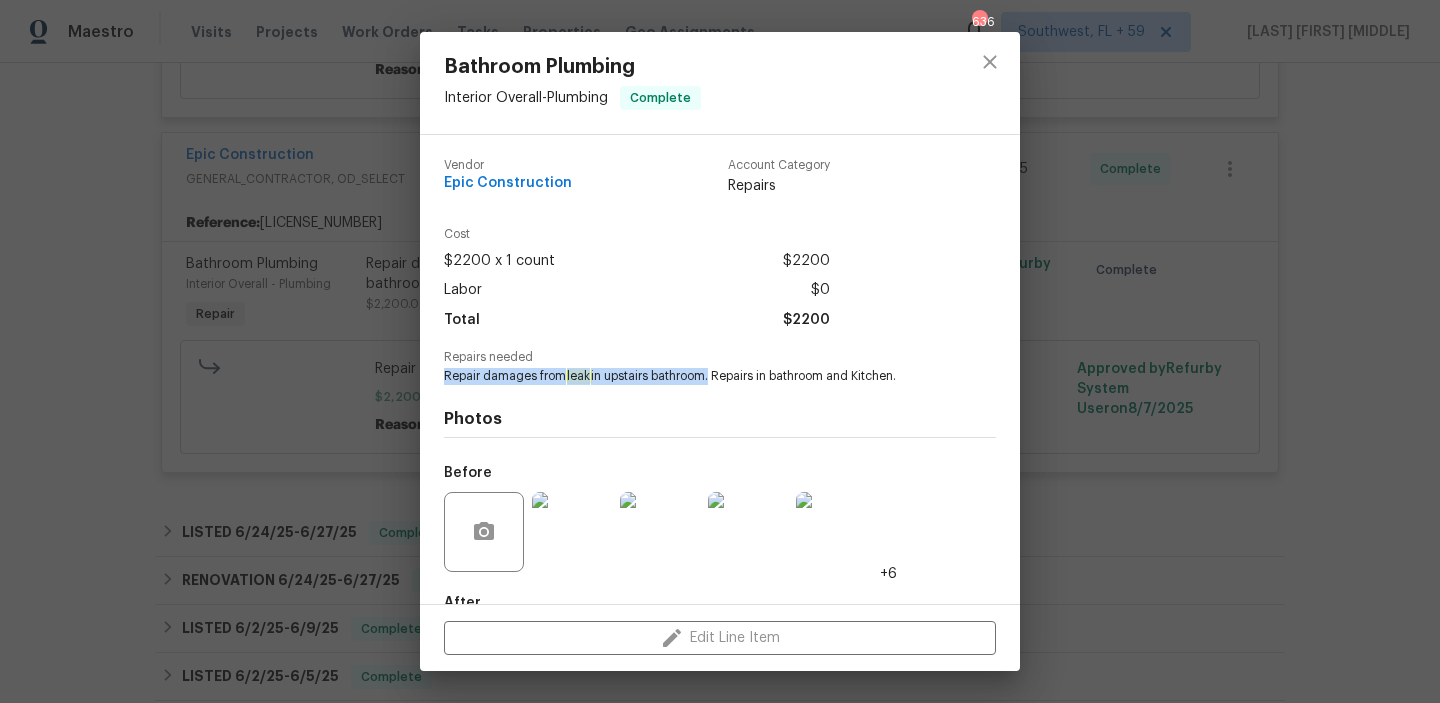 click on "Bathroom Plumbing Interior Overall - Overall Flooring Needs QC Vendor Epic Construction Account Category Renovations Cost $[PRICE] x [NUMBER] sqft $[PRICE] Labor $0 Total $[PRICE] Repairs needed Repair damages from leak in upstairs bathroom. Repairs in bathroom and Kitchen. Photos Before +6 After +9 Edit Line Item" at bounding box center (720, 351) 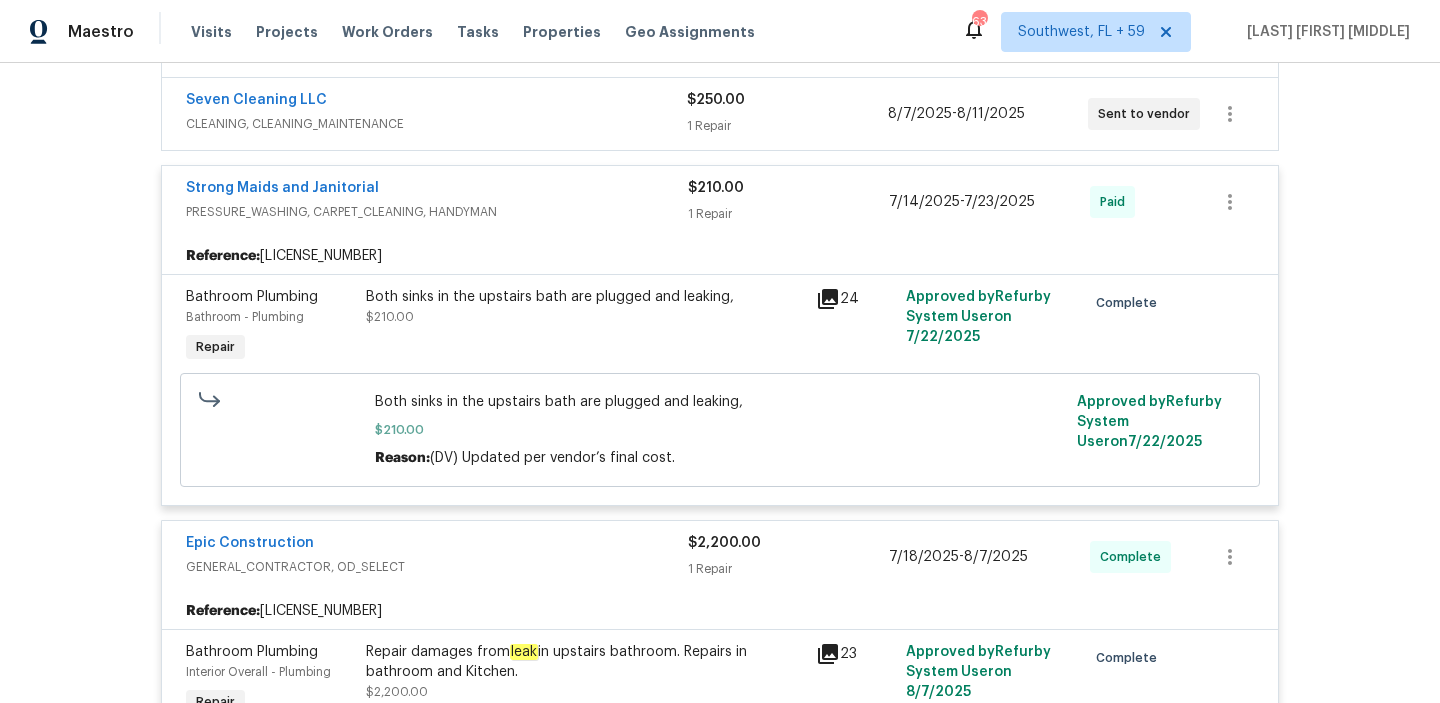 scroll, scrollTop: 438, scrollLeft: 0, axis: vertical 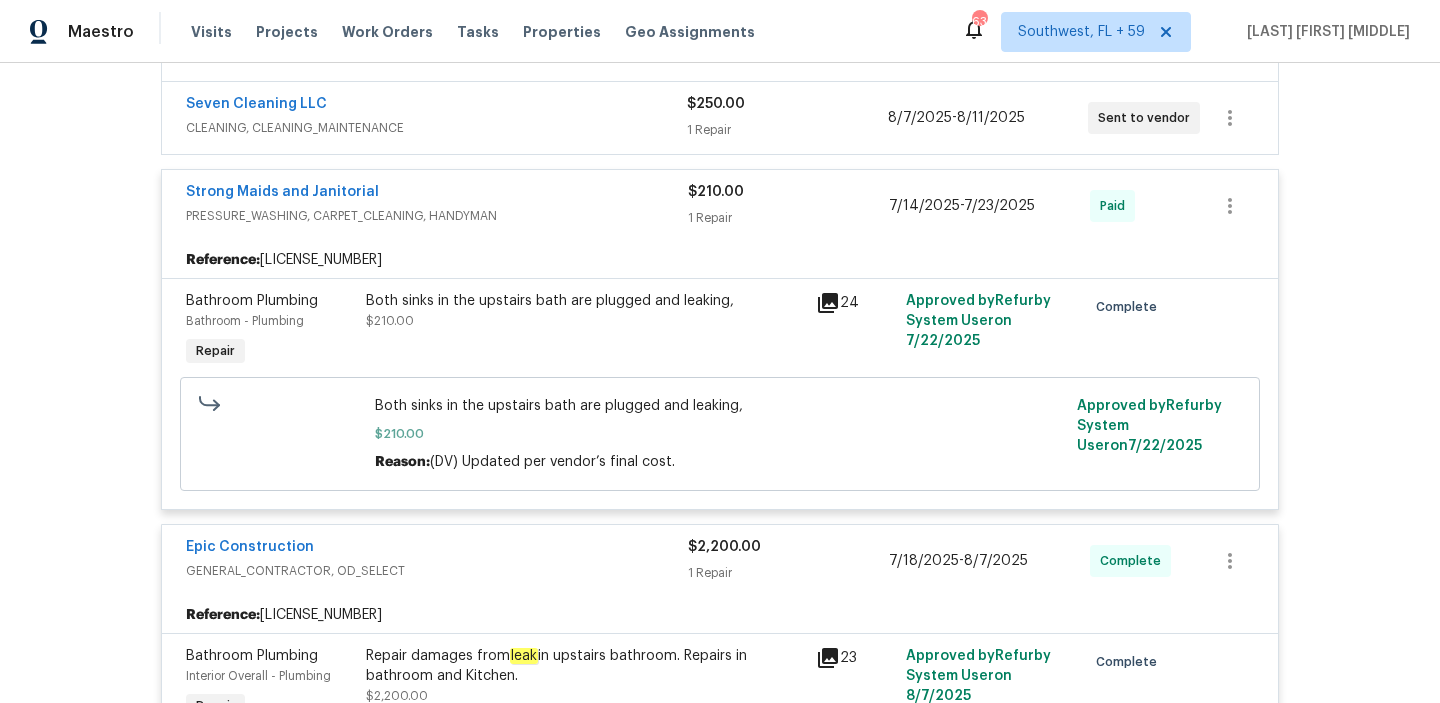 click on "Both sinks in the upstairs bath are plugged and leaking," at bounding box center (585, 301) 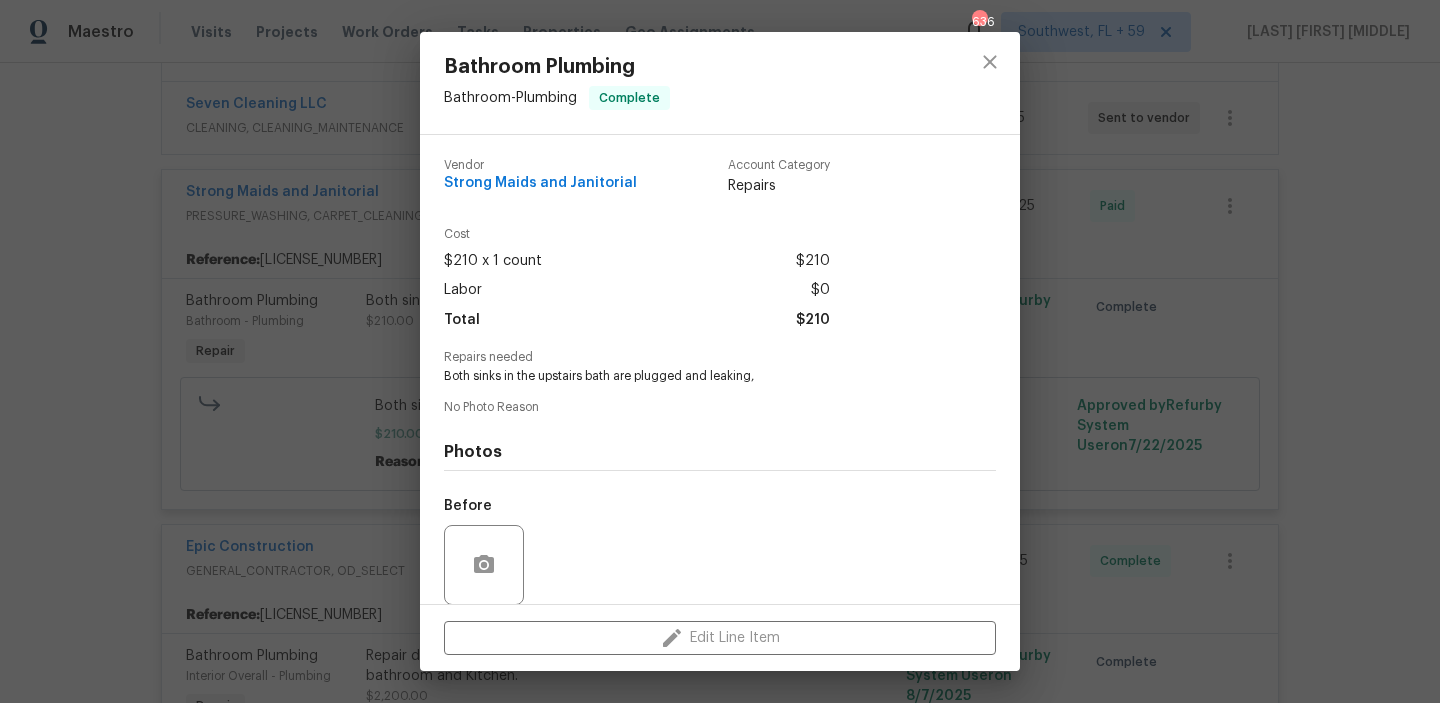 click on "Both sinks in the upstairs bath are plugged and leaking," at bounding box center (692, 376) 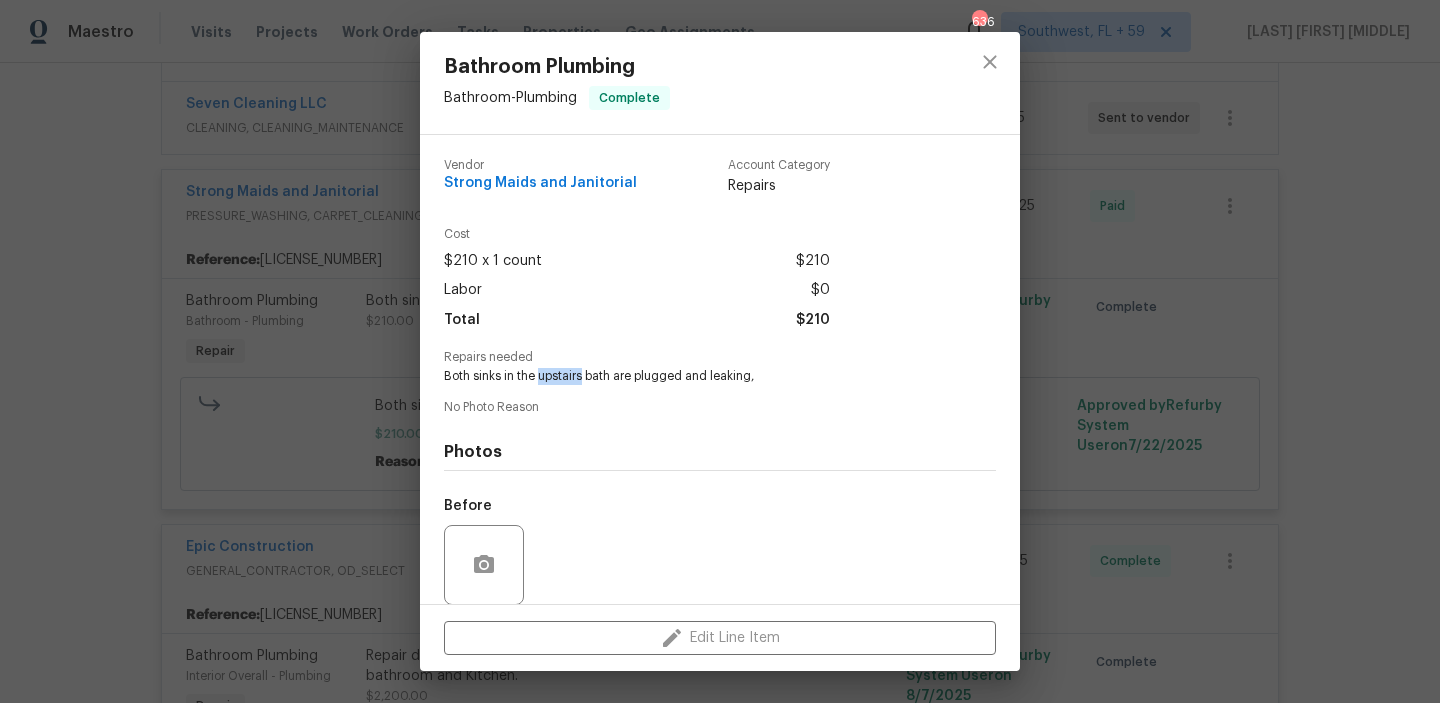click on "Both sinks in the upstairs bath are plugged and leaking," at bounding box center [692, 376] 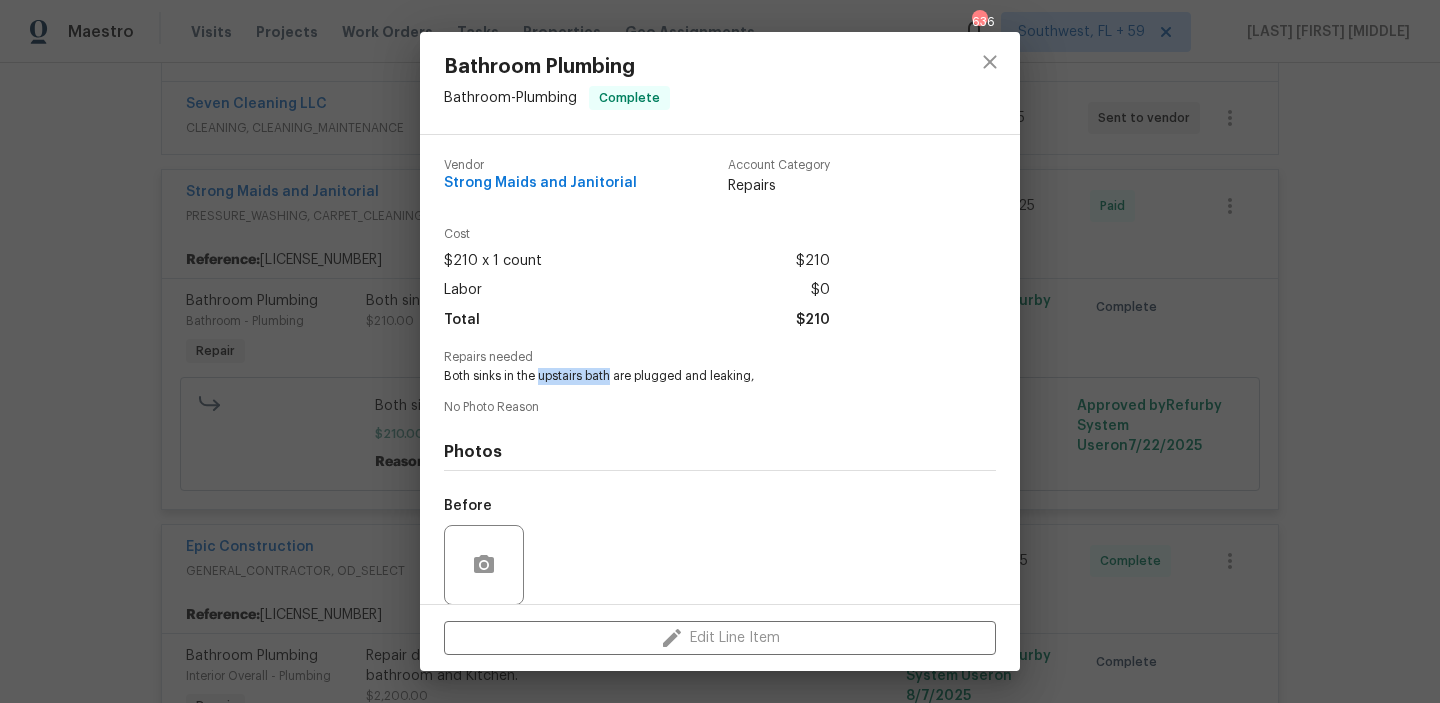 copy on "upstairs bath" 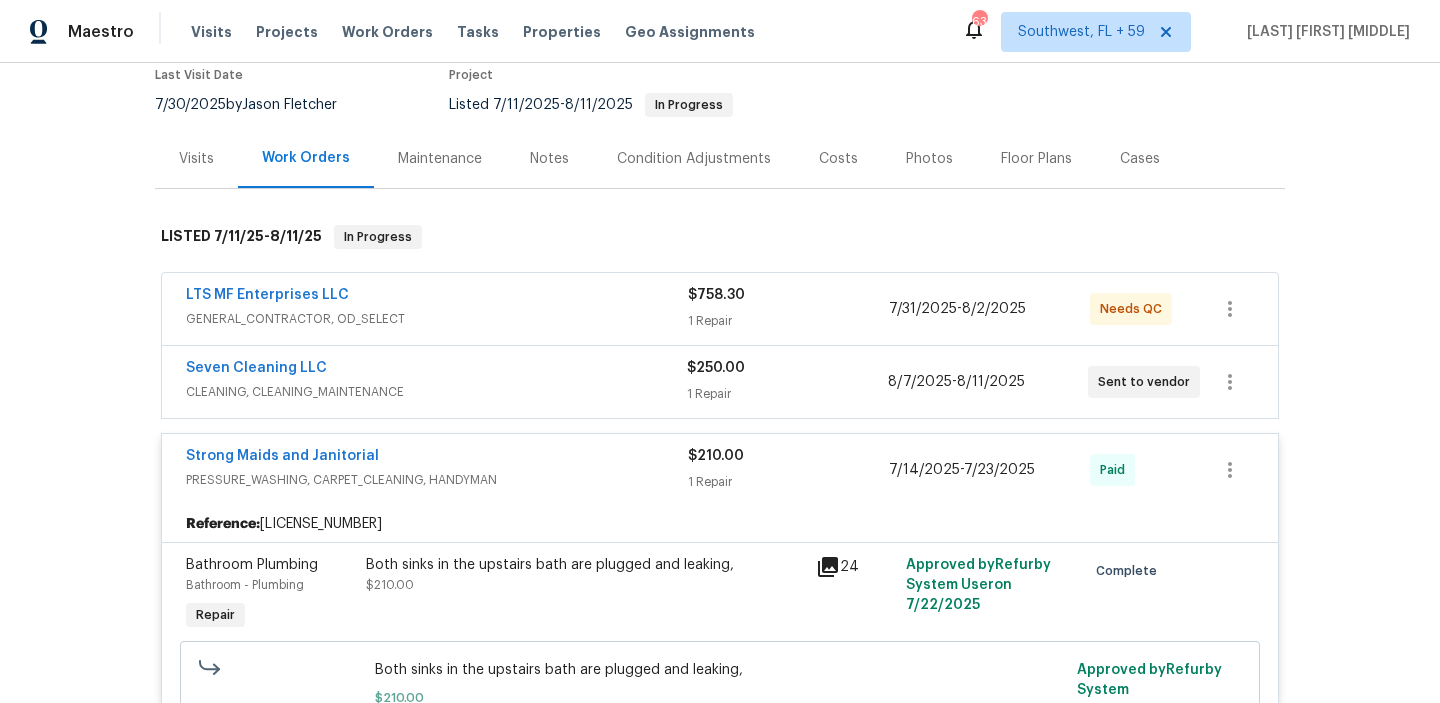 scroll, scrollTop: 172, scrollLeft: 0, axis: vertical 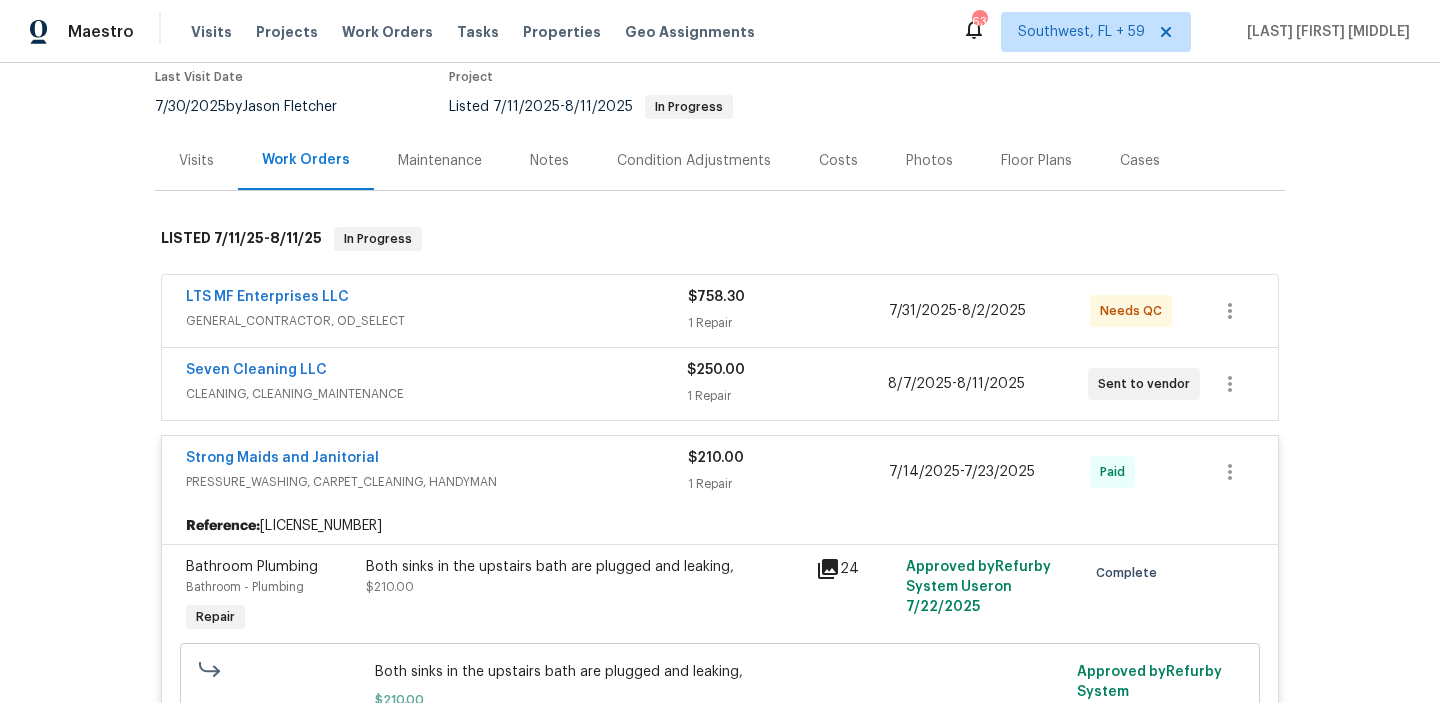 click on "1 Repair" at bounding box center (788, 323) 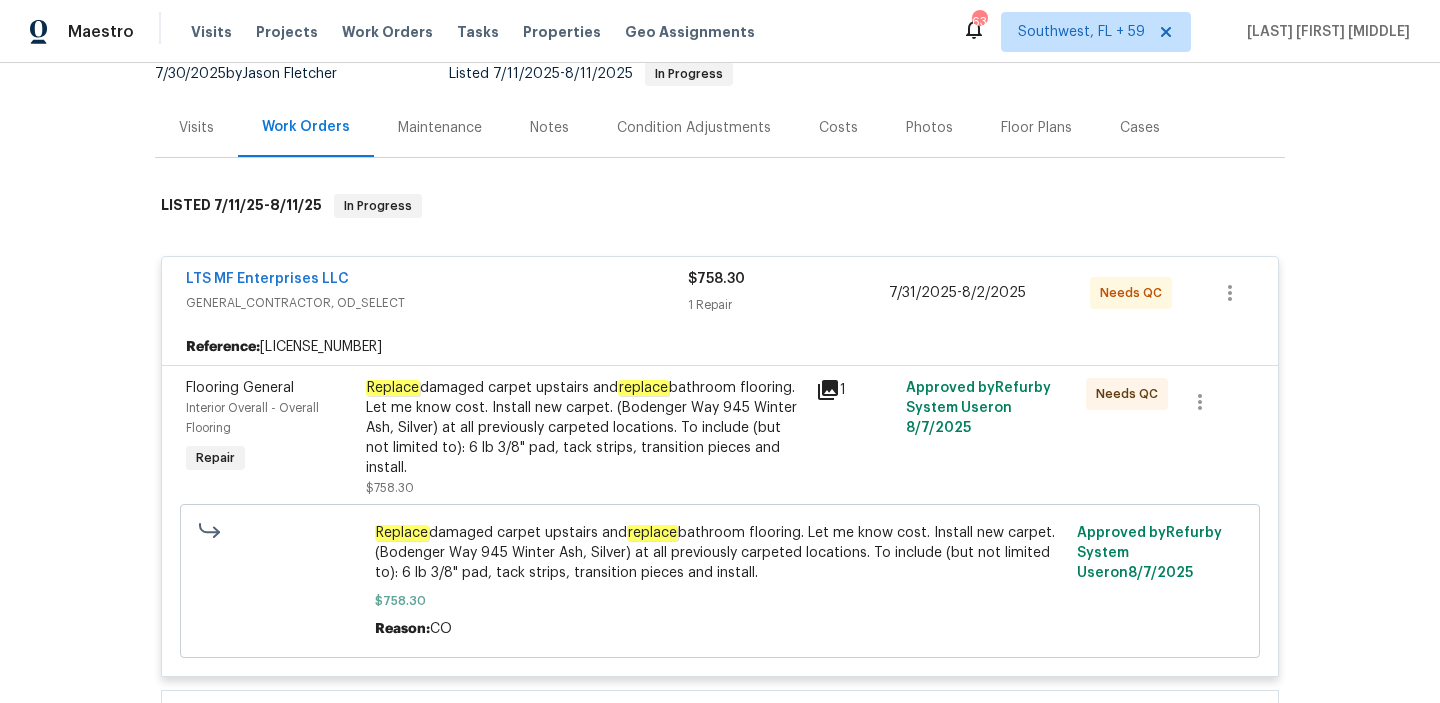 scroll, scrollTop: 207, scrollLeft: 0, axis: vertical 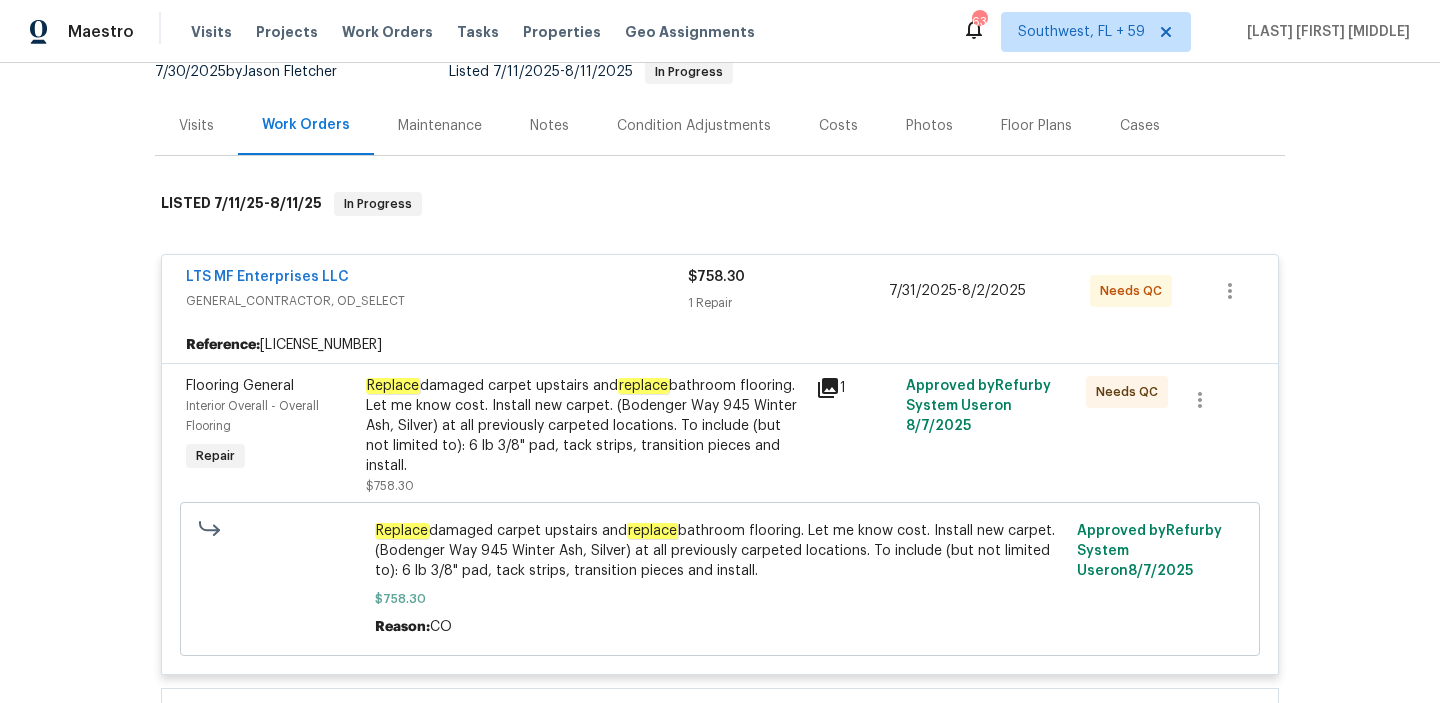 click on "Replace damaged carpet upstairs and replace bathroom flooring. Let me know cost.
Install new carpet. (Bodenger Way 945 Winter Ash, Silver) at all previously carpeted locations. To include (but not limited to): 6 lb 3/8" pad, tack strips, transition pieces and install." at bounding box center [585, 426] 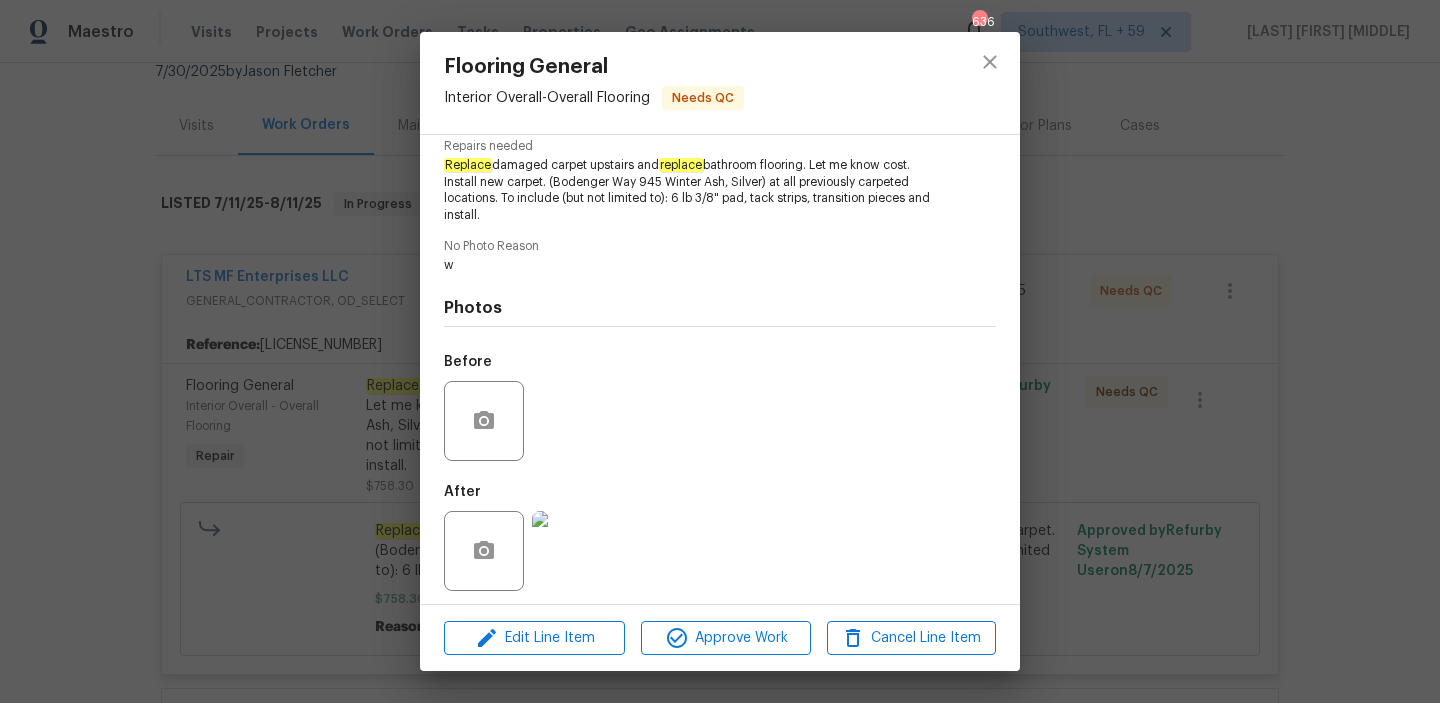 scroll, scrollTop: 218, scrollLeft: 0, axis: vertical 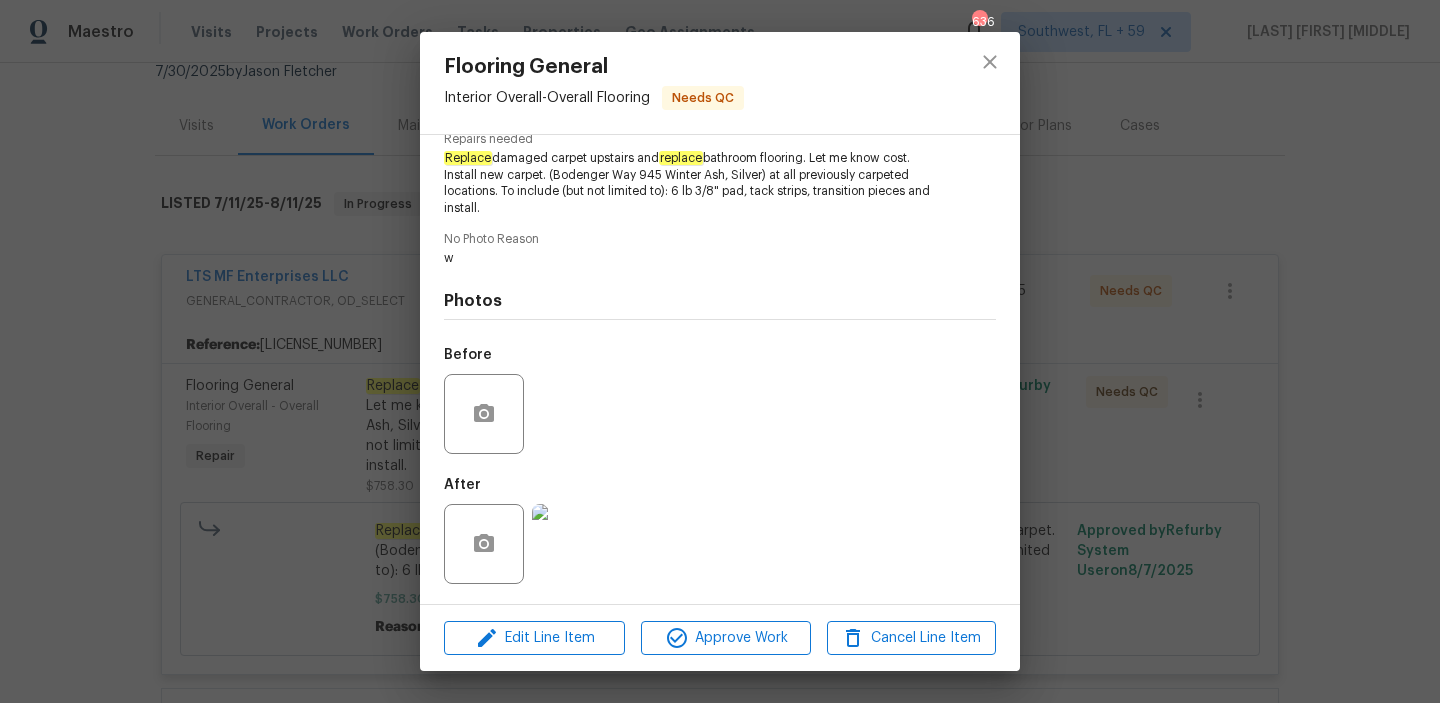 click on "Flooring General Interior Overall  -  Overall Flooring Needs QC Vendor LTS MF Enterprises LLC Account Category Repairs Cost $[PRICE] x 1 sqft $[PRICE] Labor $0 Total $[PRICE] Repairs needed Replace  damaged carpet upstairs and  replace  bathroom flooring.  Let me know cost.
Install new carpet. (Bodenger Way [NUMBER] Winter Ash, Silver) at all previously carpeted locations. To include (but not limited to): 6 lb 3/8" pad, tack strips, transition pieces and install. No Photo Reason w Photos Before After  Edit Line Item  Approve Work  Cancel Line Item" at bounding box center [720, 351] 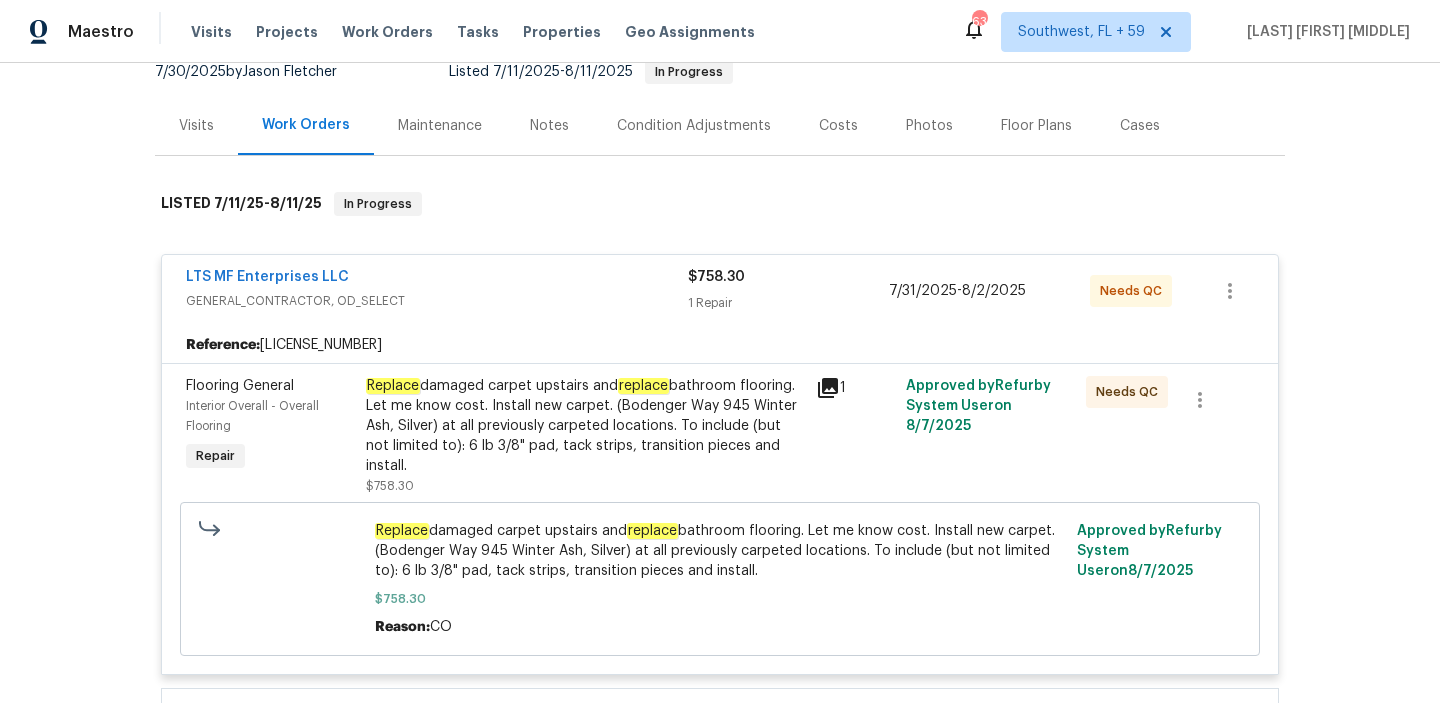 scroll, scrollTop: 596, scrollLeft: 0, axis: vertical 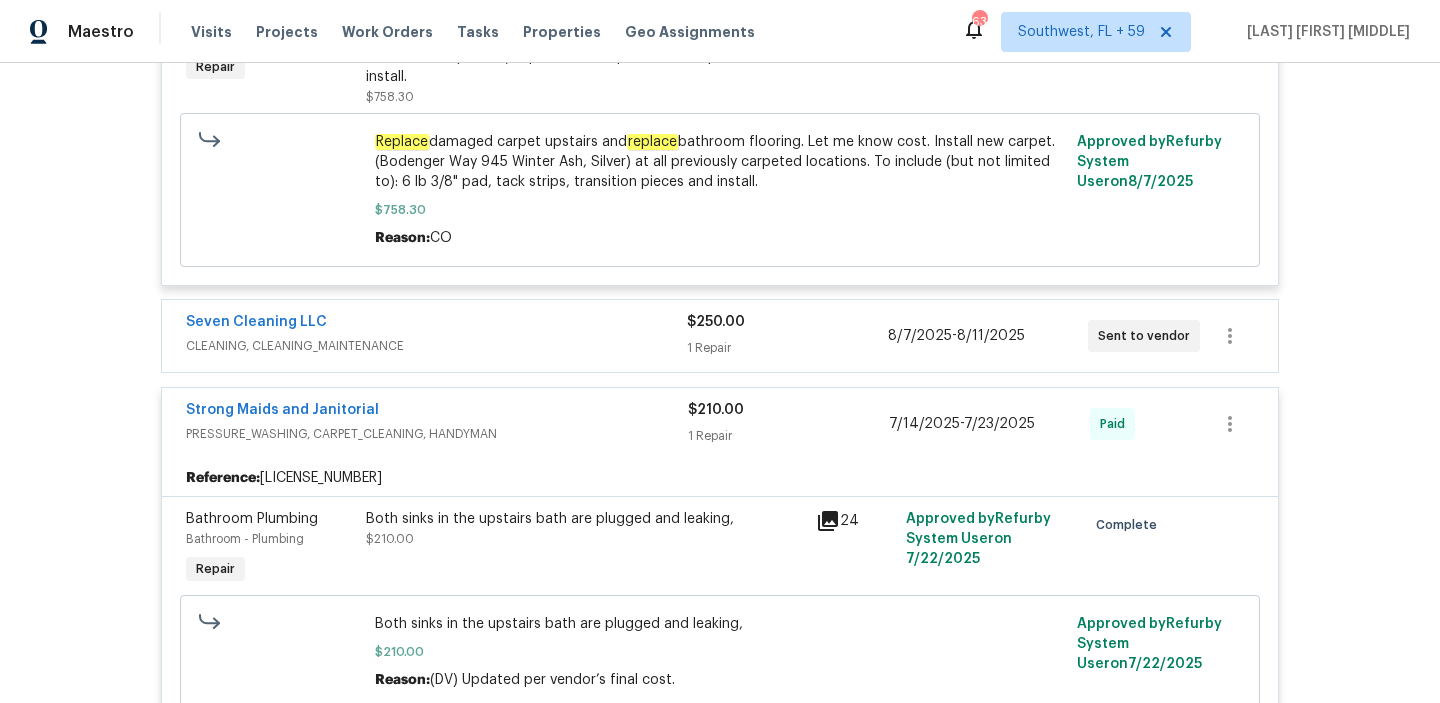 click on "Both sinks in the upstairs bath are plugged and leaking, $[PRICE]" at bounding box center (585, 549) 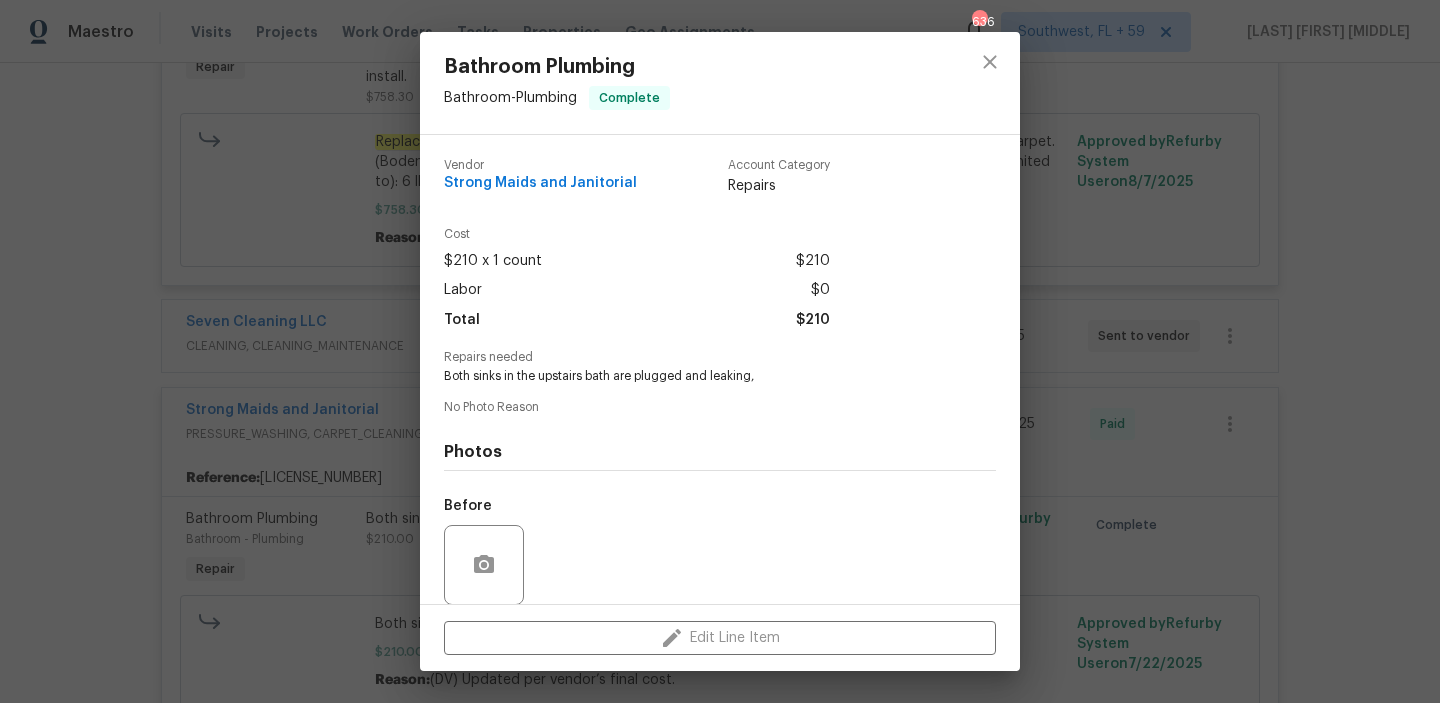 scroll, scrollTop: 150, scrollLeft: 0, axis: vertical 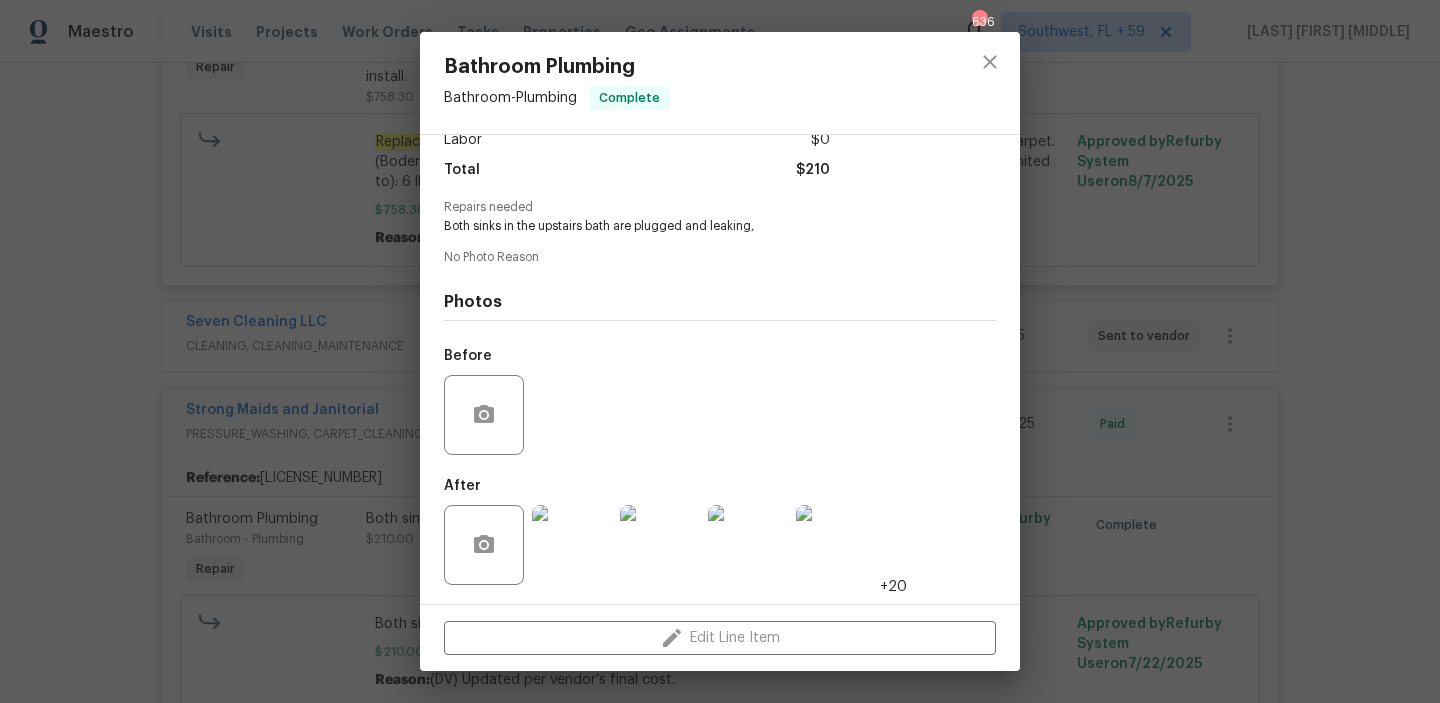click at bounding box center (572, 545) 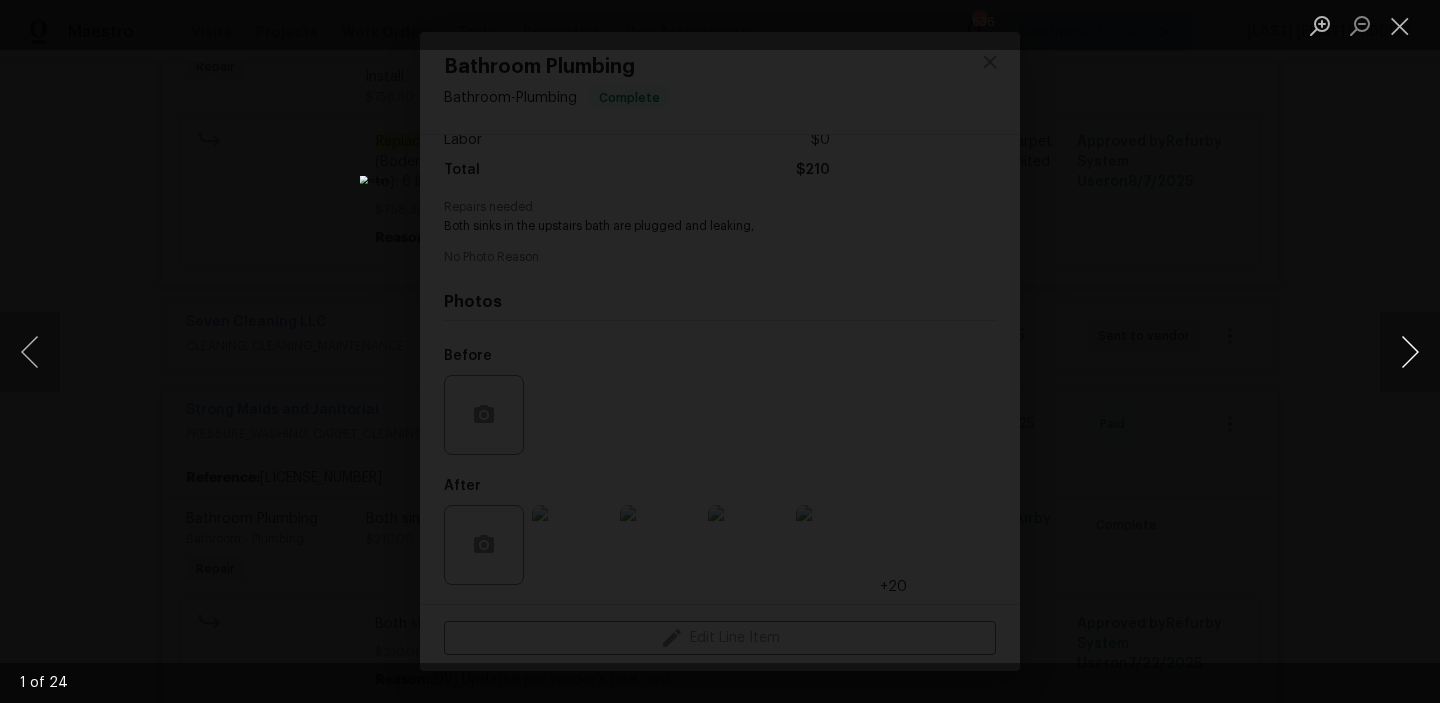 click at bounding box center (1410, 352) 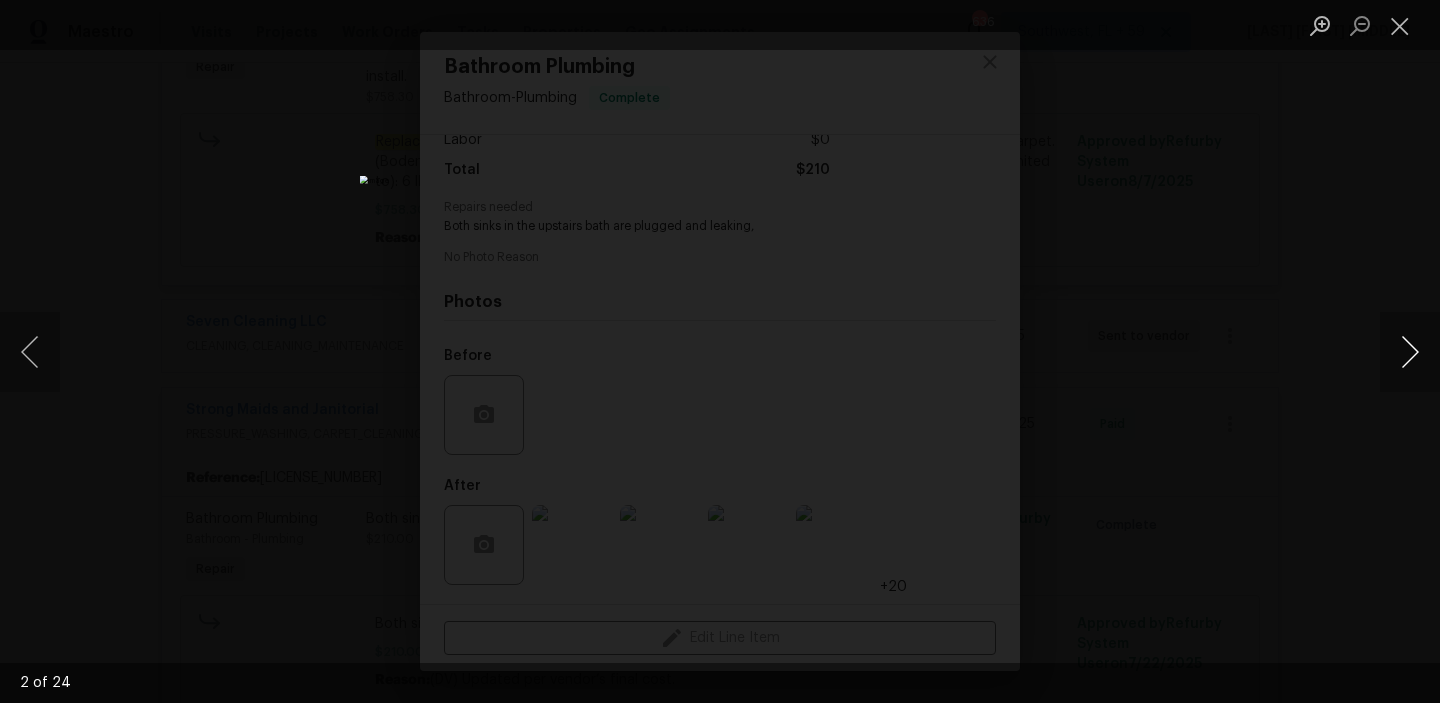 click at bounding box center [1410, 352] 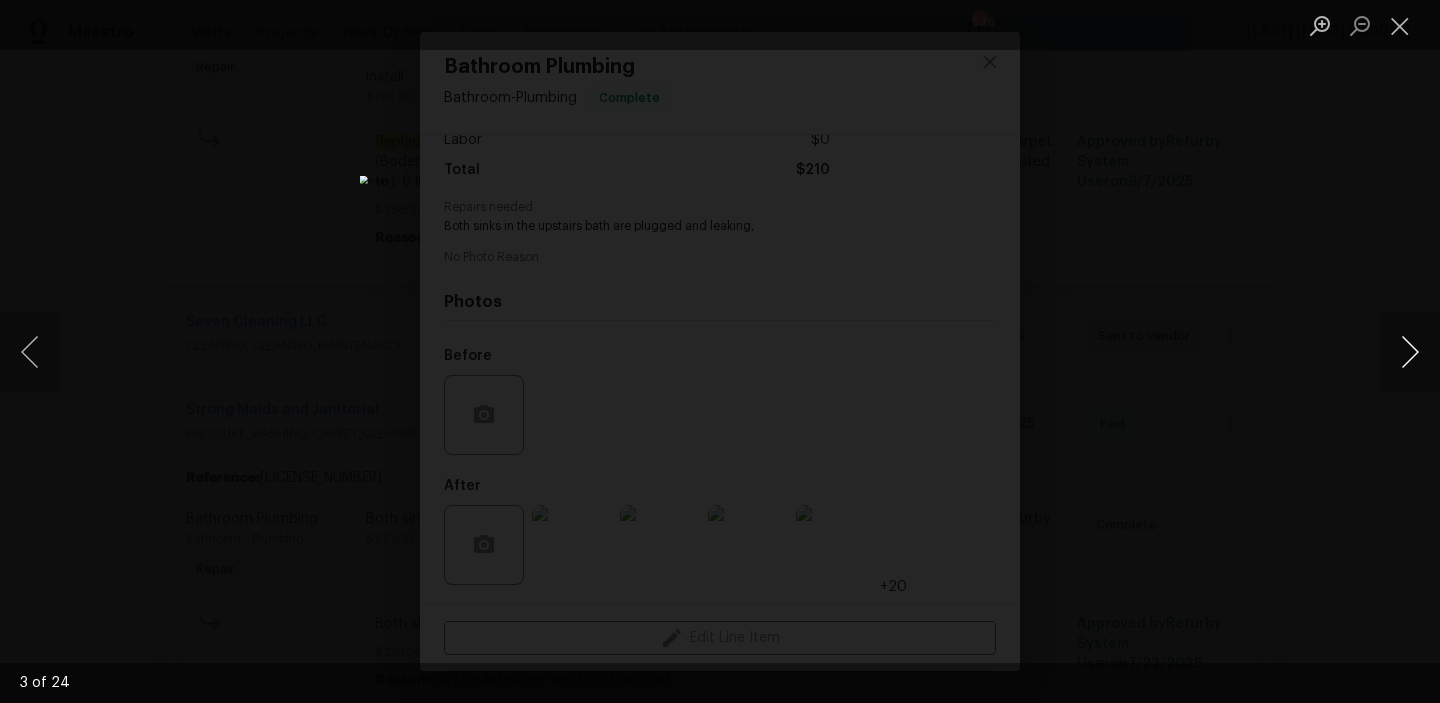 click at bounding box center (1410, 352) 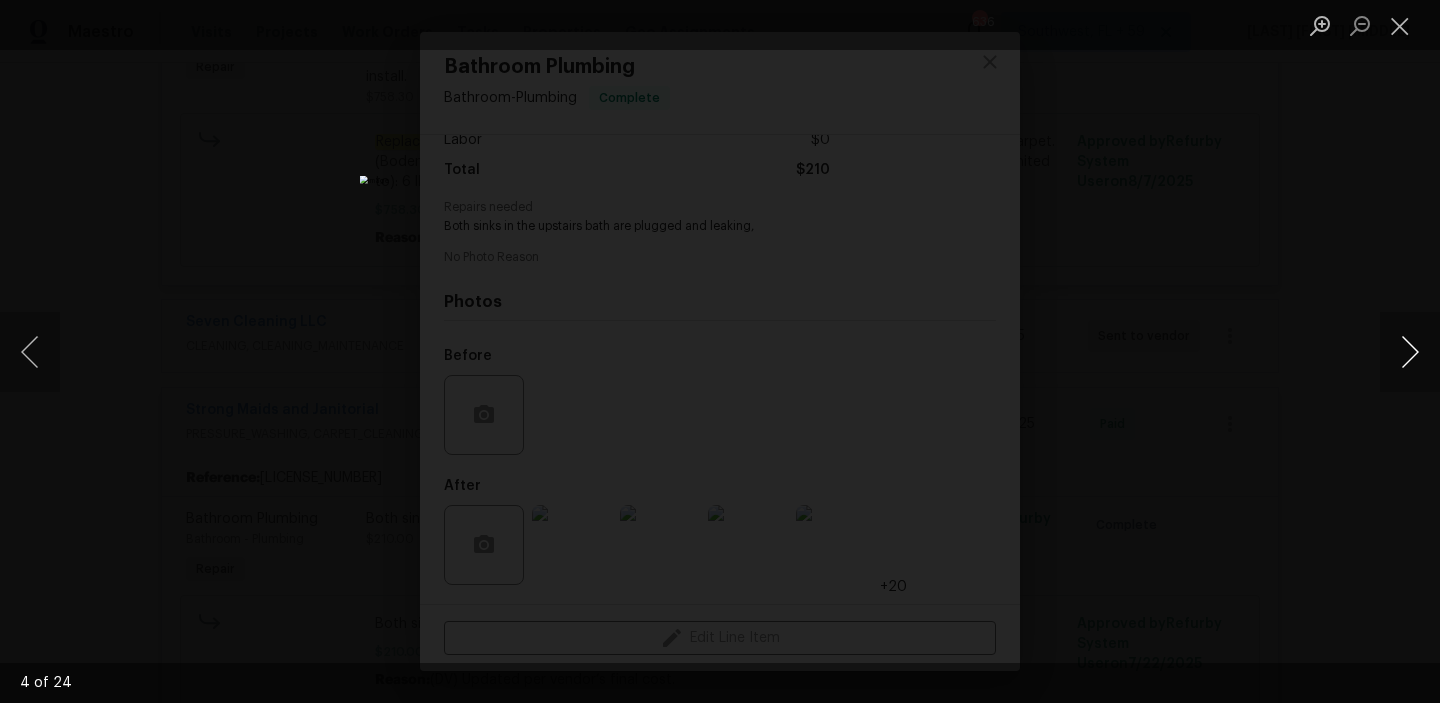 click at bounding box center [1410, 352] 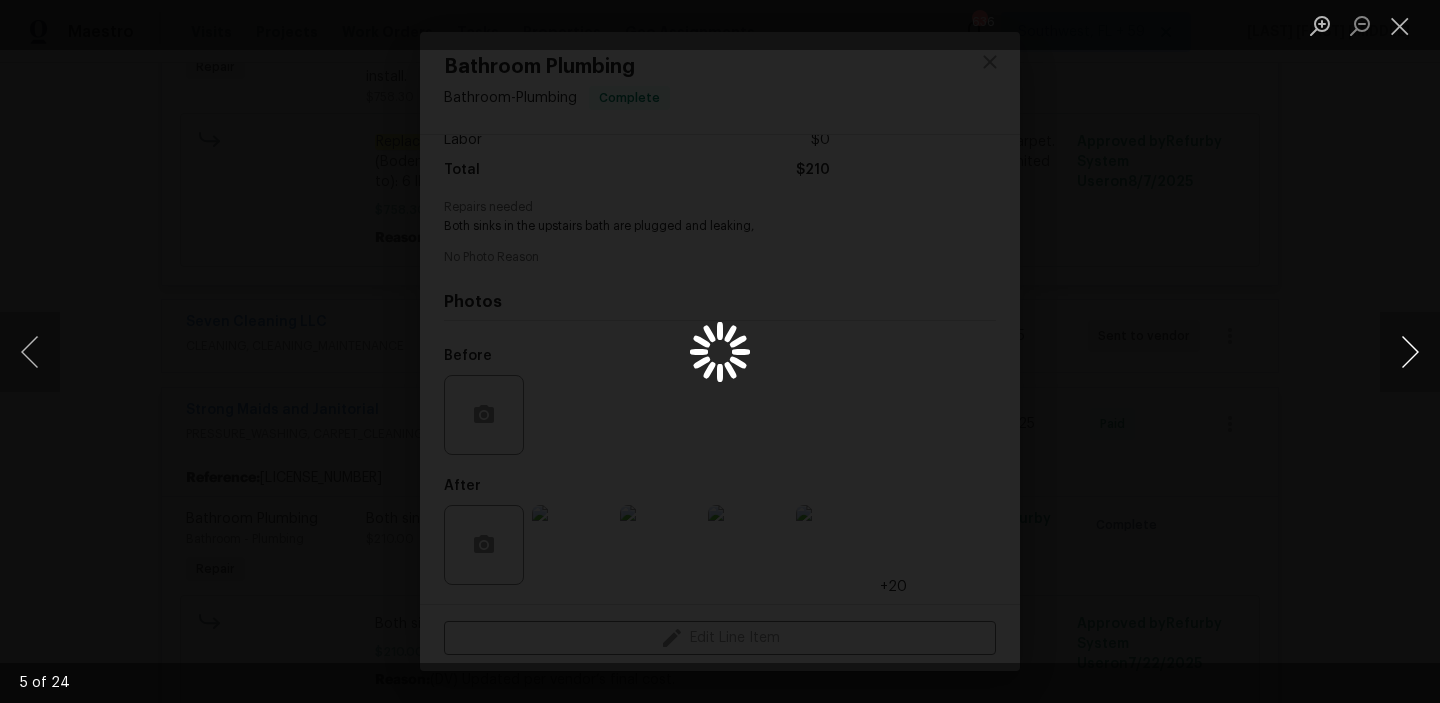 click at bounding box center (1410, 352) 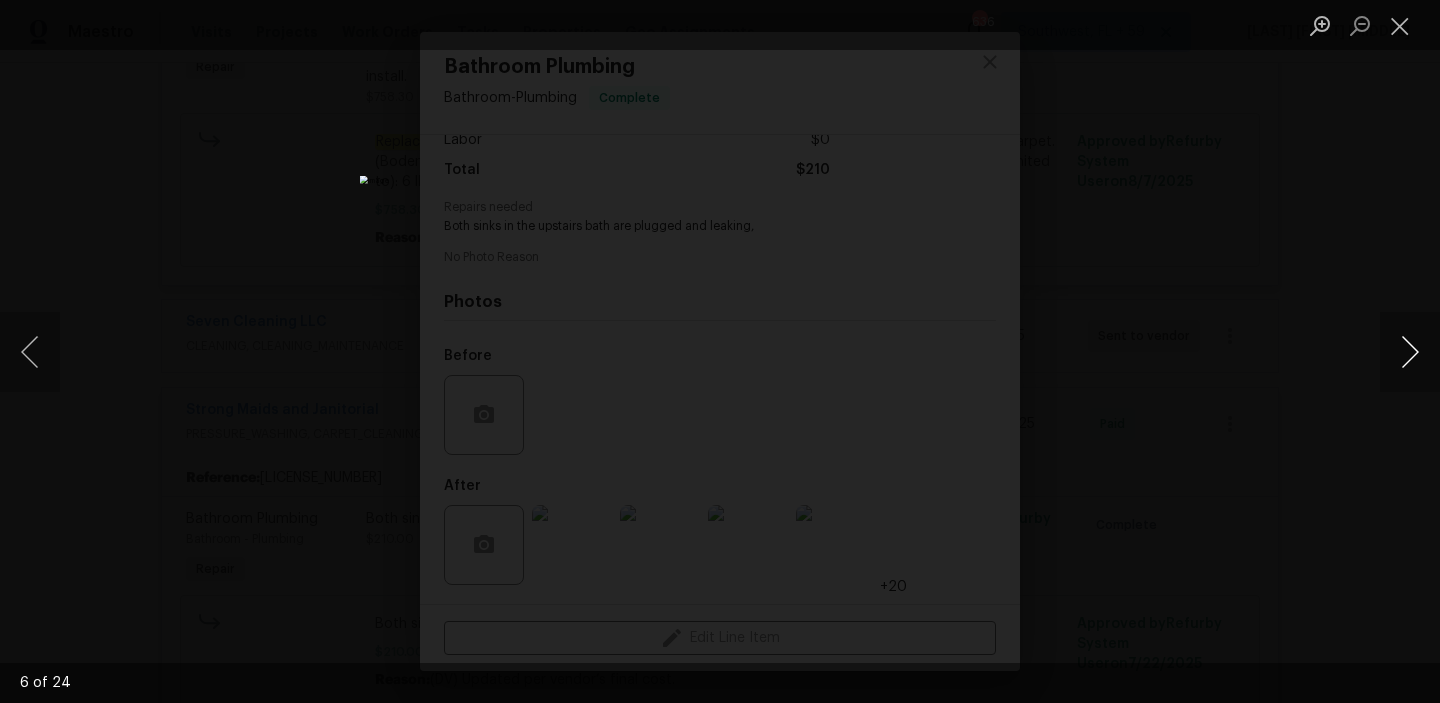 click at bounding box center [1410, 352] 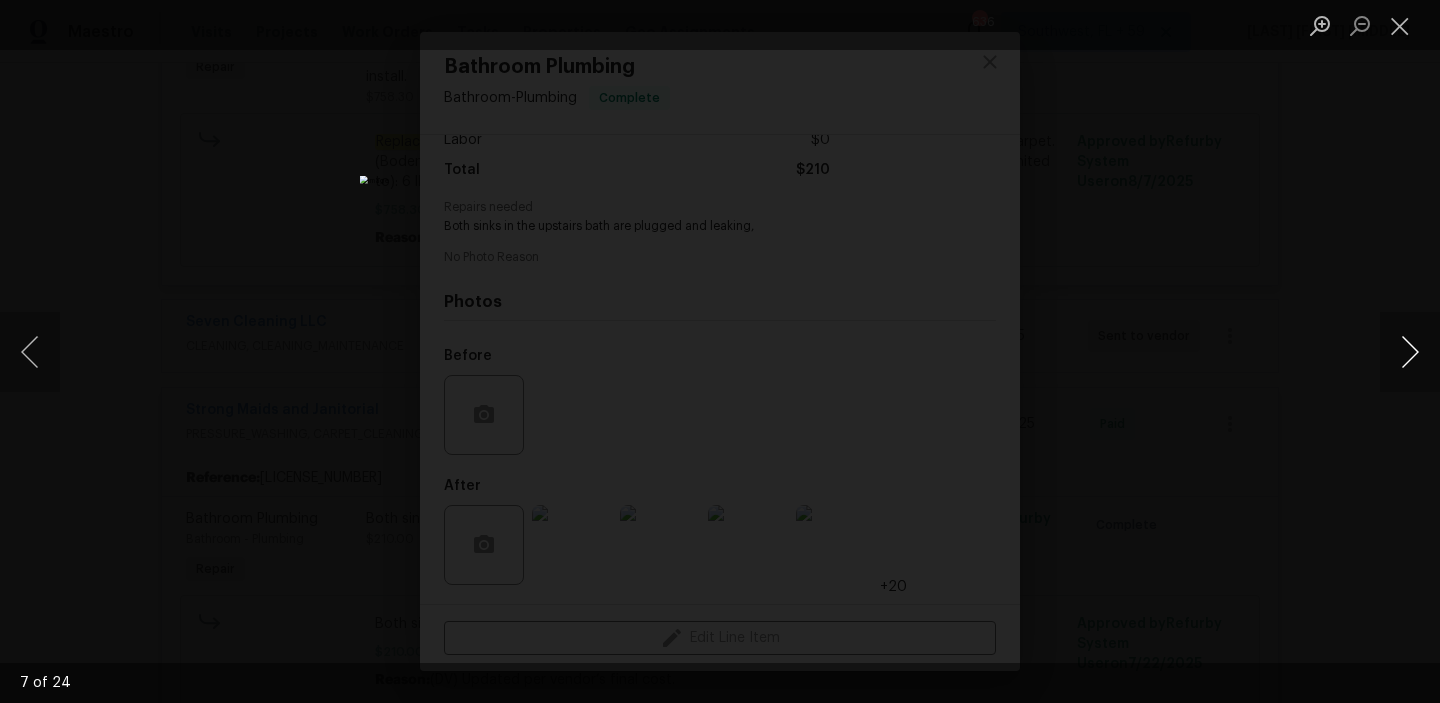 click at bounding box center [1410, 352] 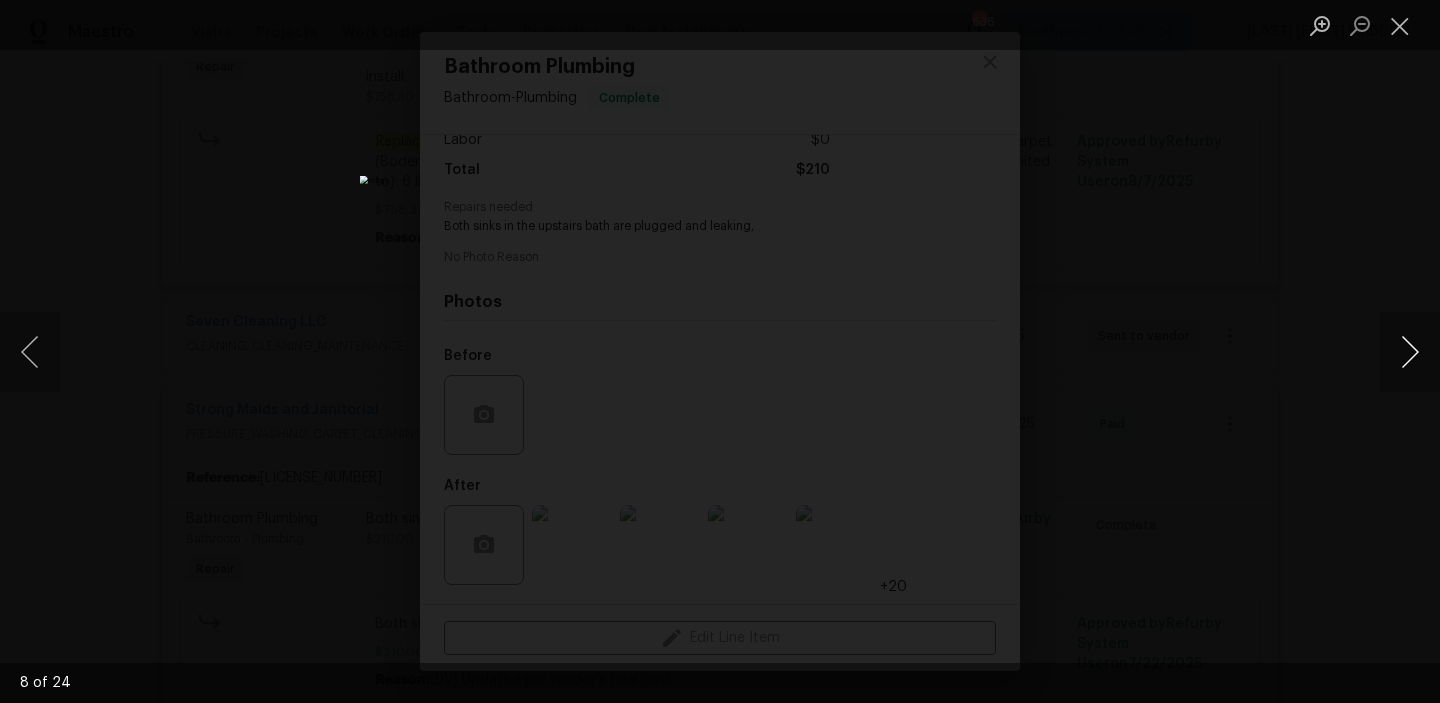 click at bounding box center (1410, 352) 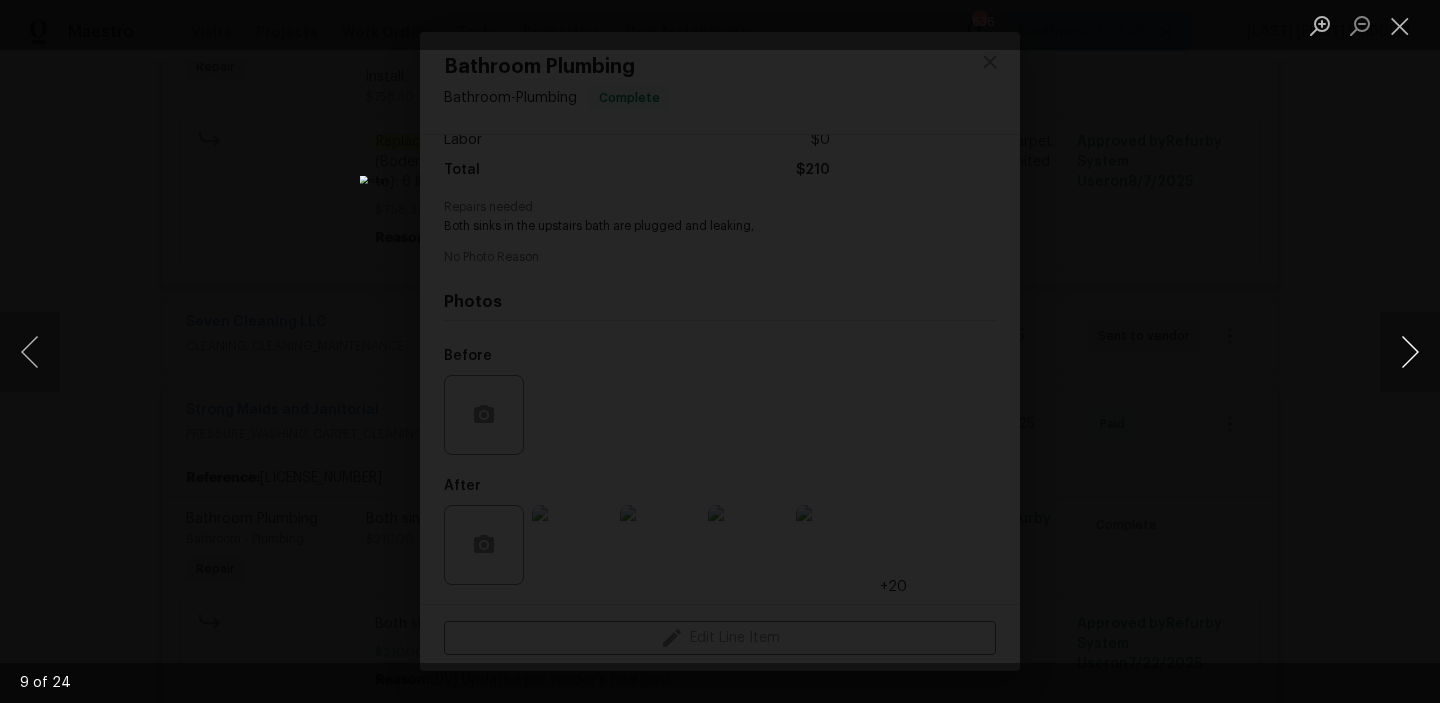 click at bounding box center [1410, 352] 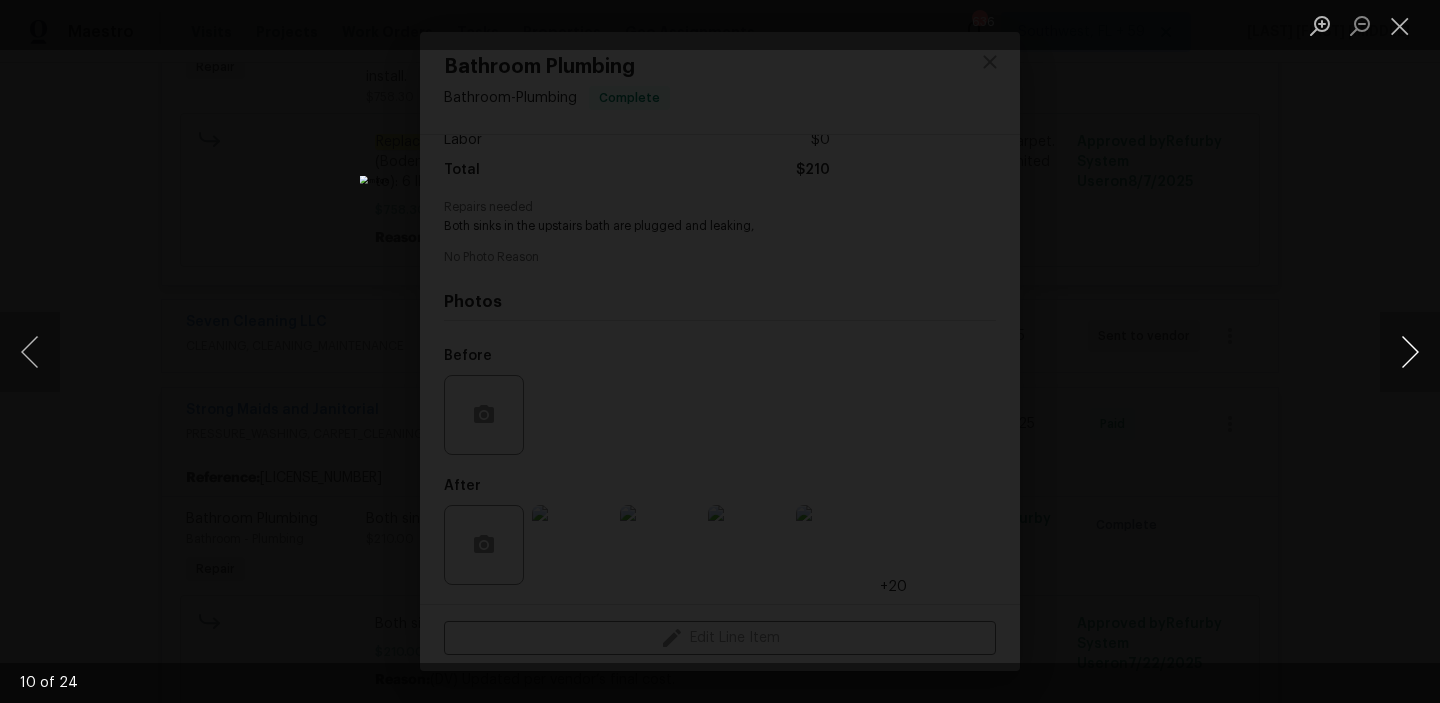 click at bounding box center (1410, 352) 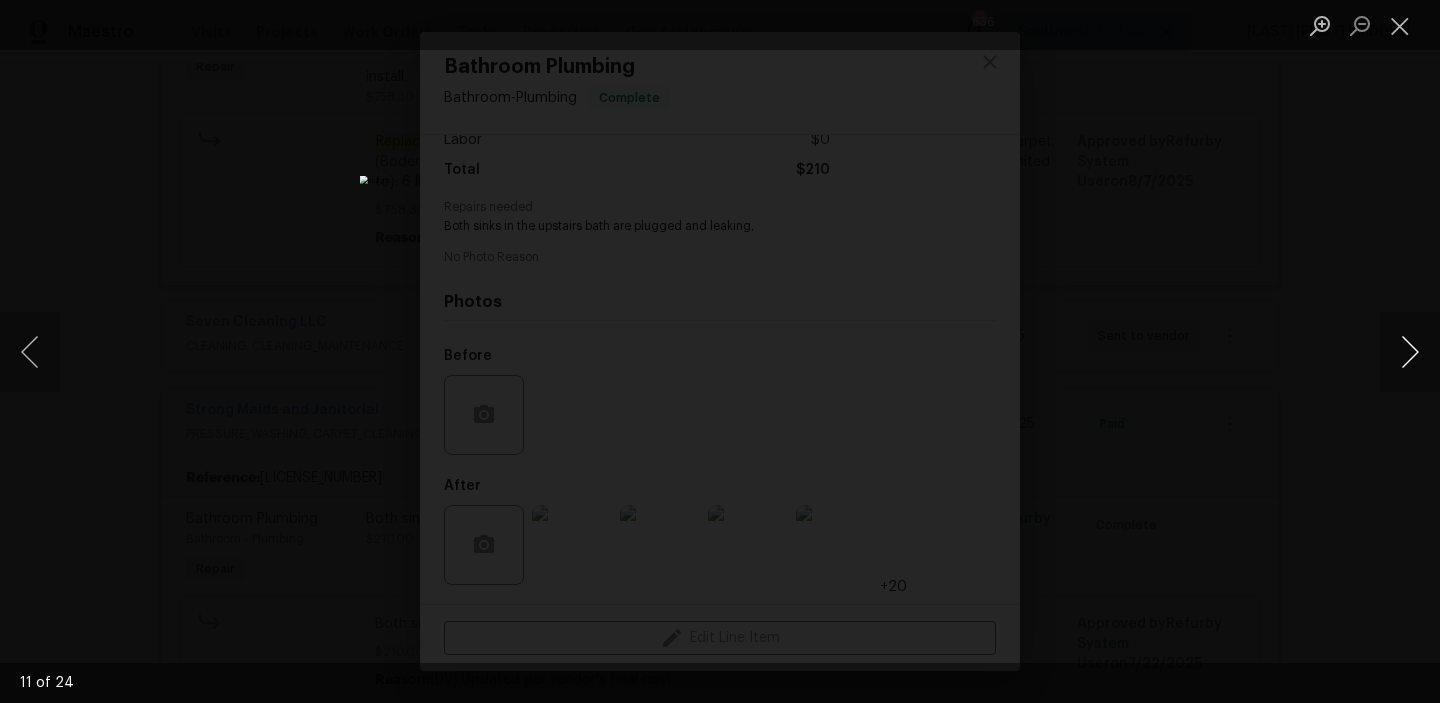 click at bounding box center (1410, 352) 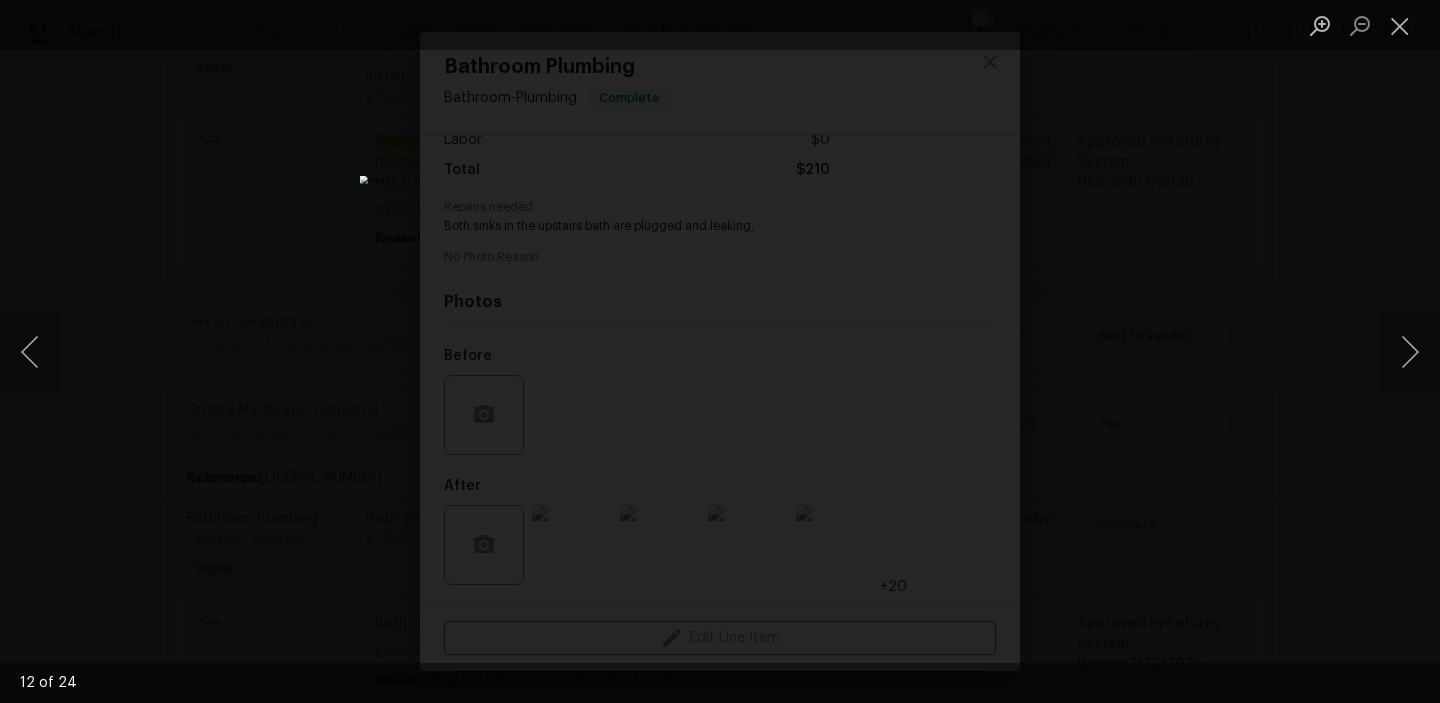 click at bounding box center (720, 351) 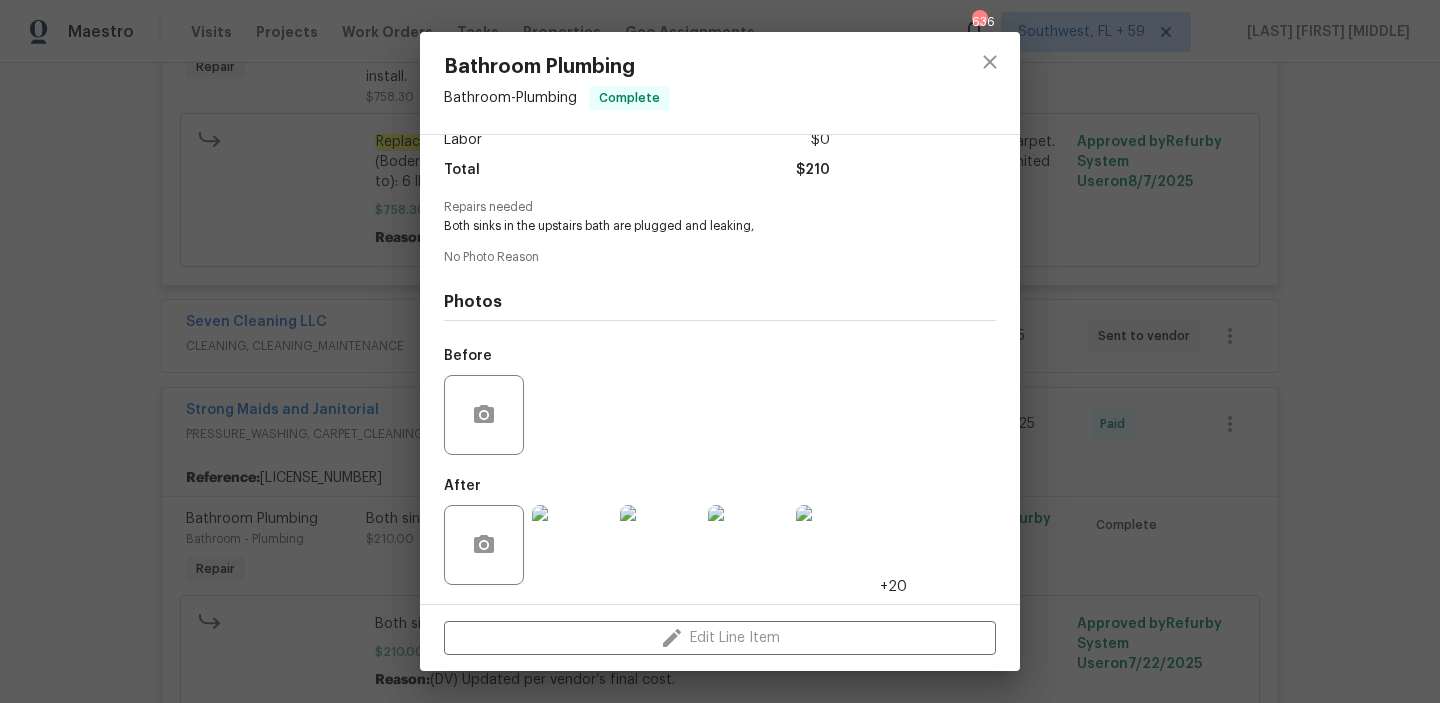 click on "Bathroom Plumbing Bathroom - Plumbing Complete Vendor Strong Maids and Janitorial Account Category Repairs Cost $[PRICE] x 1 count $[PRICE] Labor $0 Total $[PRICE] Repairs needed Both sinks in the upstairs bath are plugged and leaking, No Photo Reason Photos Before After +20 Edit Line Item" at bounding box center (720, 351) 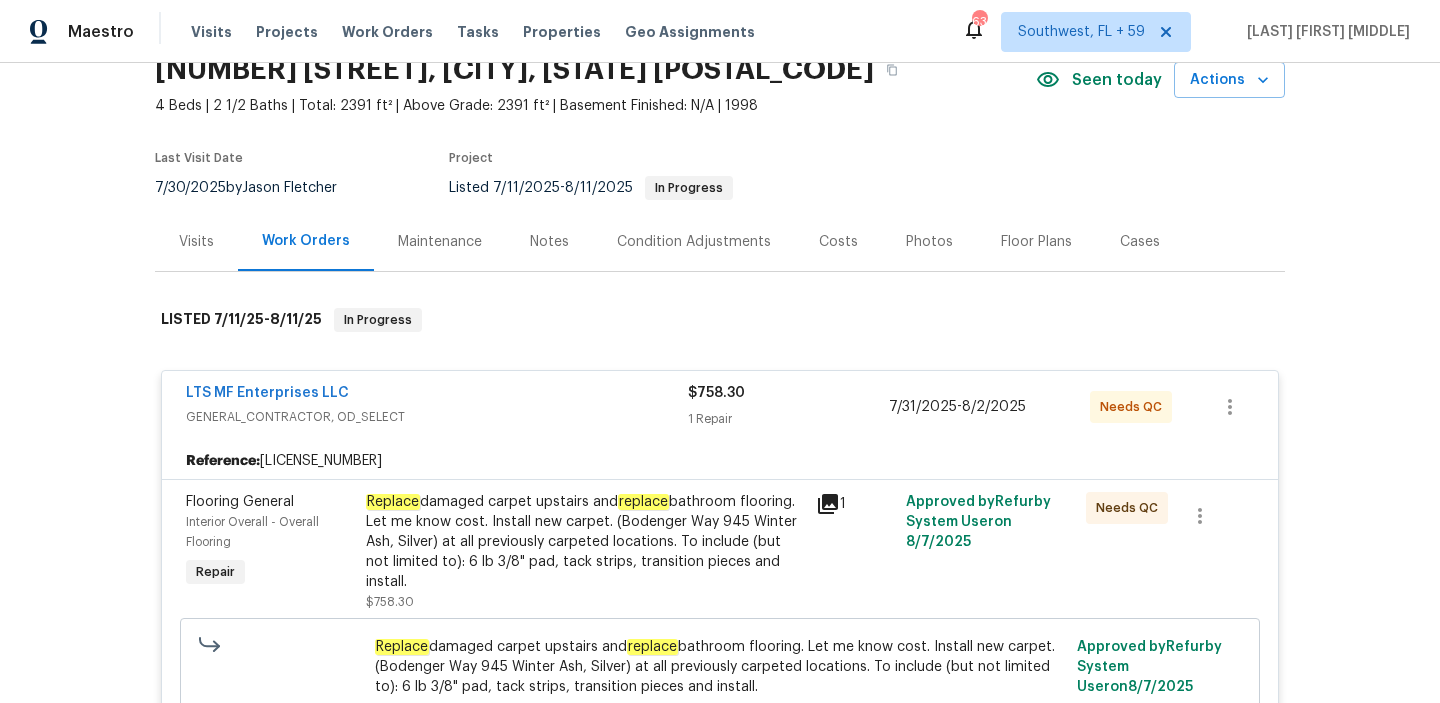scroll, scrollTop: 39, scrollLeft: 0, axis: vertical 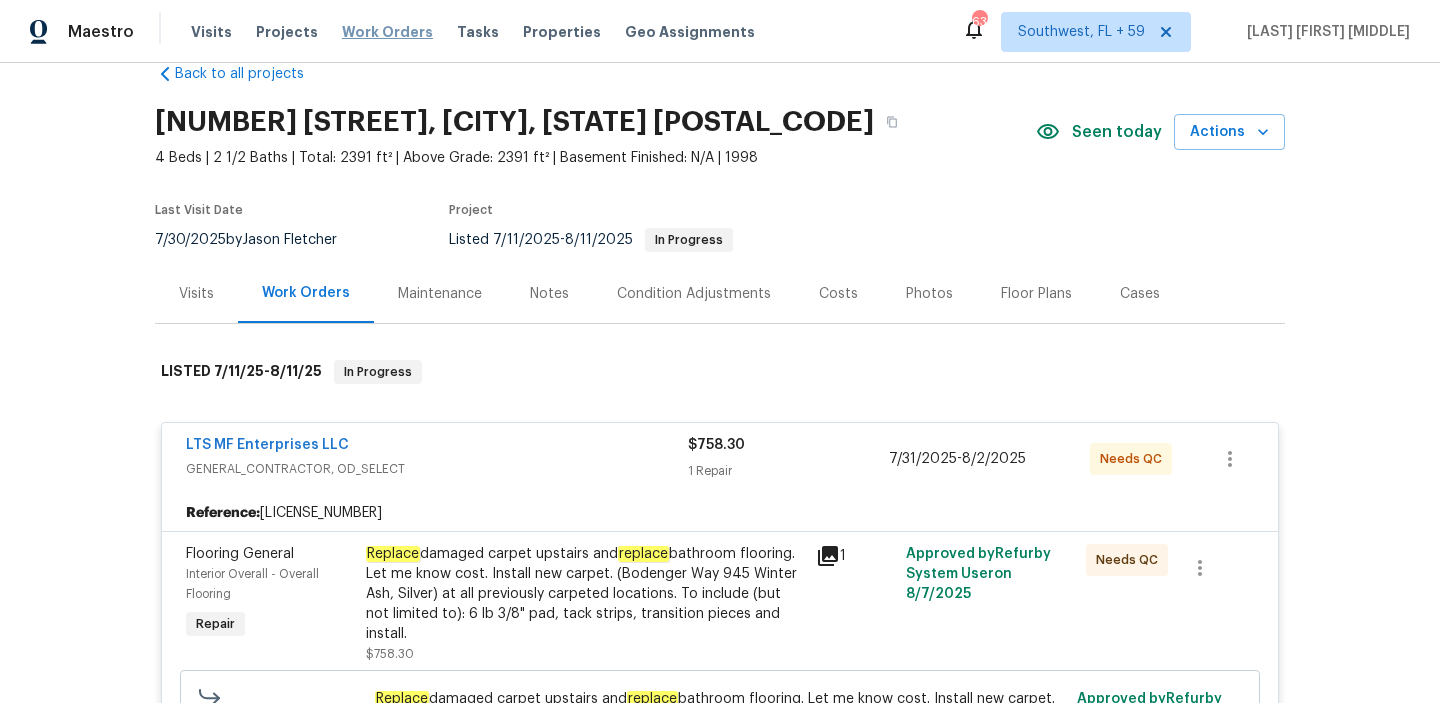 click on "Work Orders" at bounding box center [387, 32] 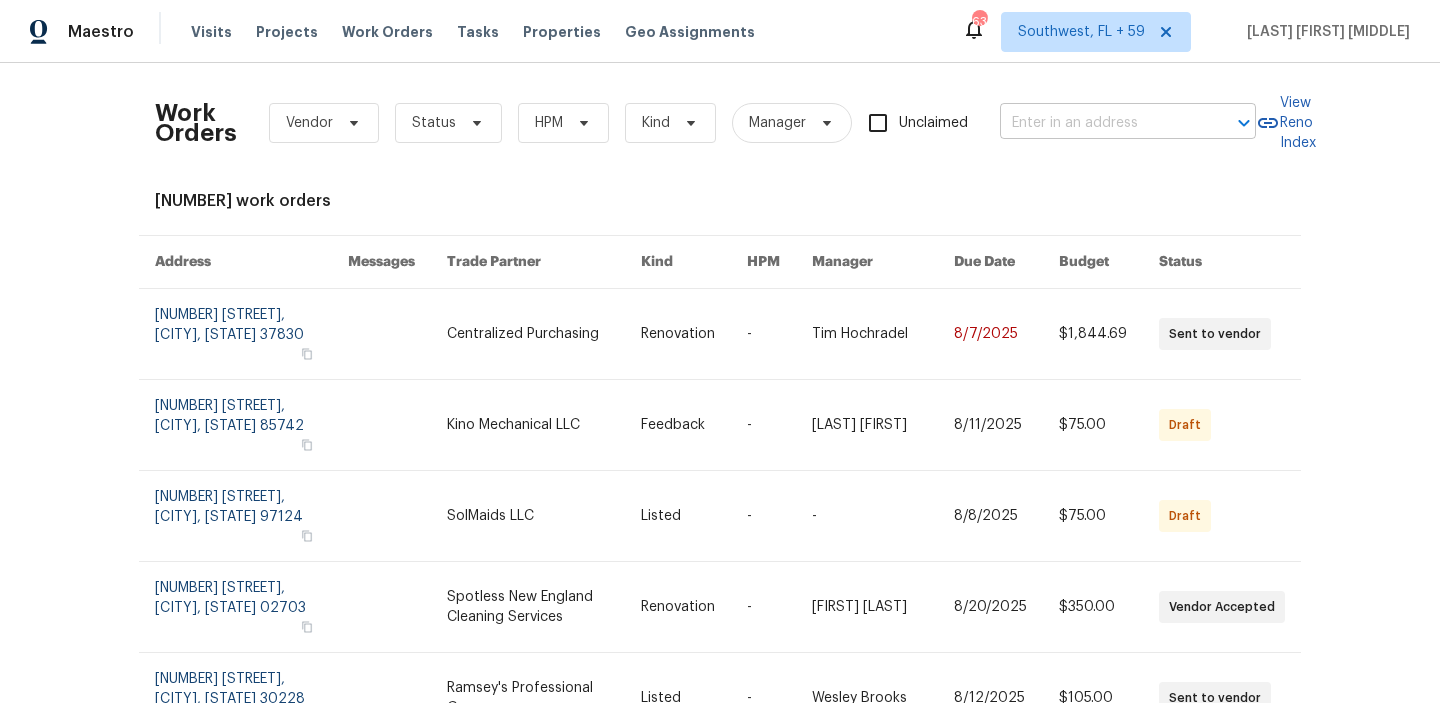 click at bounding box center (1100, 123) 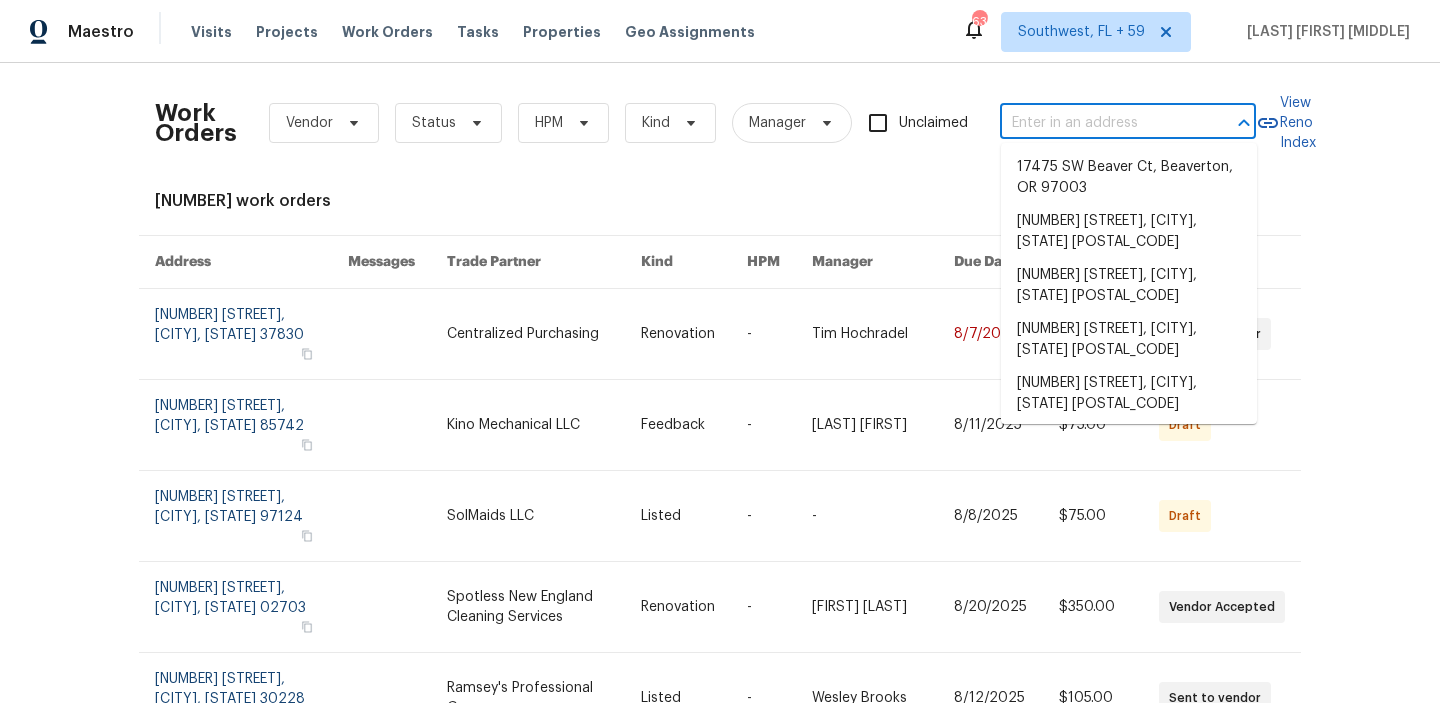 paste on "[NUMBER] [STREET], [CITY], [STATE] [POSTAL_CODE]" 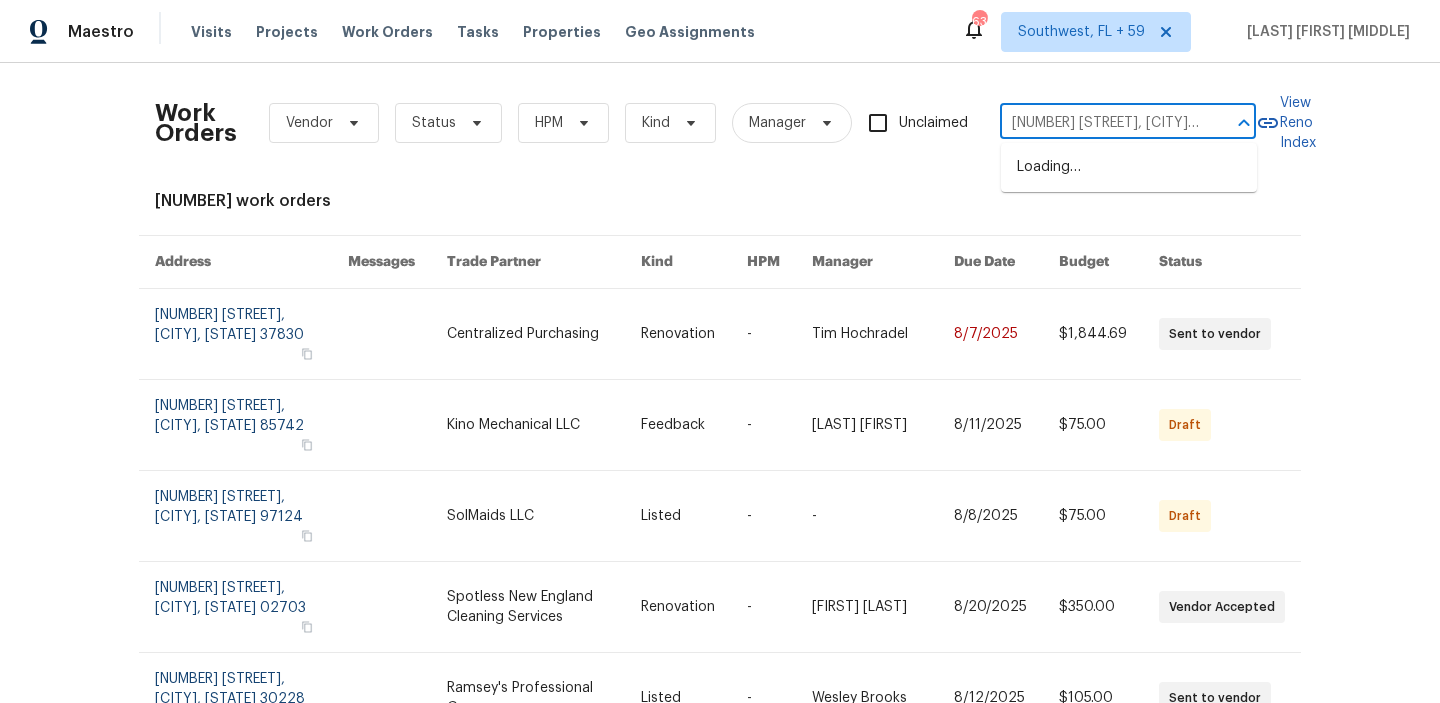 scroll, scrollTop: 0, scrollLeft: 71, axis: horizontal 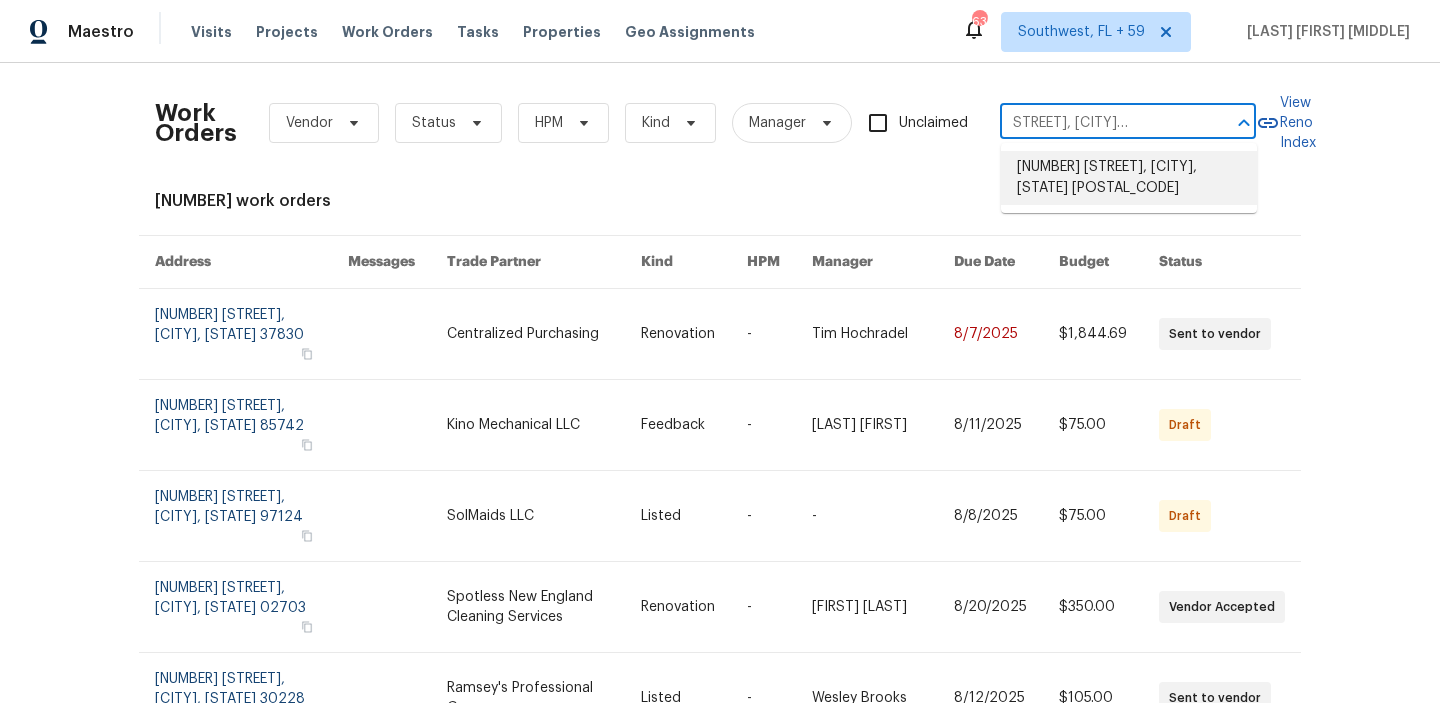 click on "[NUMBER] [STREET], [CITY], [STATE] [POSTAL_CODE]" at bounding box center [1129, 178] 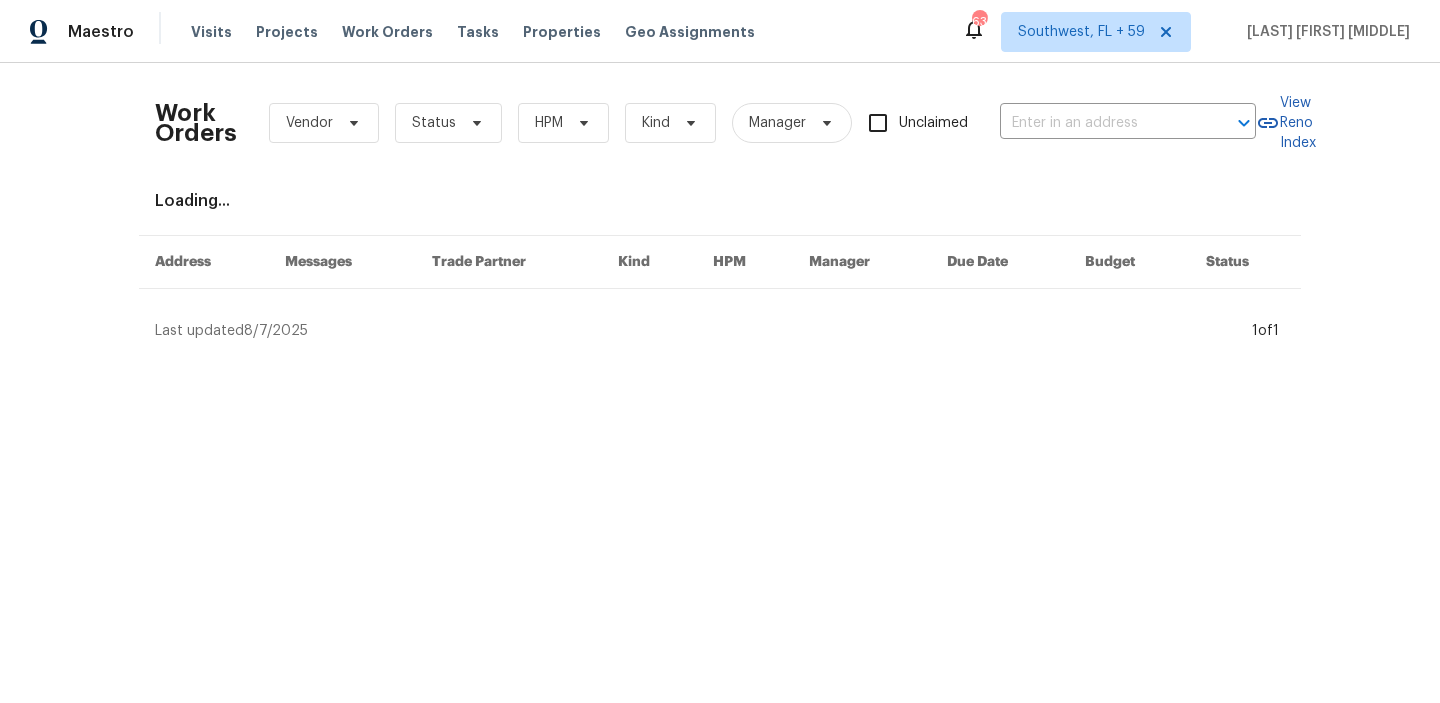 type on "[NUMBER] [STREET], [CITY], [STATE] [POSTAL_CODE]" 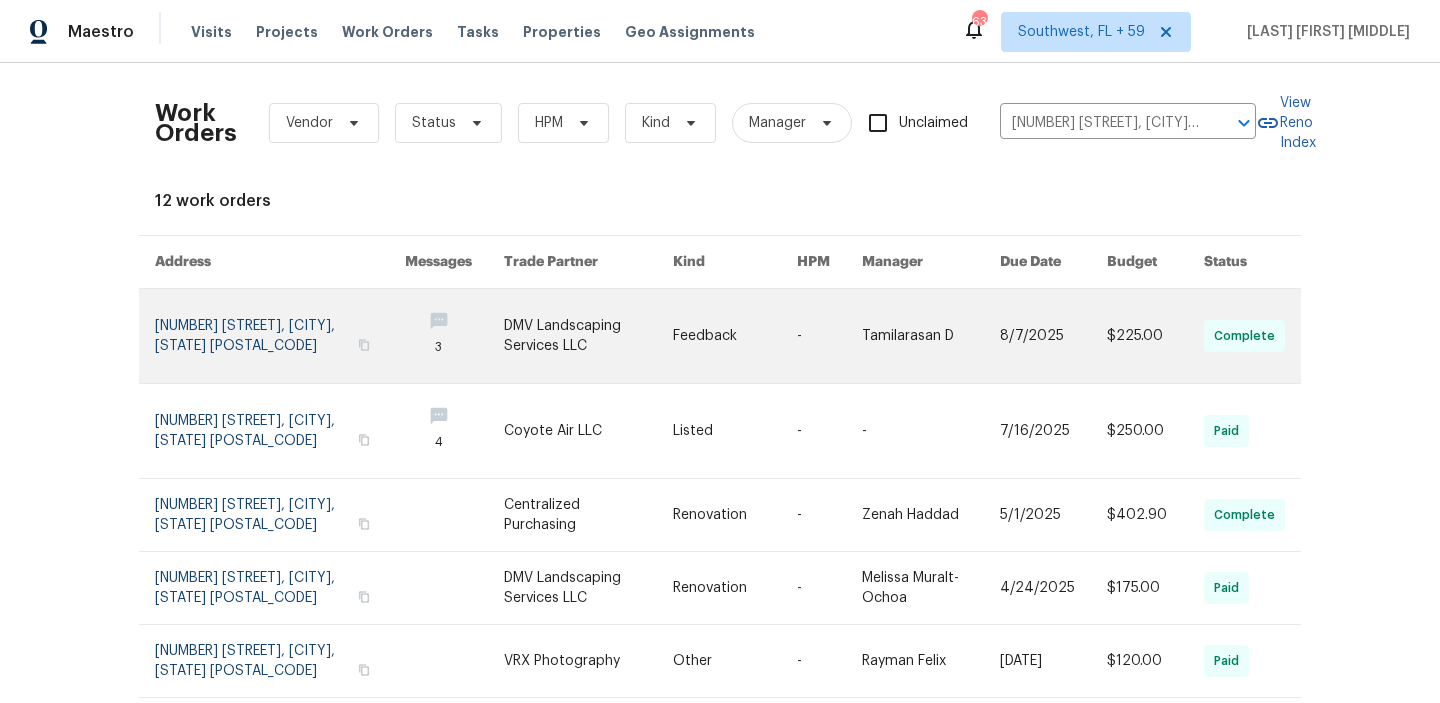 click at bounding box center [1155, 336] 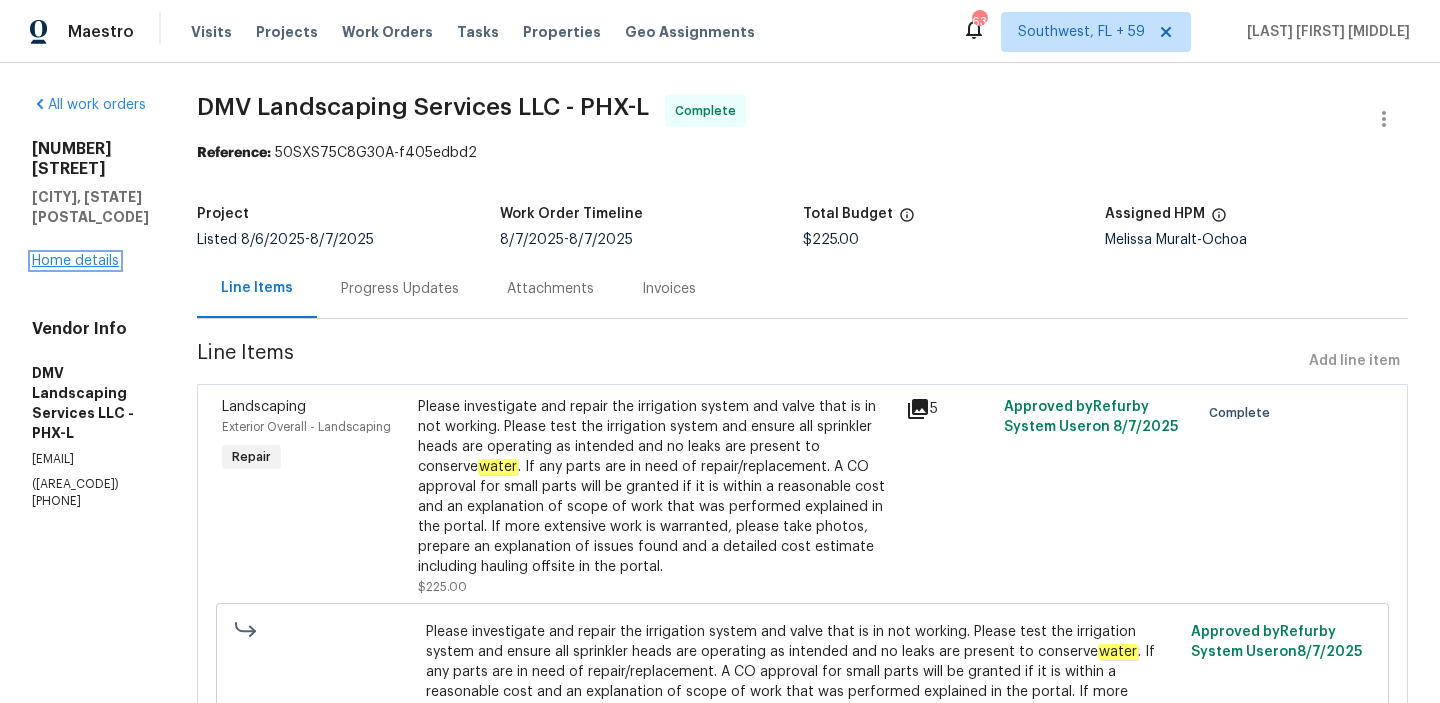 click on "Home details" at bounding box center [75, 261] 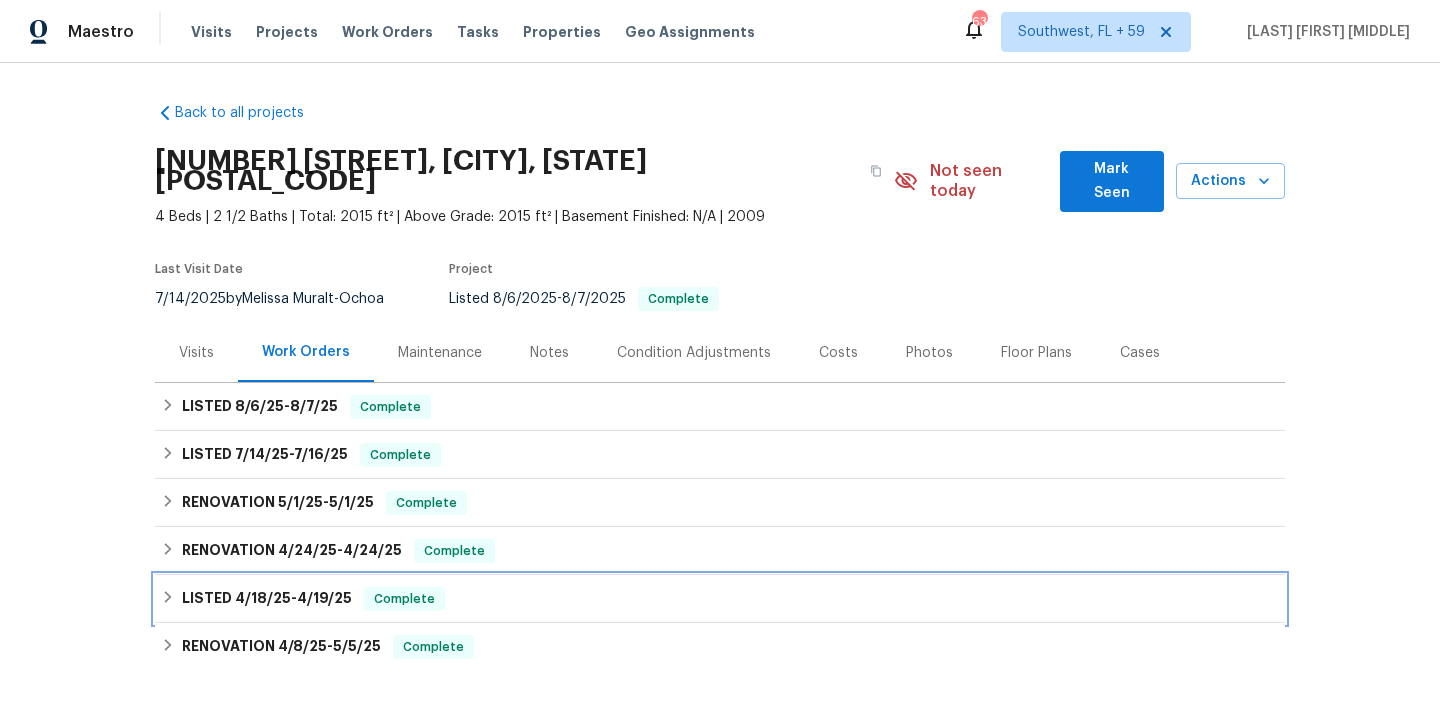 click on "LISTED [DATE] - [DATE] Complete" at bounding box center (720, 599) 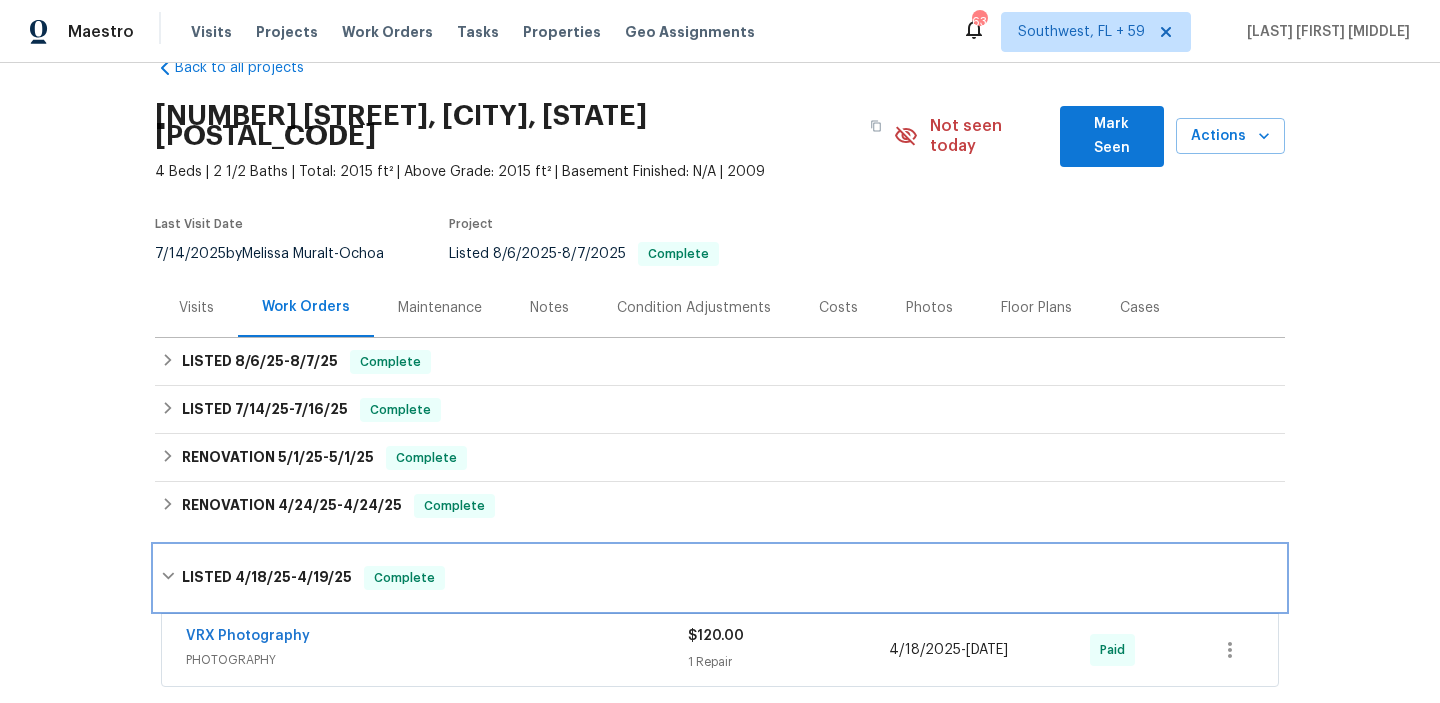 scroll, scrollTop: 49, scrollLeft: 0, axis: vertical 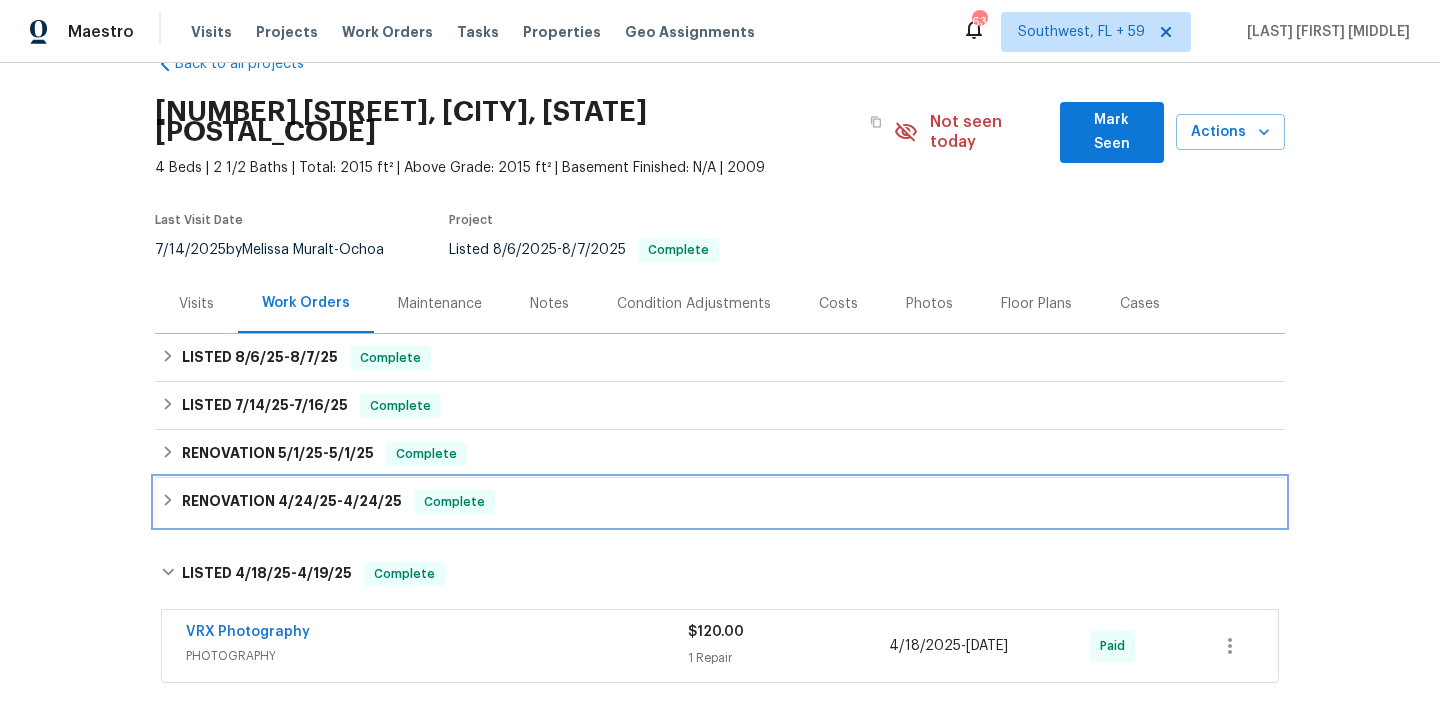 click on "Complete" at bounding box center (454, 502) 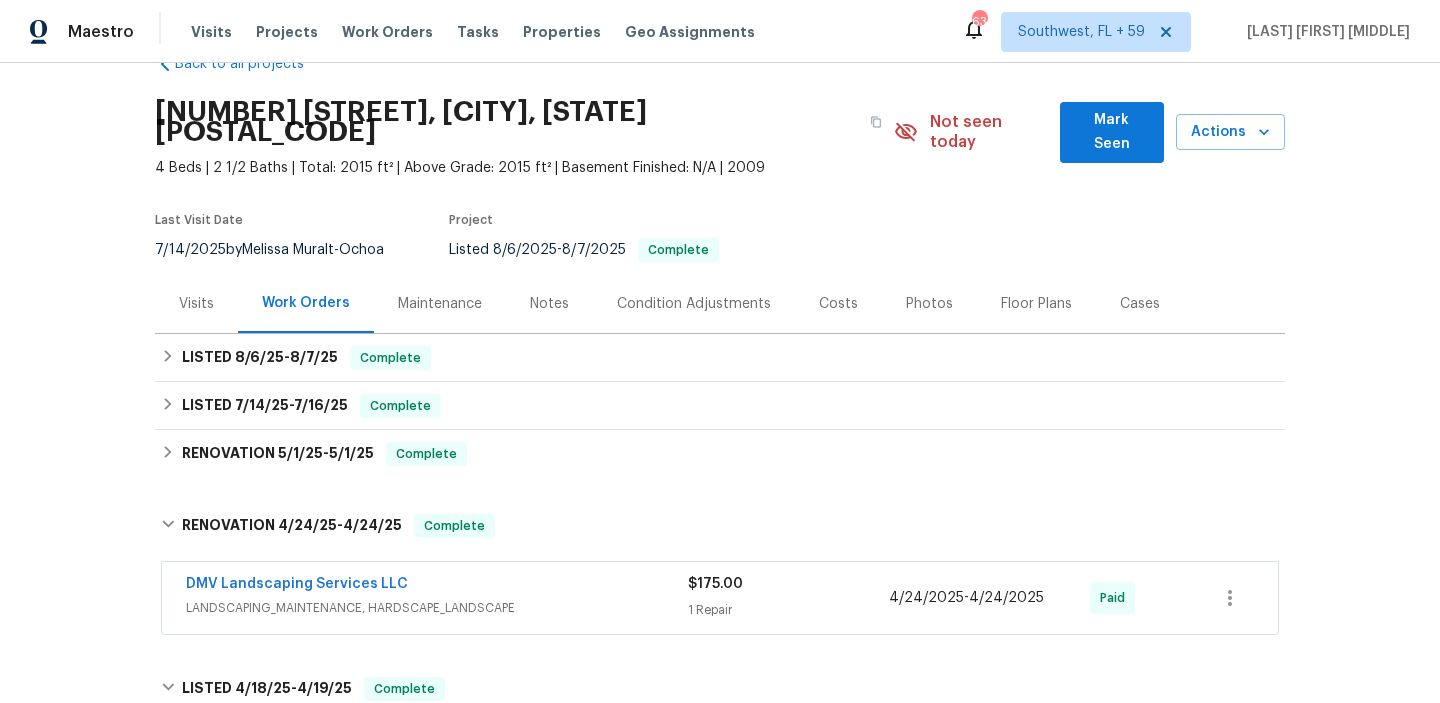 click on "DMV Landscaping Services LLC LANDSCAPING_MAINTENANCE, HARDSCAPE_LANDSCAPE $[PRICE] 1 Repair [DATE] - [DATE] Paid" at bounding box center (720, 598) 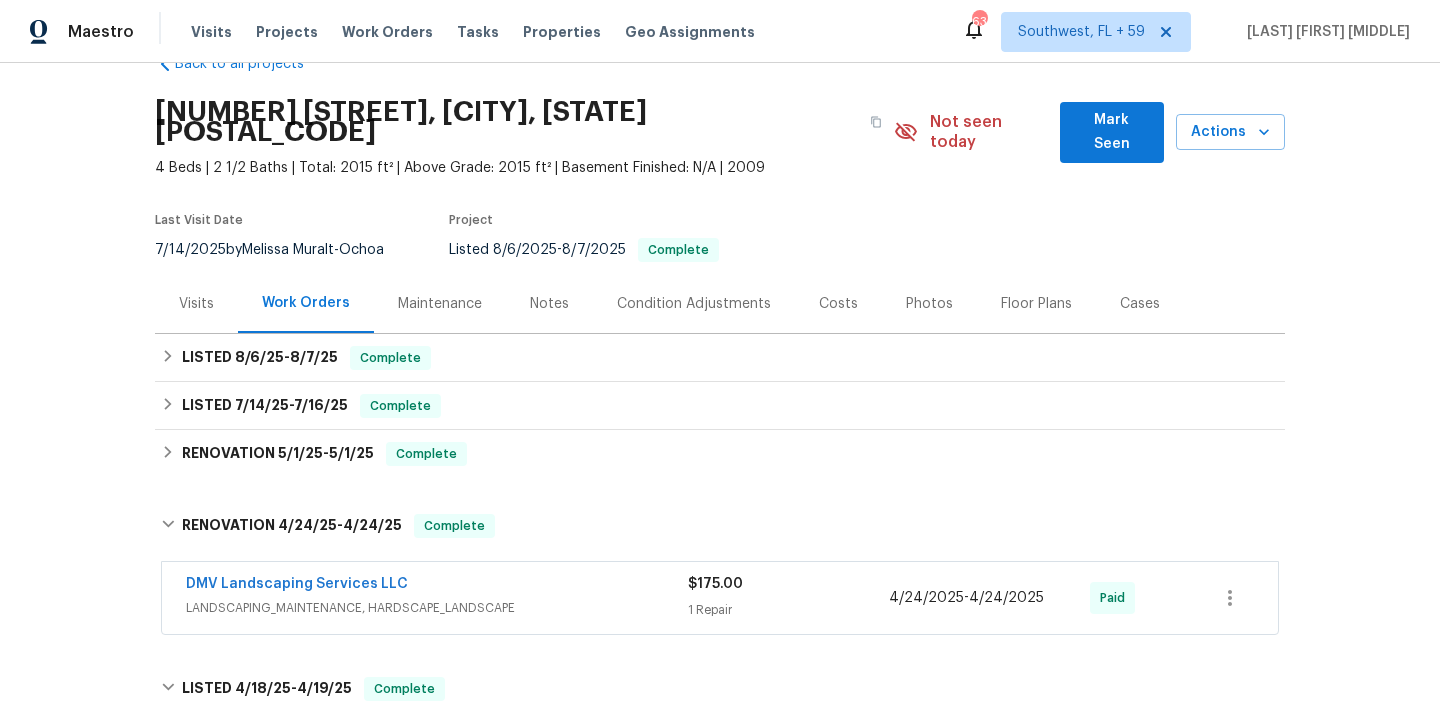 click on "DMV Landscaping Services LLC" at bounding box center [437, 586] 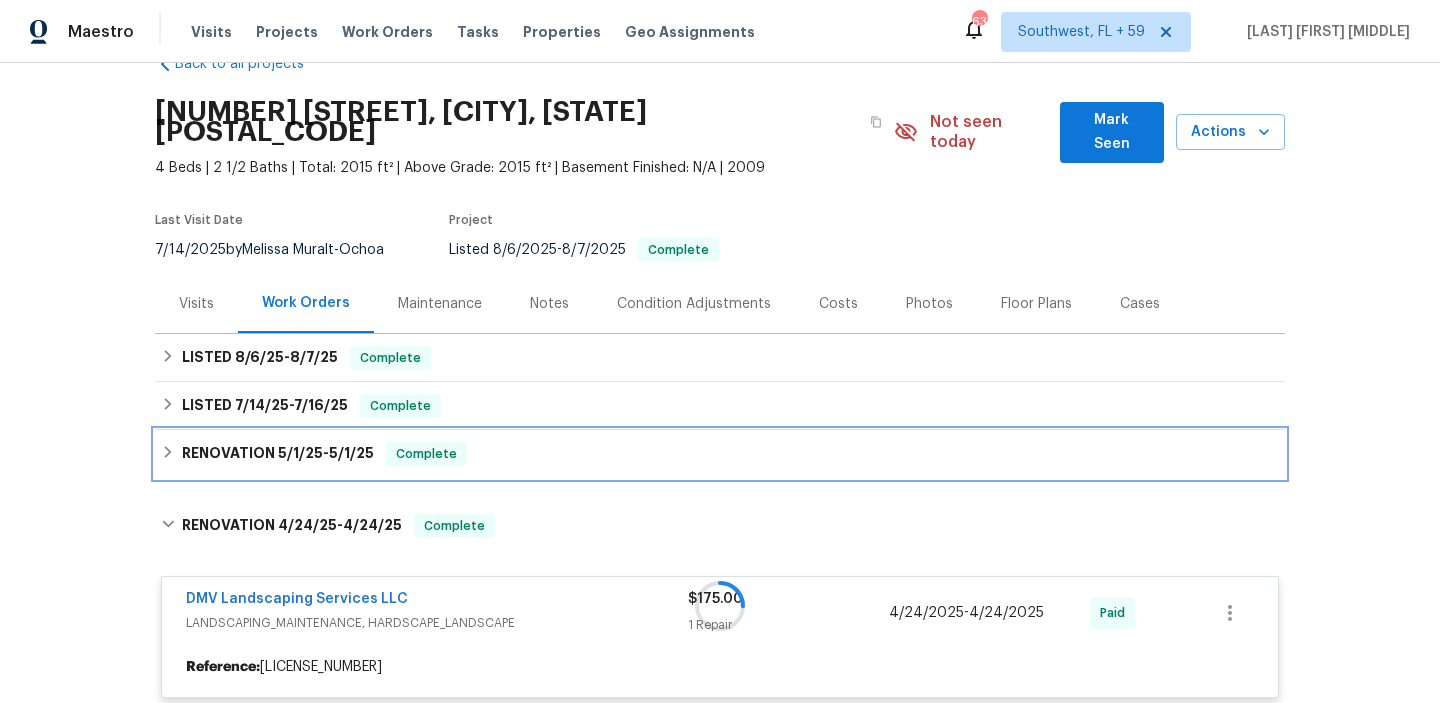 click on "RENOVATION   5/1/25  -  5/1/25 Complete" at bounding box center (720, 454) 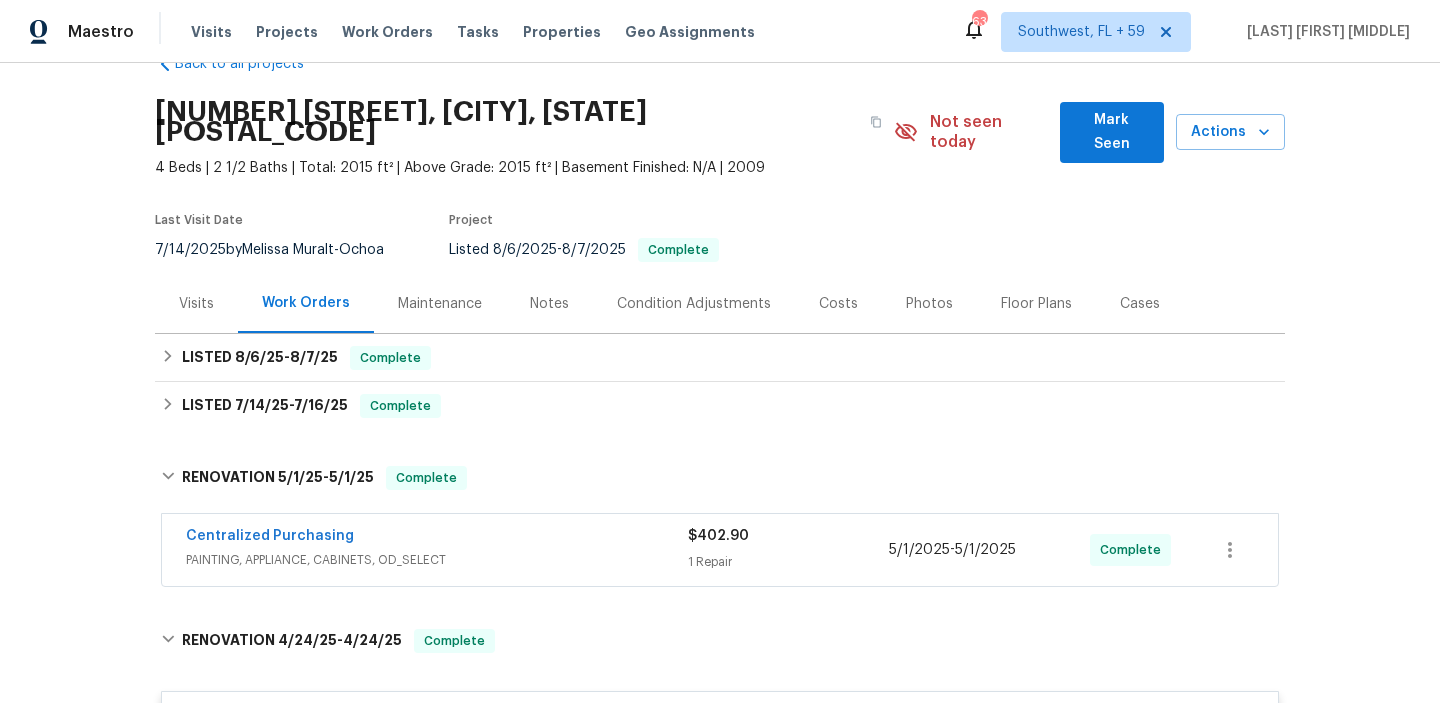 click on "Centralized Purchasing" at bounding box center [437, 538] 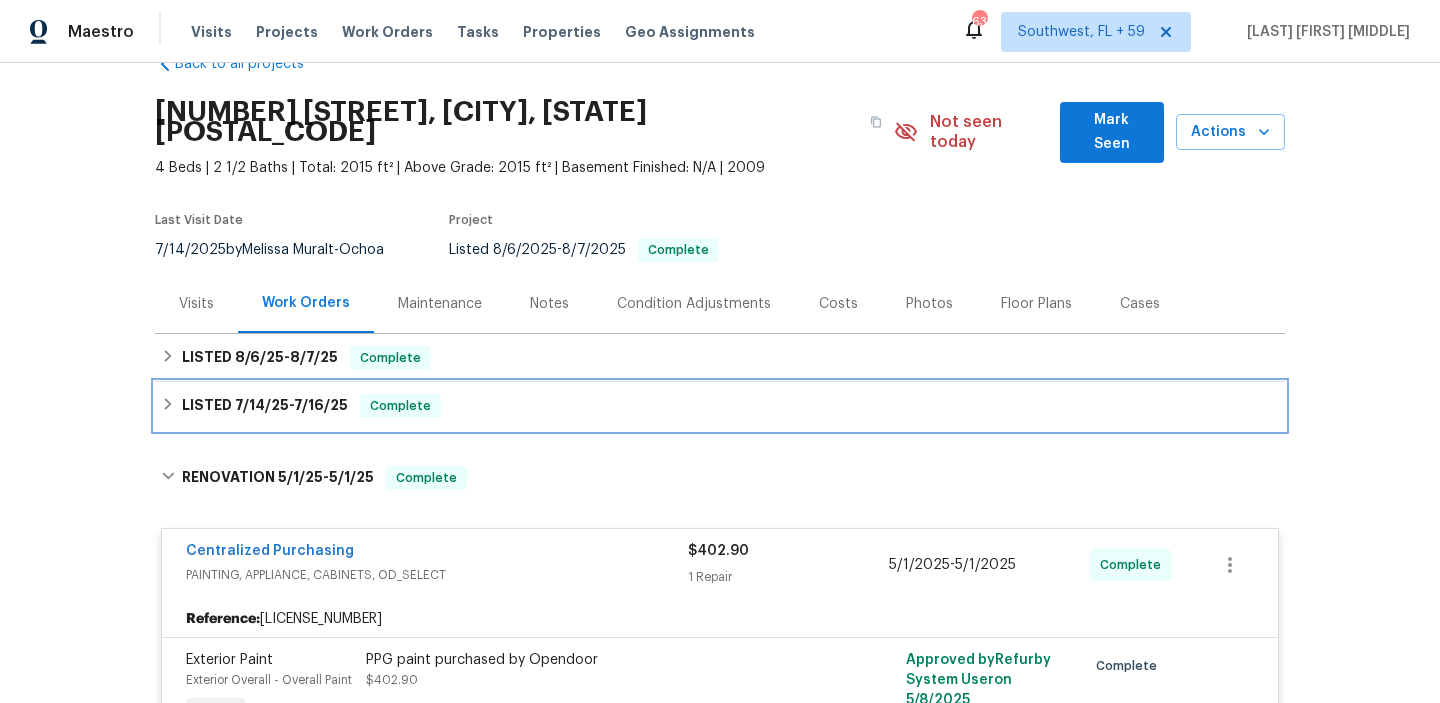 click on "LISTED   7/14/25  -  7/16/25 Complete" at bounding box center [720, 406] 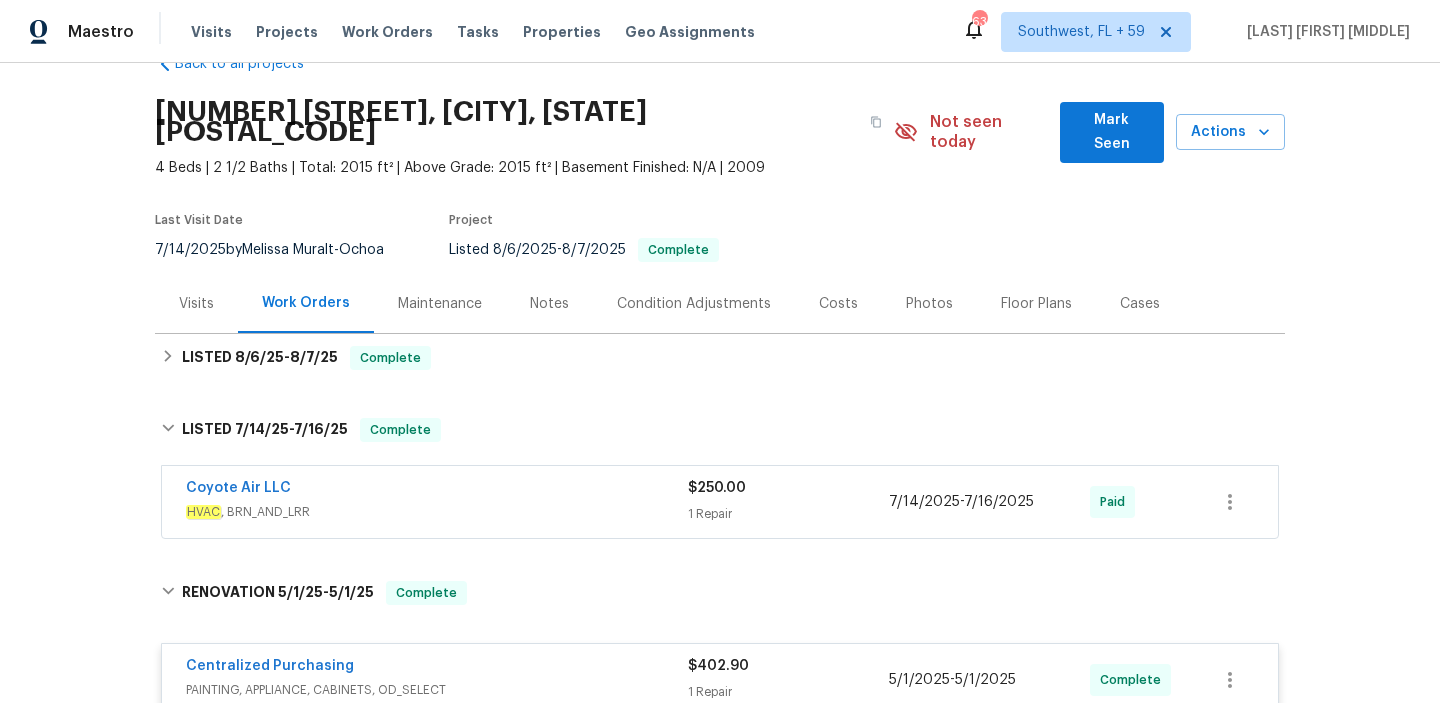 click on "Coyote Air LLC" at bounding box center [437, 490] 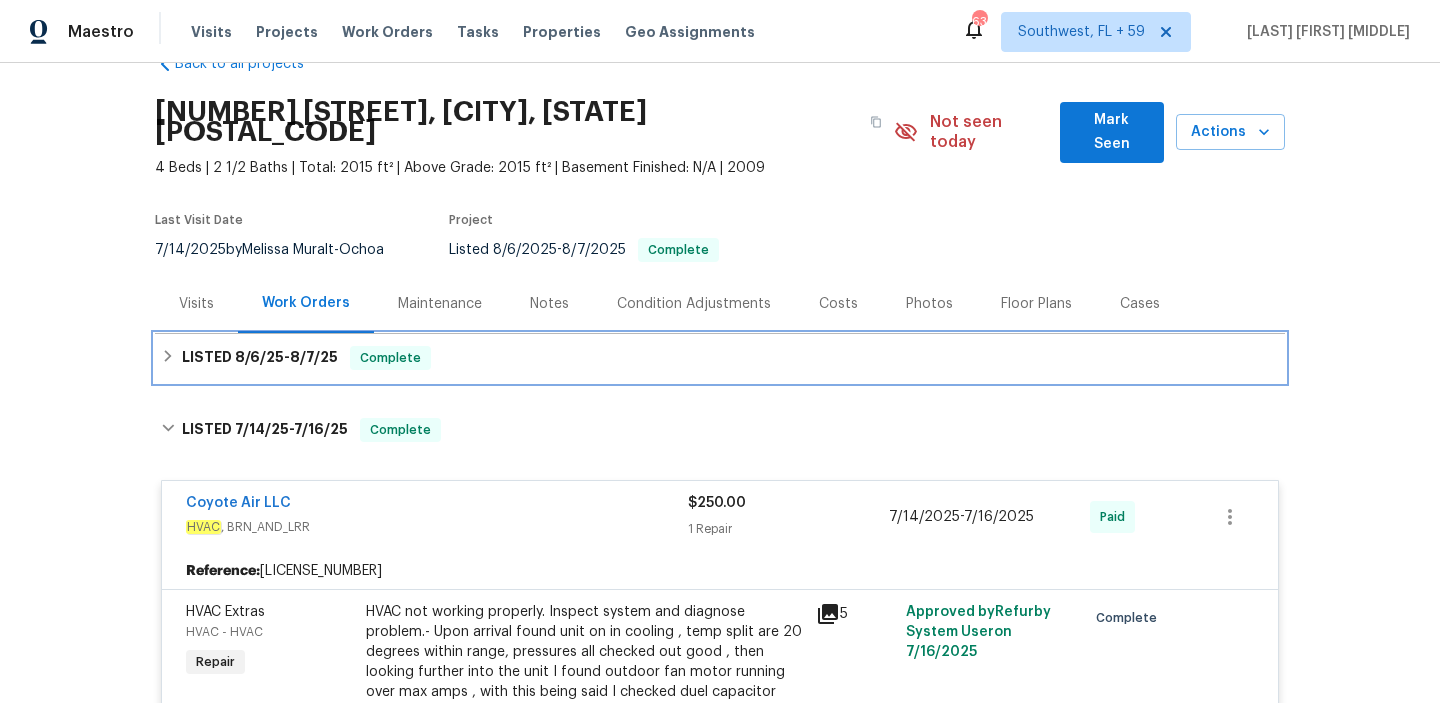 click on "LISTED   8/6/25  -  8/7/25 Complete" at bounding box center (720, 358) 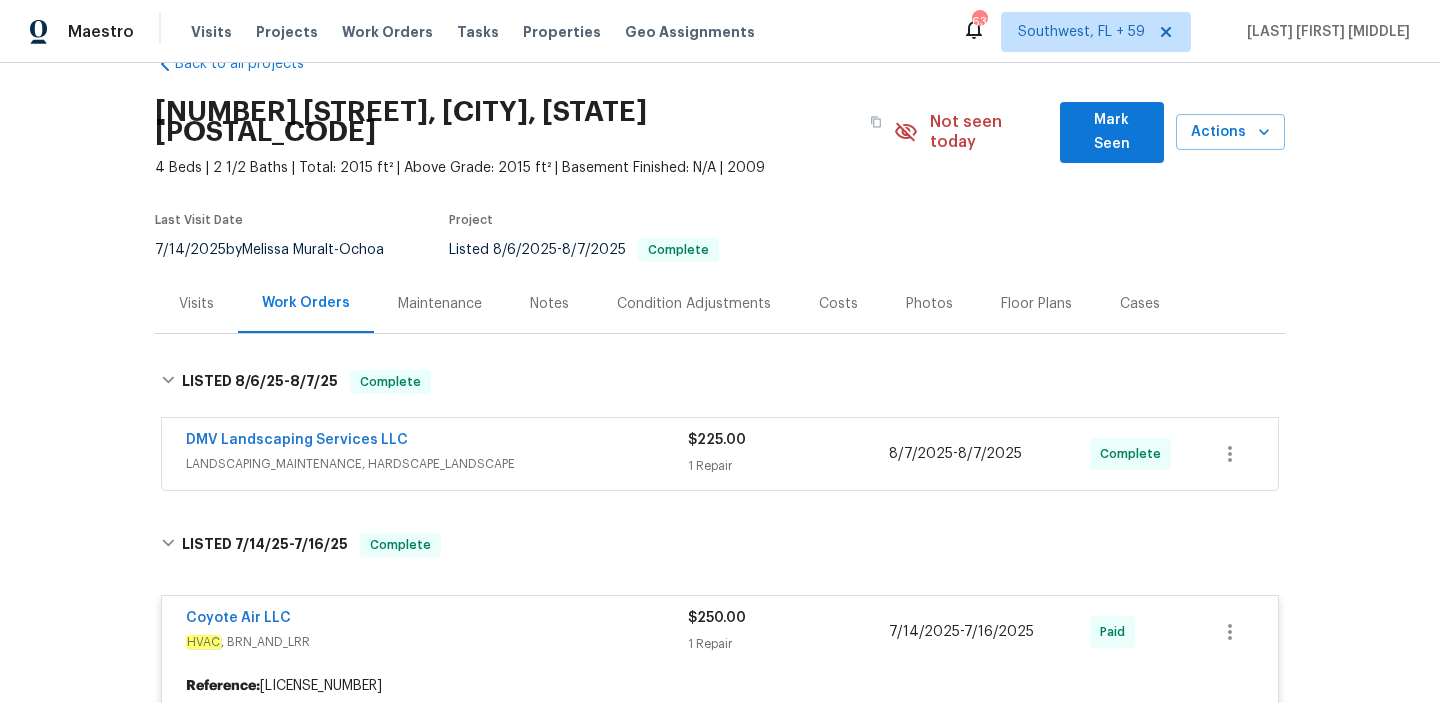 click on "DMV Landscaping Services LLC" at bounding box center [437, 442] 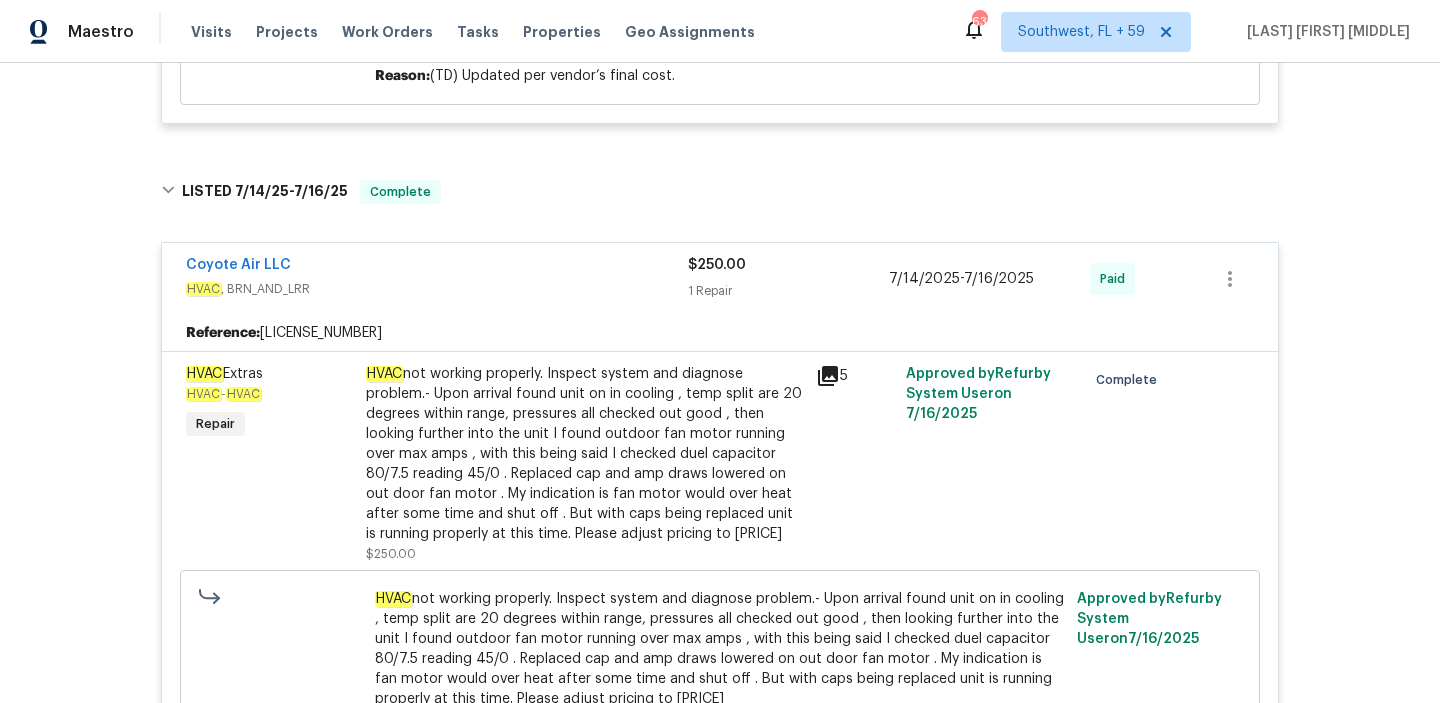 scroll, scrollTop: 947, scrollLeft: 0, axis: vertical 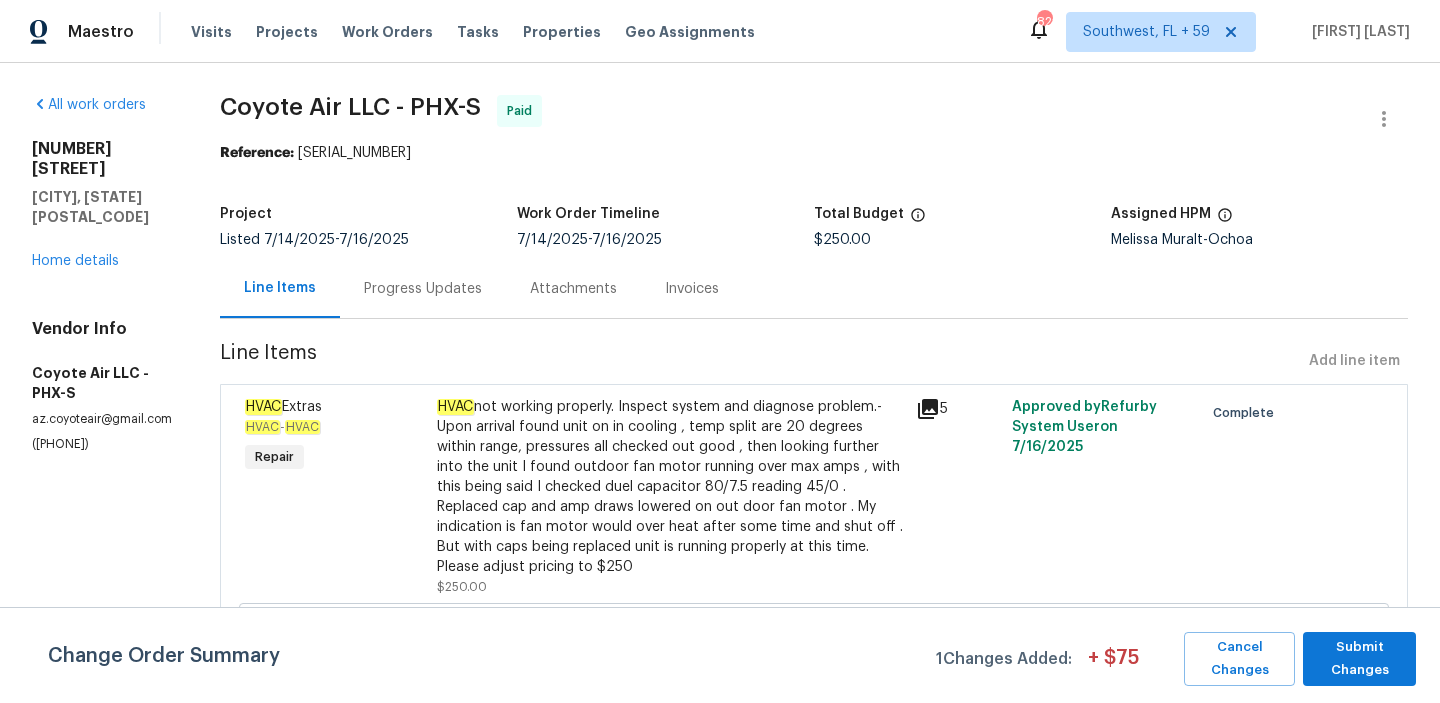 click on "Progress Updates" at bounding box center [423, 288] 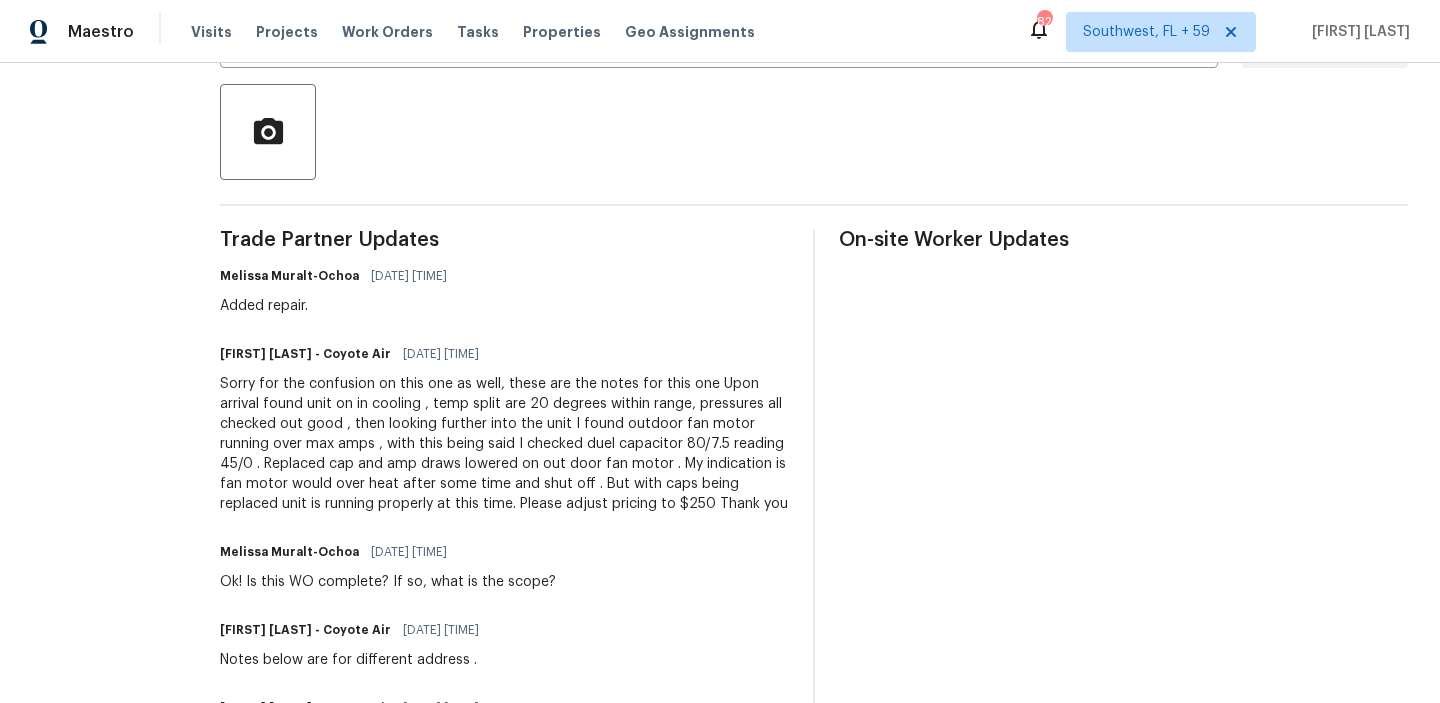 scroll, scrollTop: 0, scrollLeft: 0, axis: both 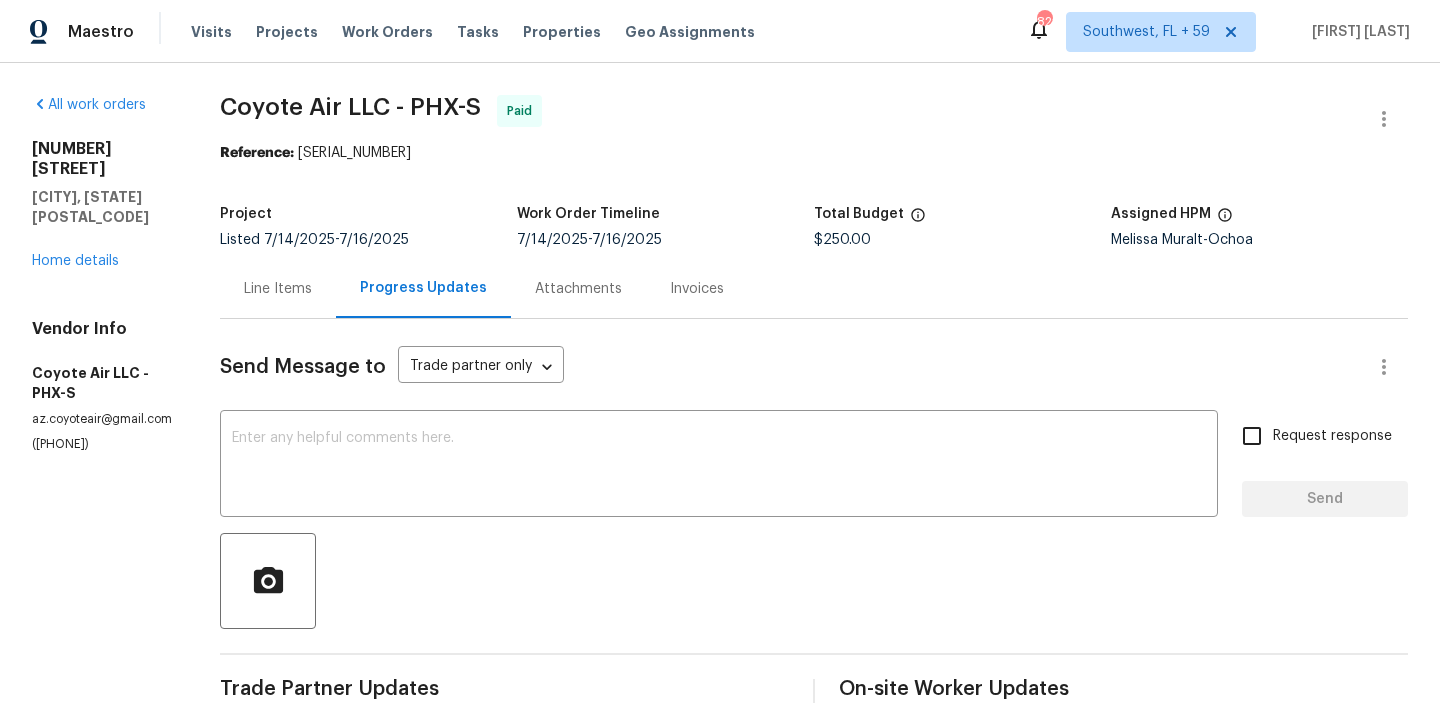 click on "Line Items" at bounding box center [278, 288] 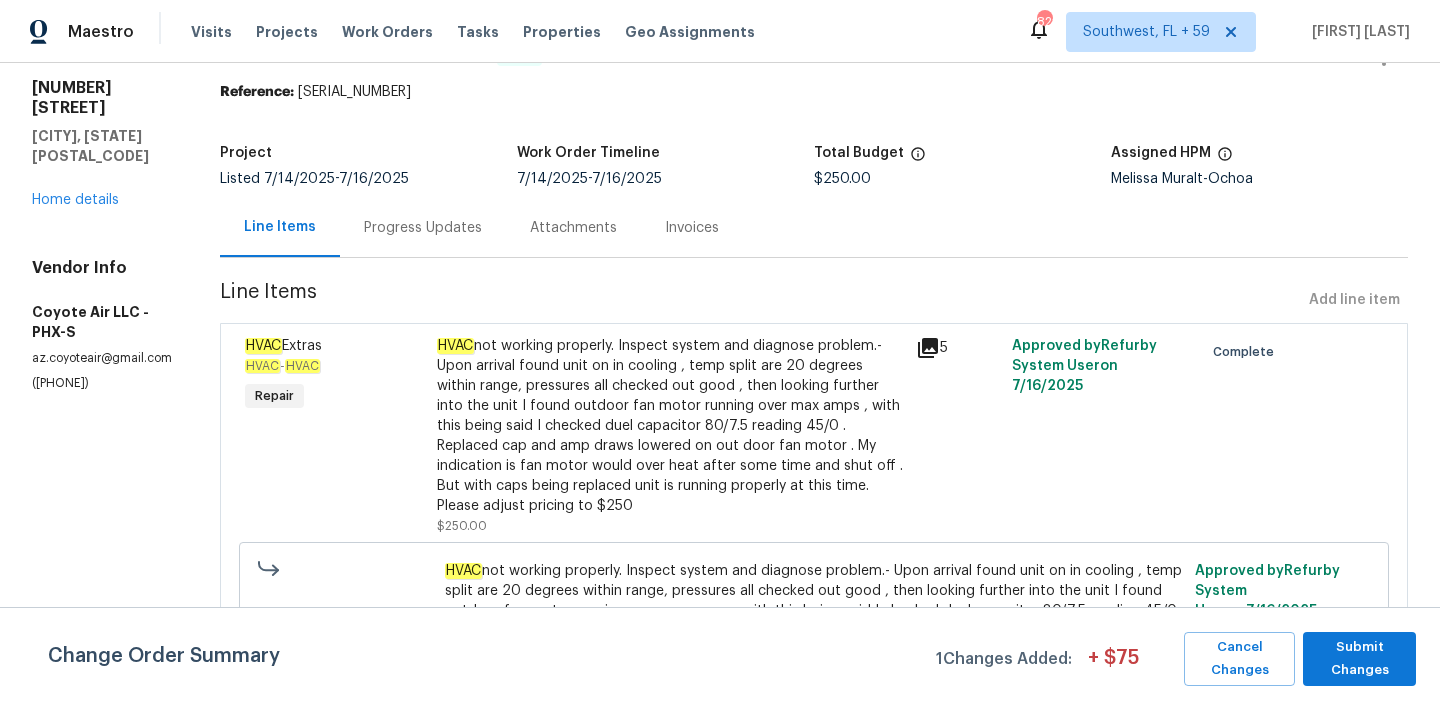 scroll, scrollTop: 63, scrollLeft: 0, axis: vertical 